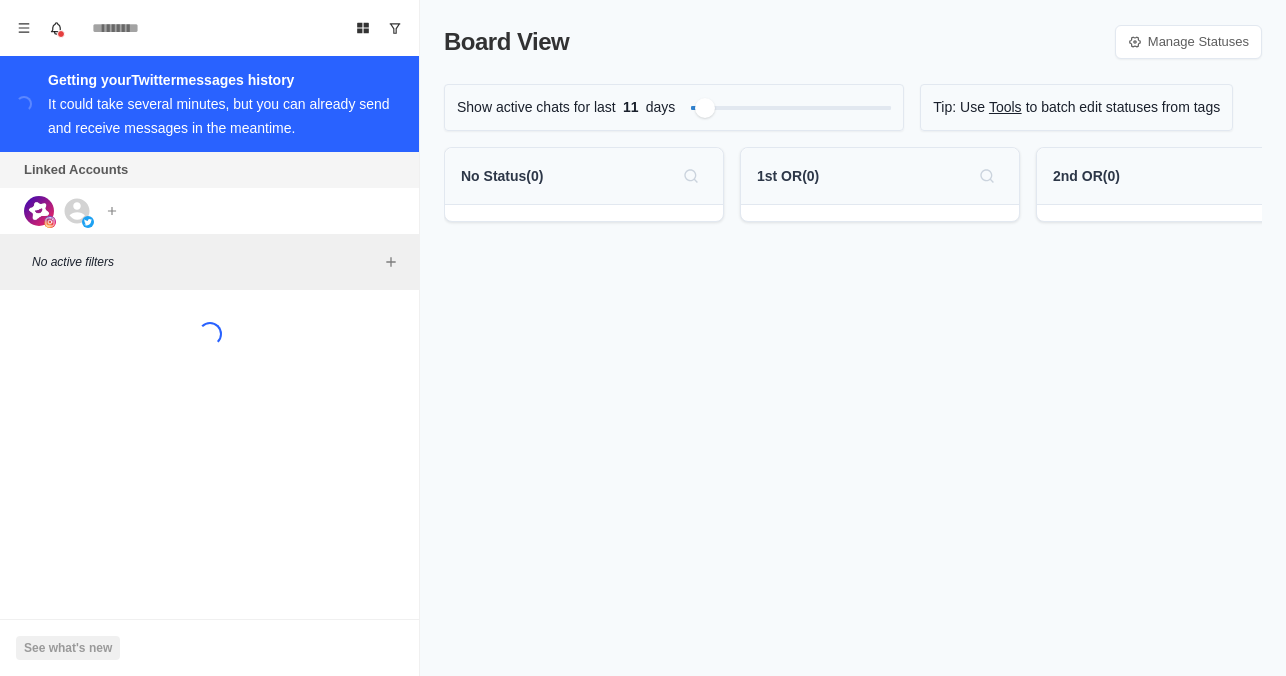 scroll, scrollTop: 0, scrollLeft: 0, axis: both 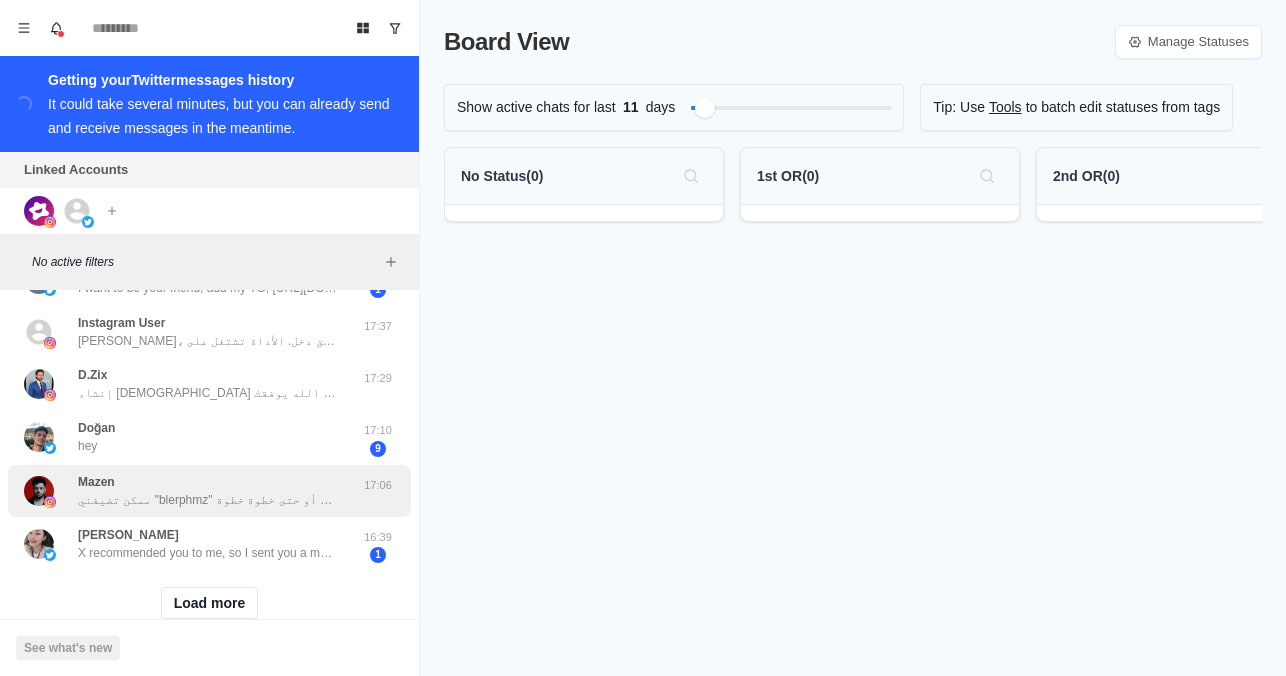 click on "ممكن تضيفني "blerphmz" بديسكورد ممكن أساعدك لو عندك سؤال أو حتى خطوة خطوة" at bounding box center [208, 500] 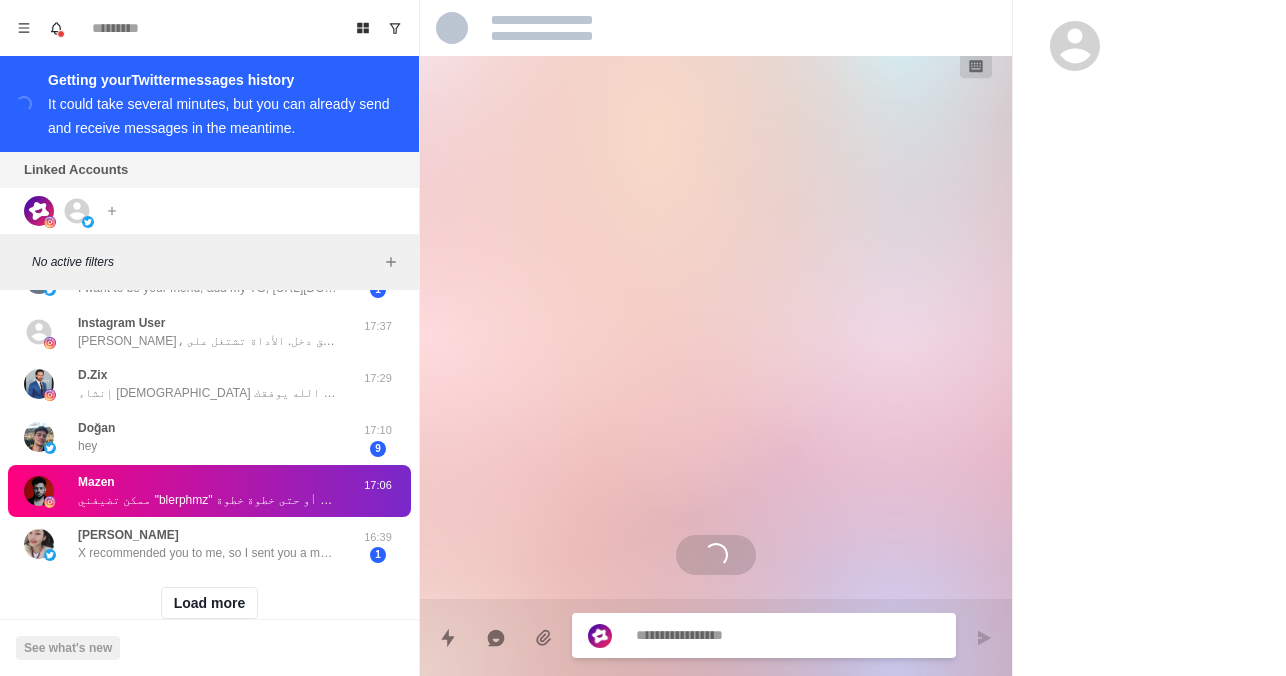 scroll, scrollTop: 143, scrollLeft: 0, axis: vertical 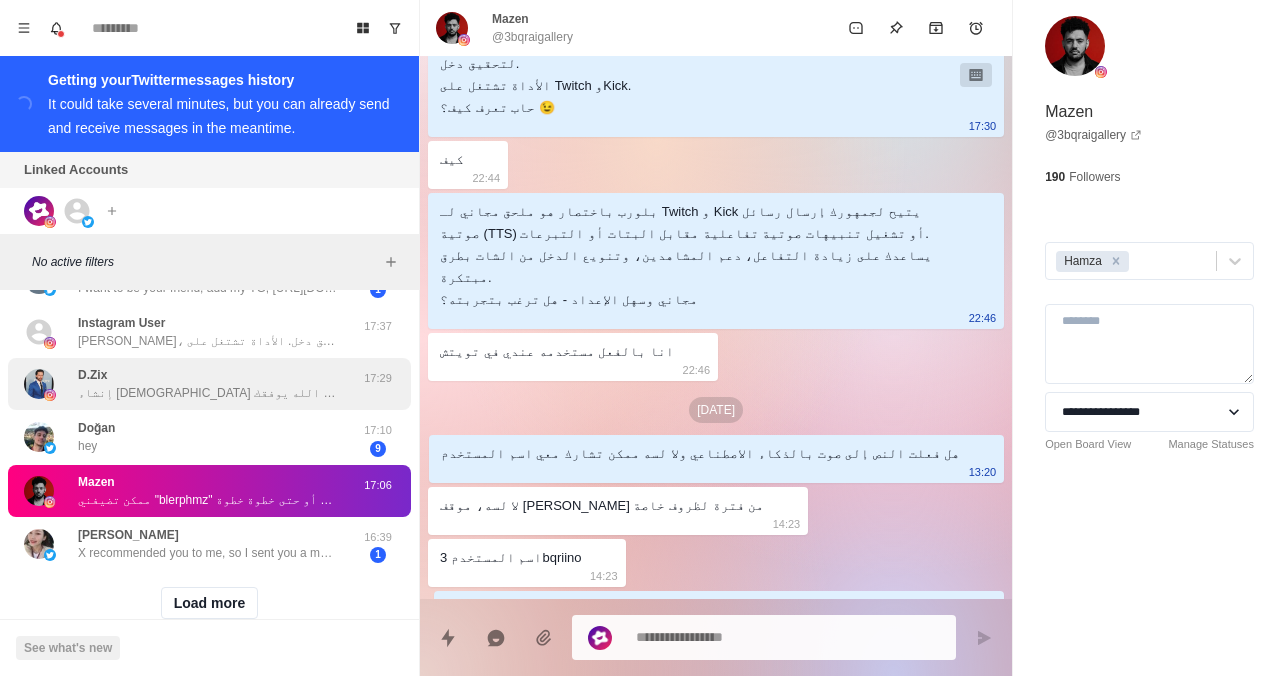 click on "D.Zix إنشاء [DEMOGRAPHIC_DATA] أخوي الله يوفقك" at bounding box center (208, 384) 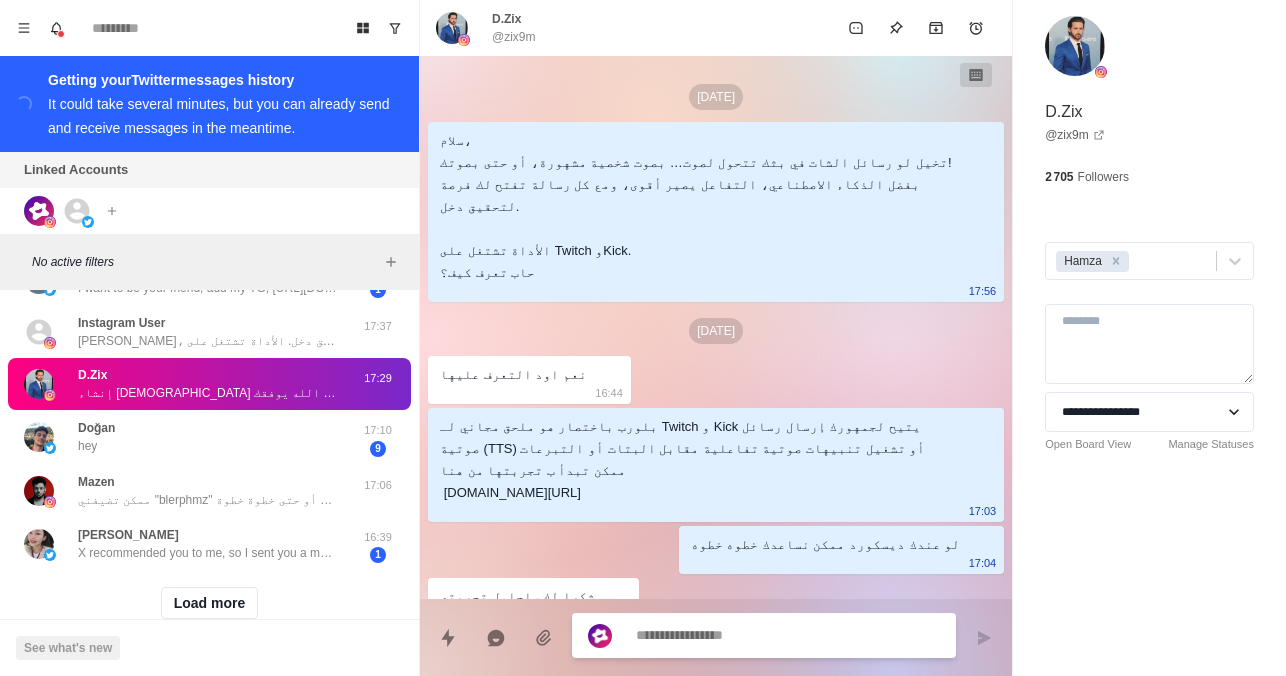 scroll, scrollTop: 269, scrollLeft: 0, axis: vertical 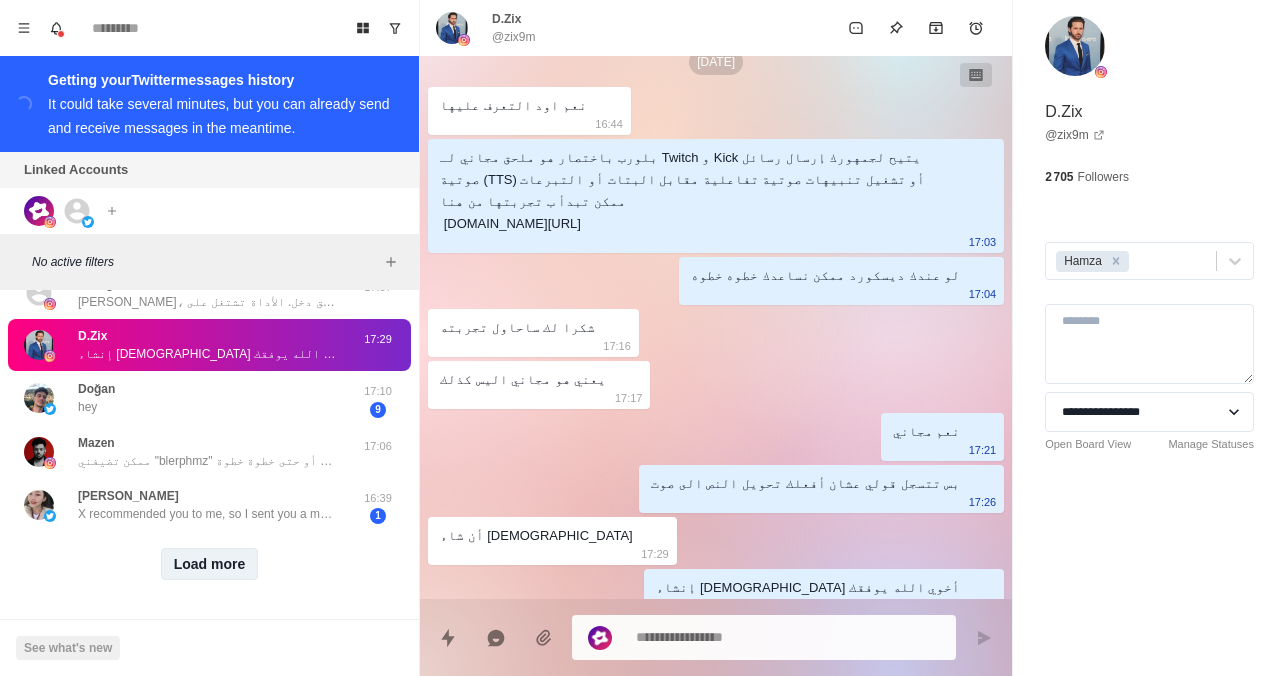 click on "Load more" at bounding box center [210, 564] 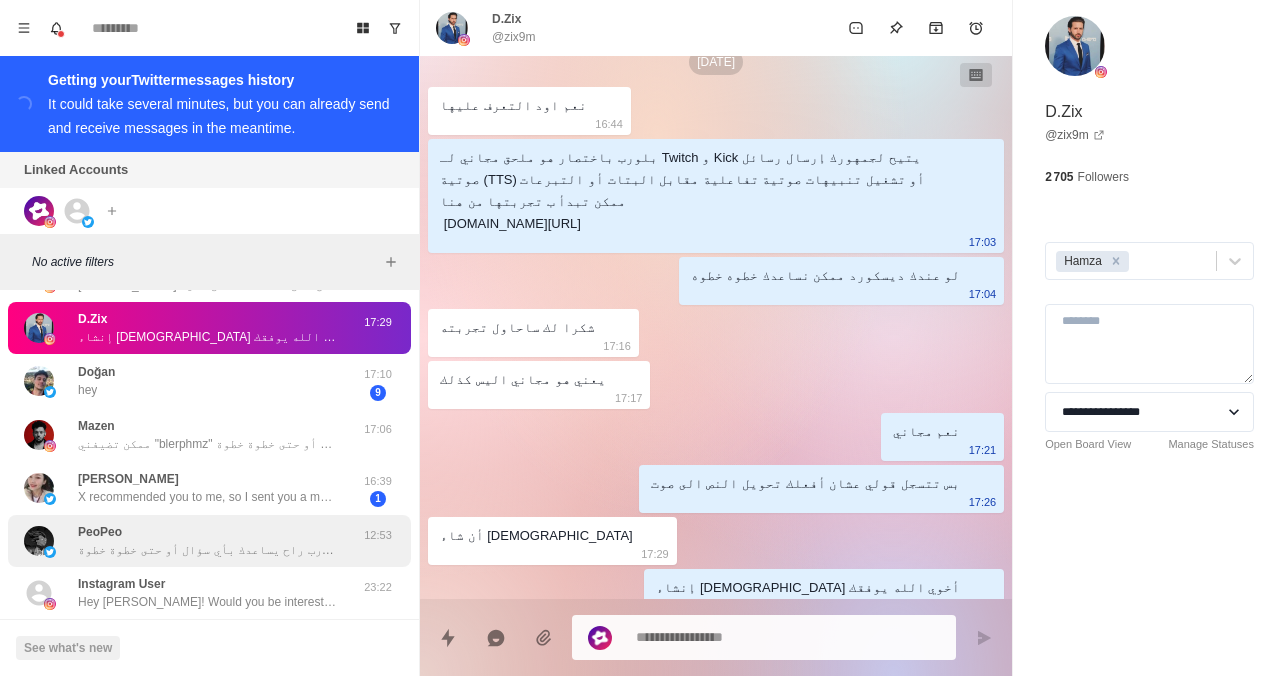 click on "ابعث لنا ديسكورد فريق بلورب راح يساعدك بأي سؤال أو حتى خطوة خطوة" at bounding box center (208, 550) 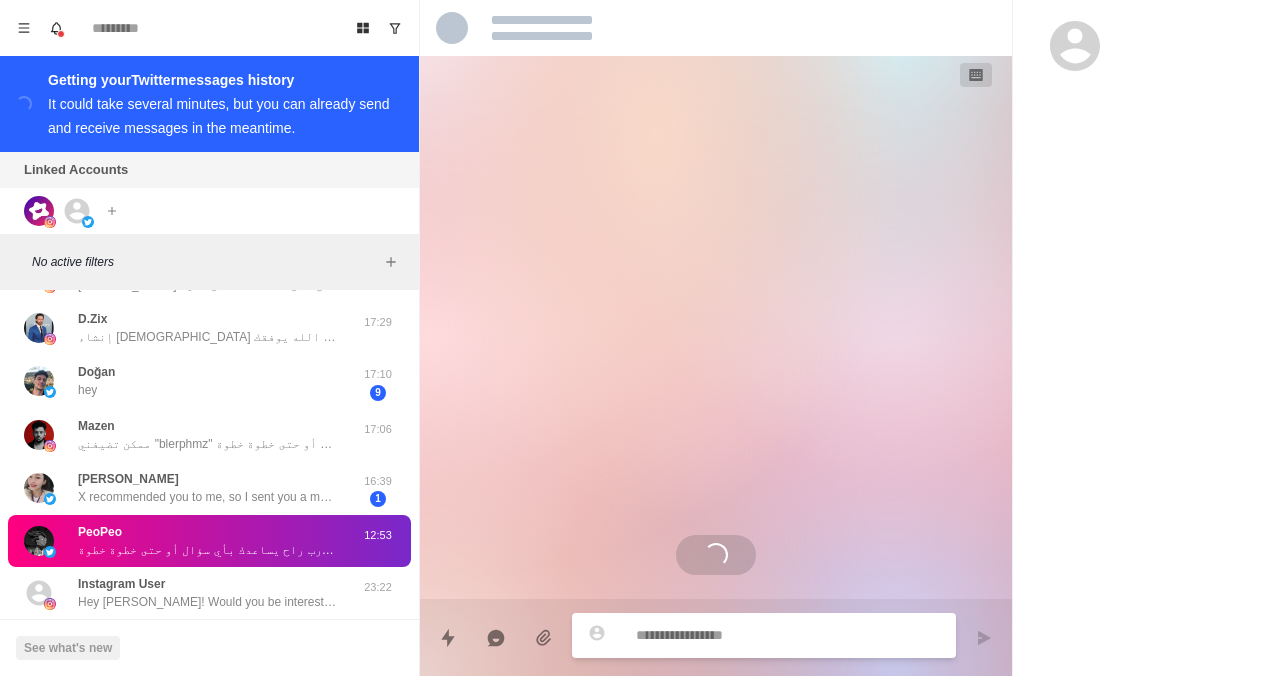 scroll, scrollTop: 0, scrollLeft: 0, axis: both 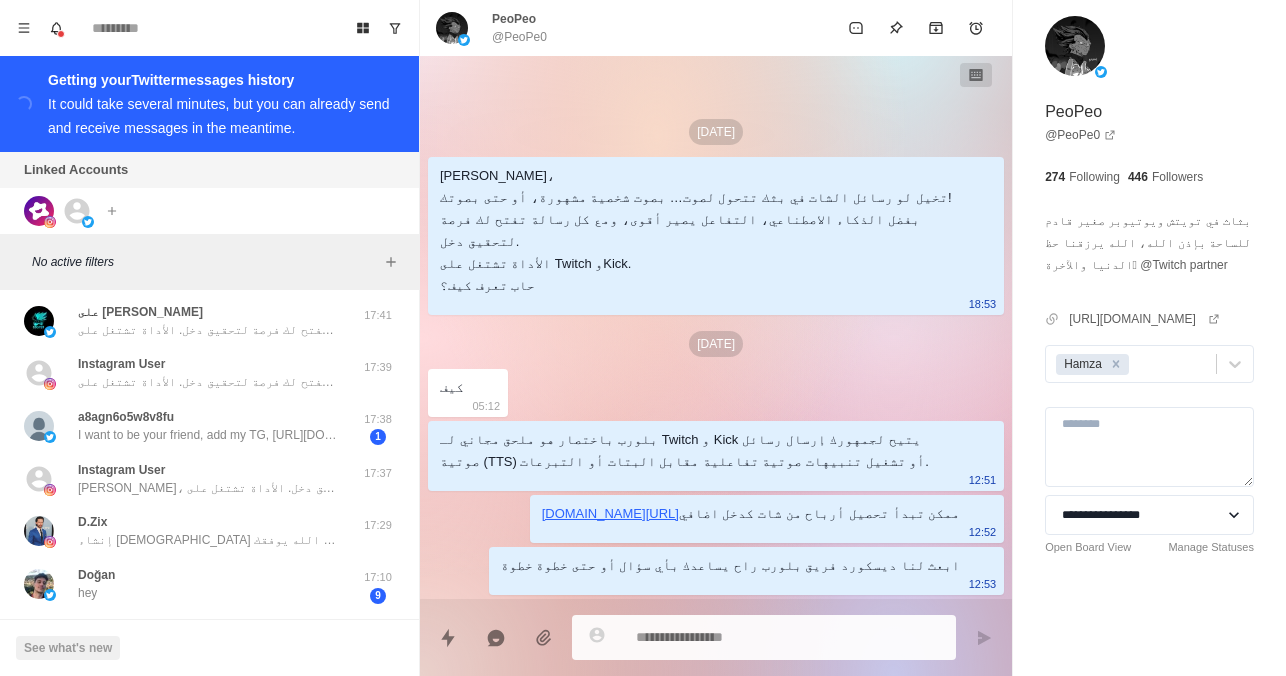 click on "[PERSON_NAME]،
تخيل لو رسائل الشات في بثك تتحول لصوت… بصوت شخصية مشهورة، أو حتى بصوتك!
بفضل الذكاء الاصطناعي، التفاعل يصير أقوى، ومع كل رسالة تفتح لك فرصة لتحقيق دخل.
الأداة تشتغل على Twitch وKick.
حاب تعرف كيف؟" at bounding box center (208, 488) 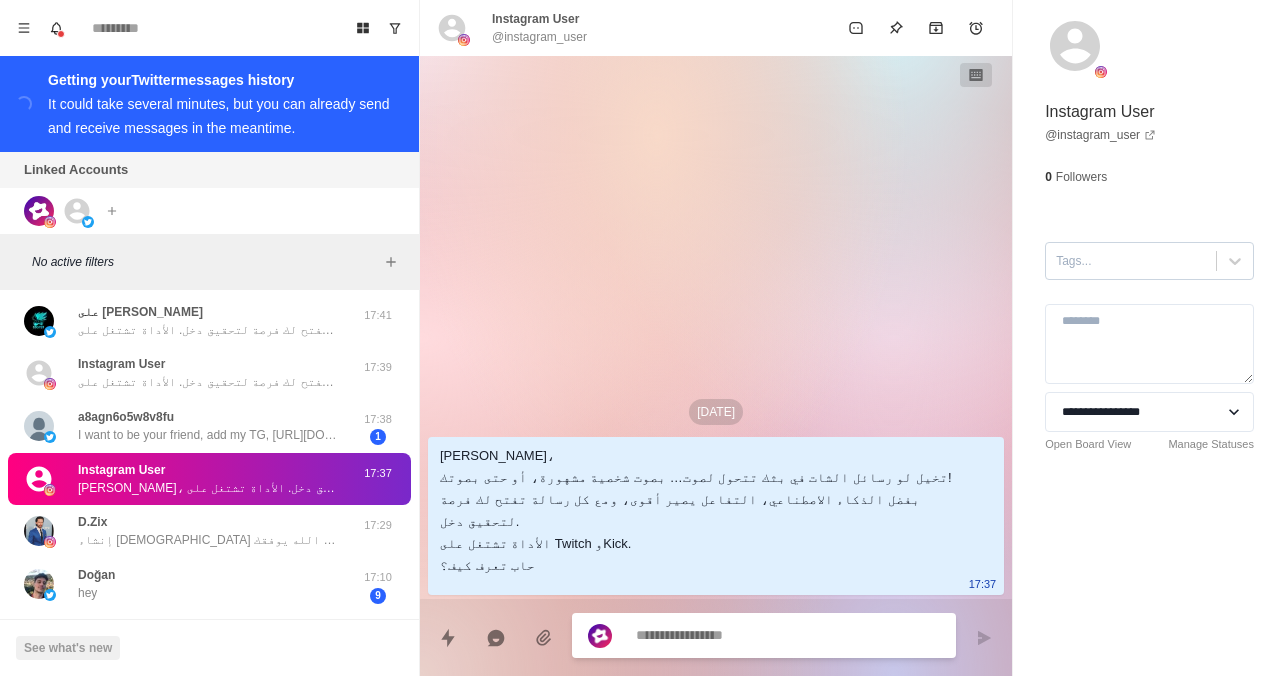 click at bounding box center [1131, 261] 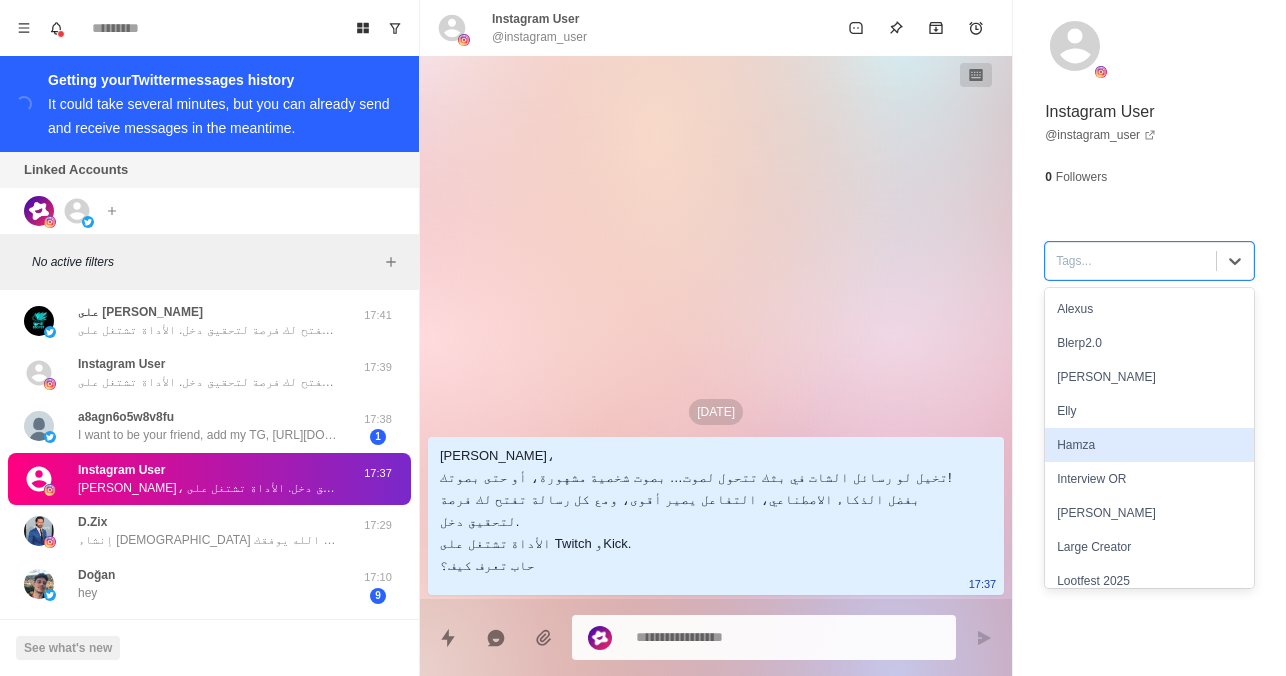 click on "Hamza" at bounding box center (1149, 445) 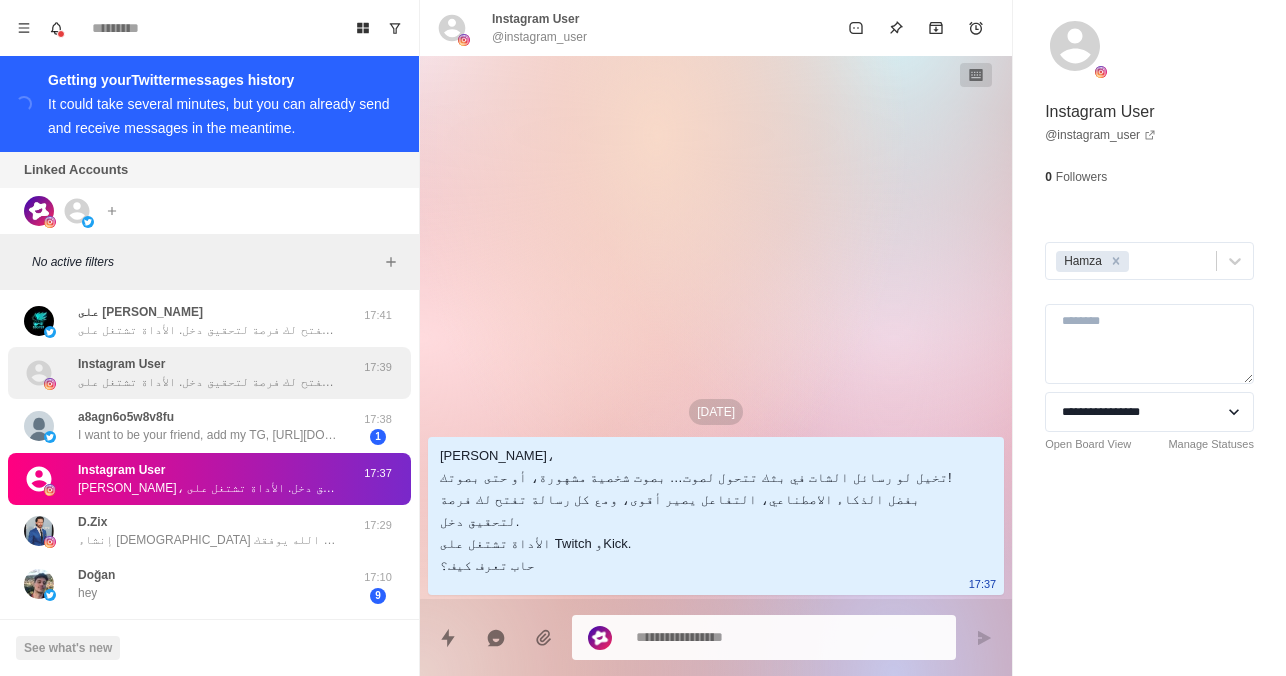 click on "سلام شهد،
تخيّلي لو رسائل الشات في بثك تتحوّل لصوت… بصوت شخصية مشهورة، أو حتى بصوتك إنتِ!
بفضل الذكاء الاصطناعي، التفاعل يصير أقوى، ومع كل رسالة تفتح لك فرصة لتحقيق دخل.
الأداة تشتغل على Twitch وKick.
حابّة تعرفين كيف؟" at bounding box center (208, 382) 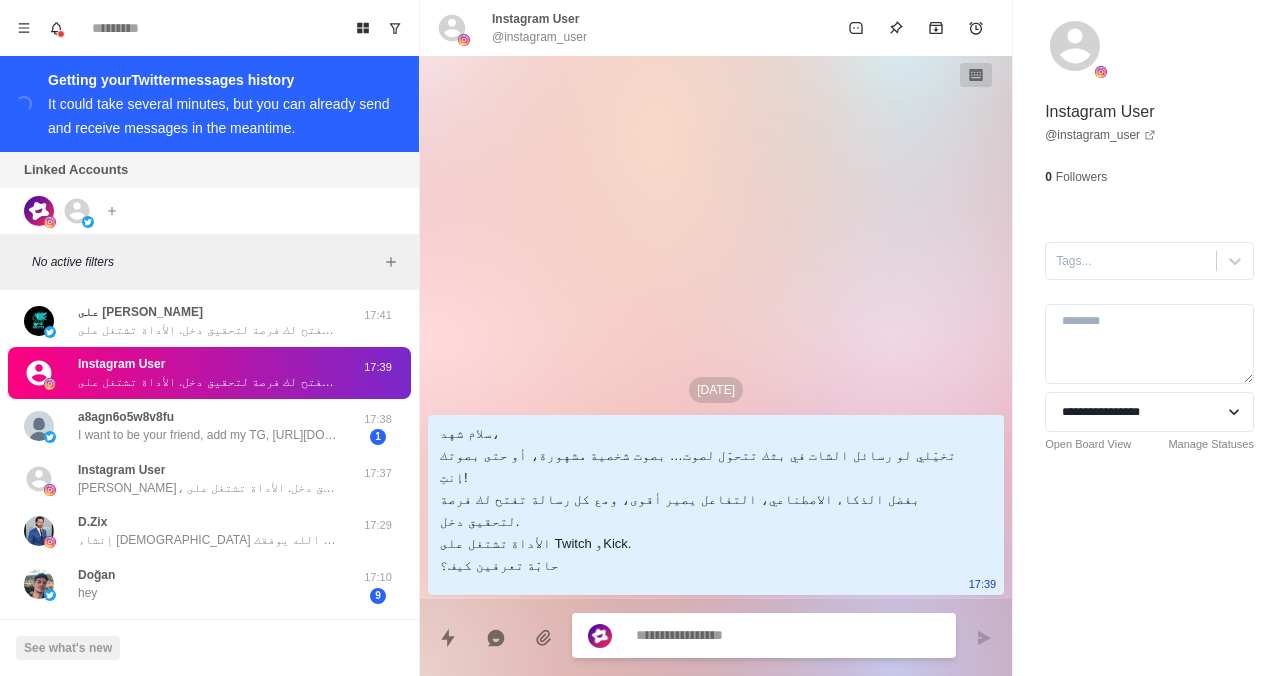 click on "**********" at bounding box center [1149, 270] 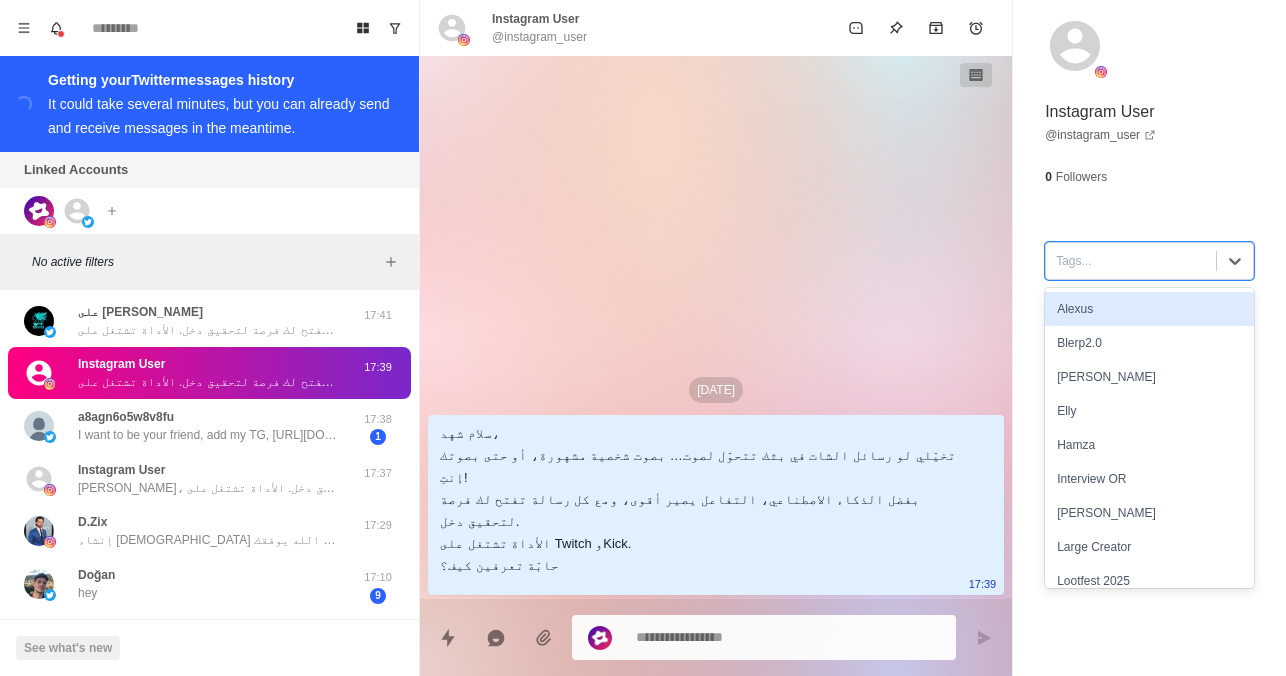 click at bounding box center (1131, 261) 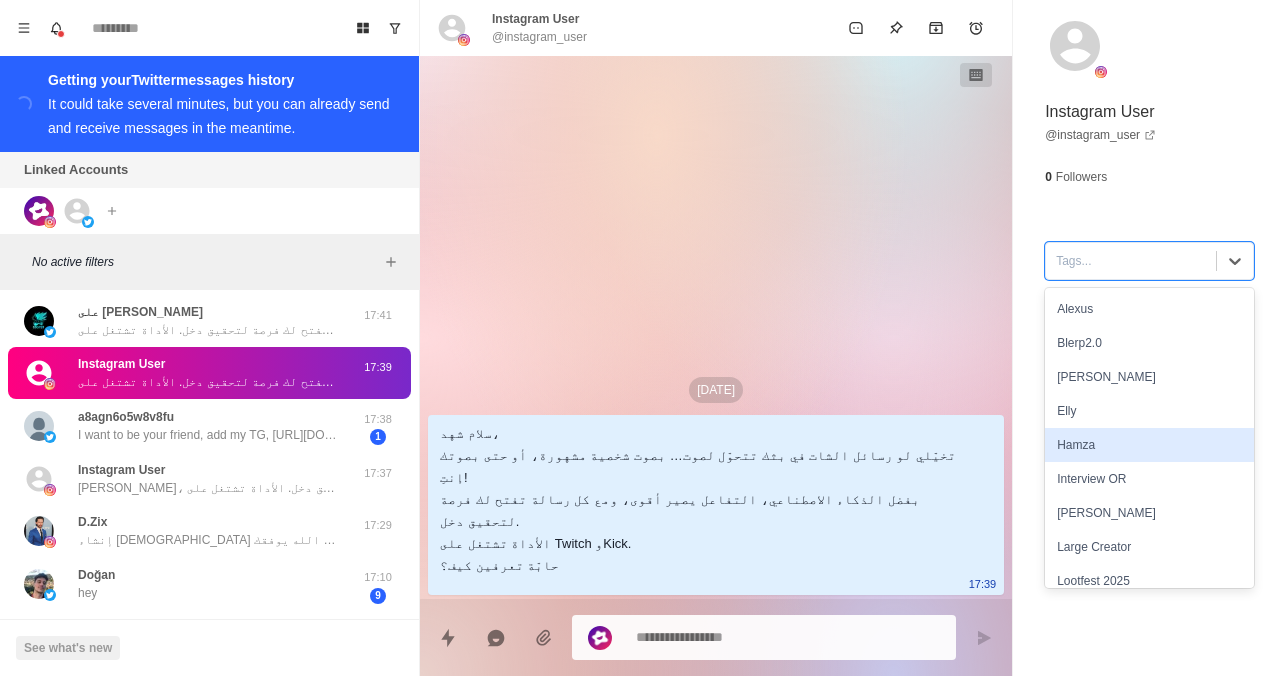 click on "Hamza" at bounding box center [1149, 445] 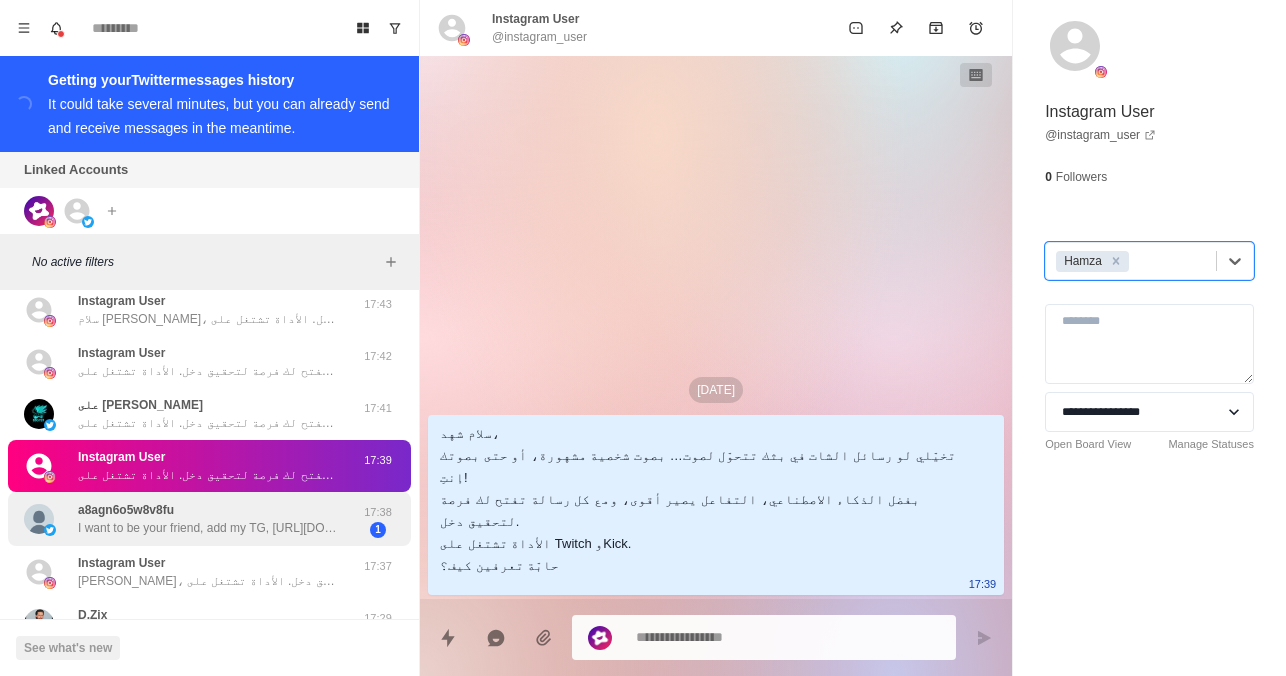 scroll, scrollTop: 521, scrollLeft: 0, axis: vertical 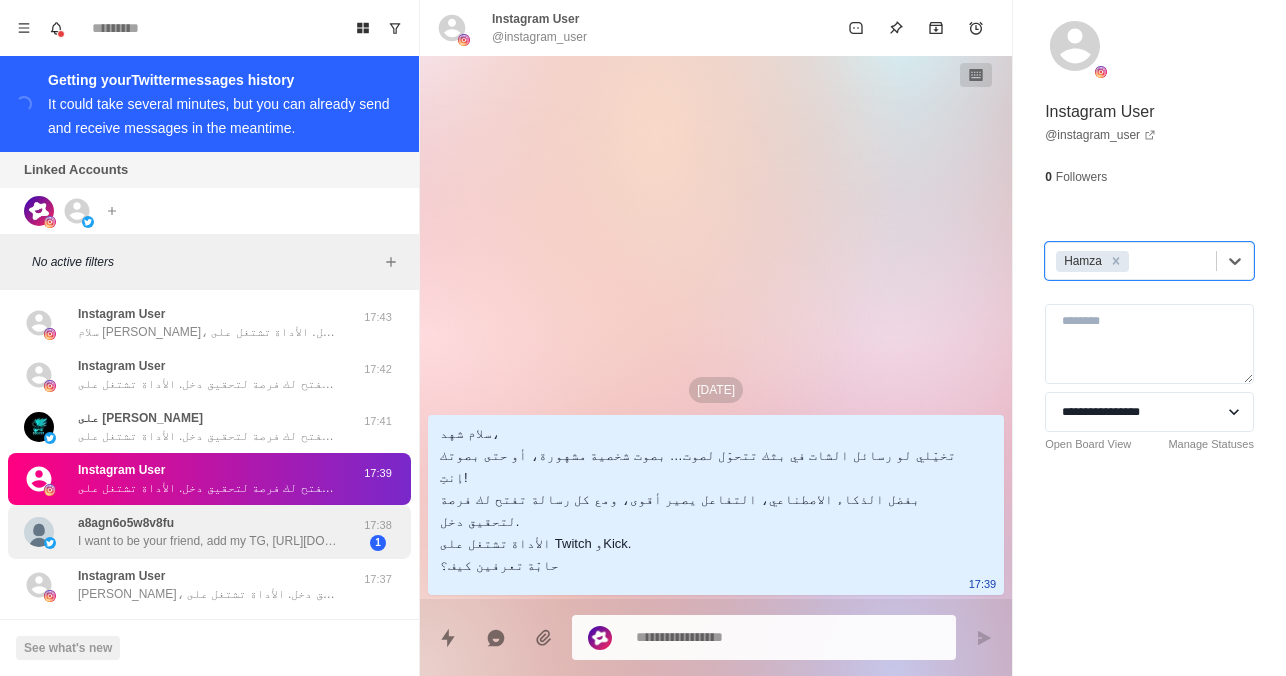 click on "سلام على،
تخيل لو رسائل الشات في بثك تتحول لصوت… بصوت شخصية مشهورة، أو حتى بصوتك!
بفضل الذكاء الاصطناعي، التفاعل يصير أقوى، ومع كل رسالة تفتح لك فرصة لتحقيق دخل.
الأداة تشتغل على Twitch وKick.
حاب تعرف كيف؟" at bounding box center (208, 436) 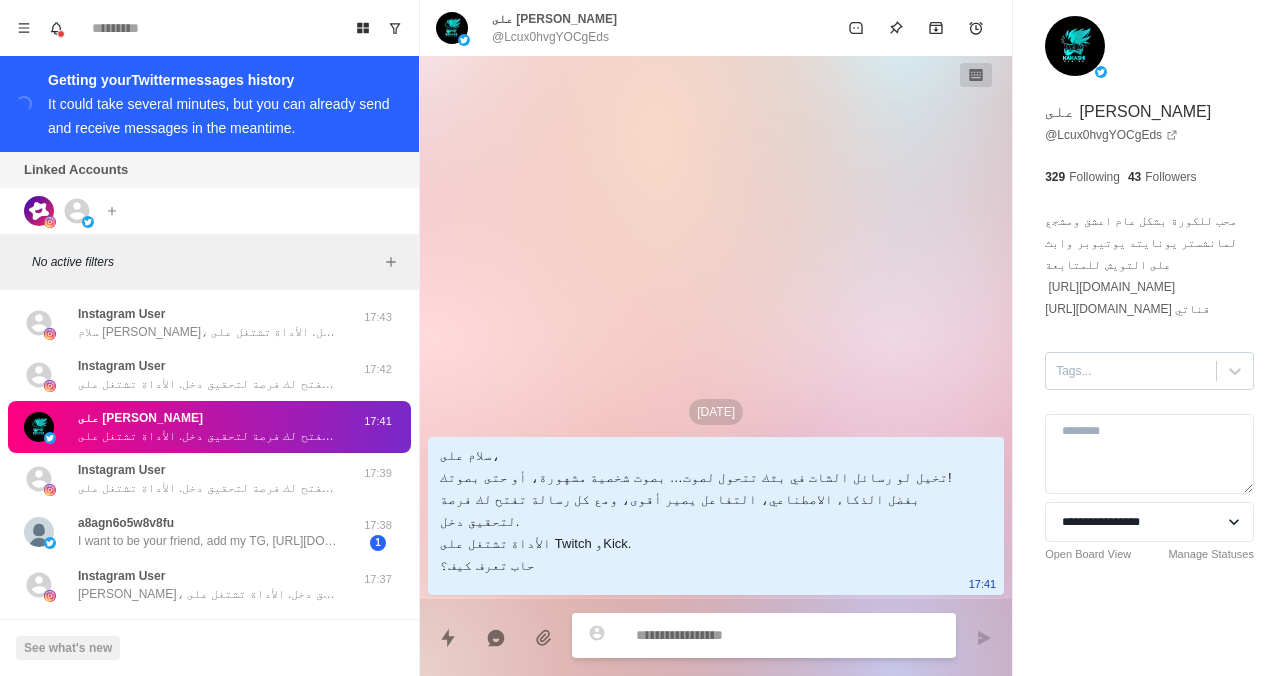 click at bounding box center [1131, 371] 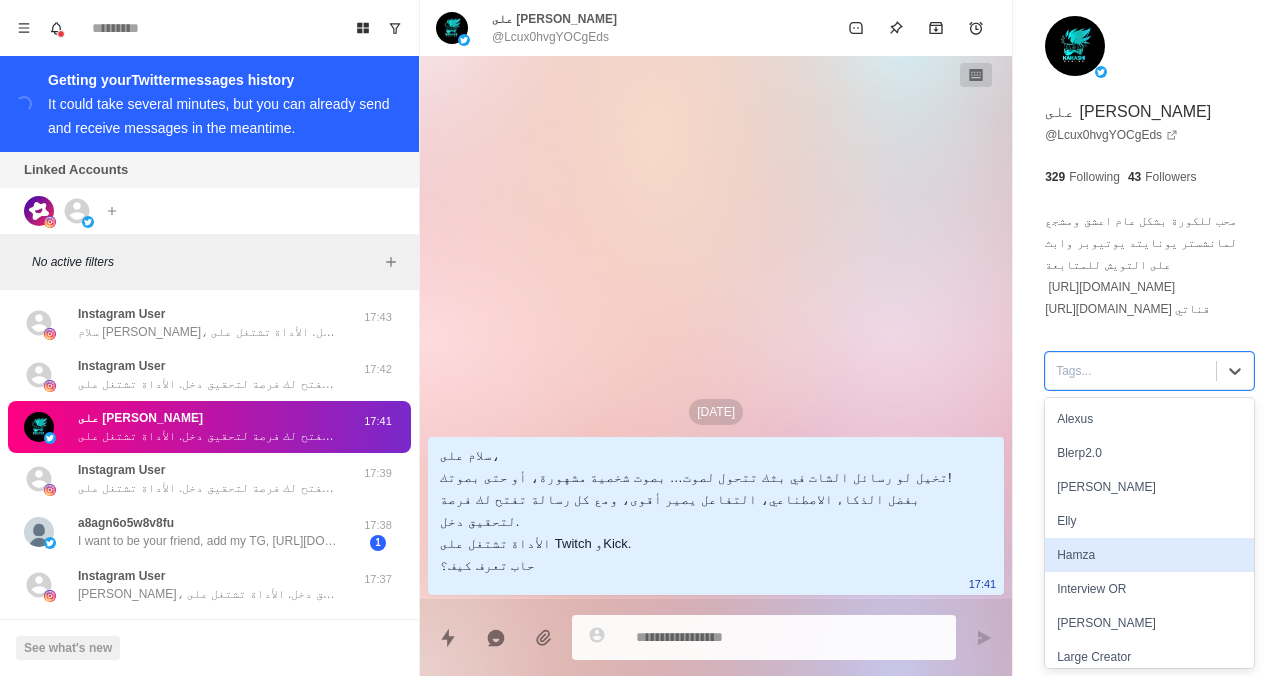click on "Hamza" at bounding box center [1149, 555] 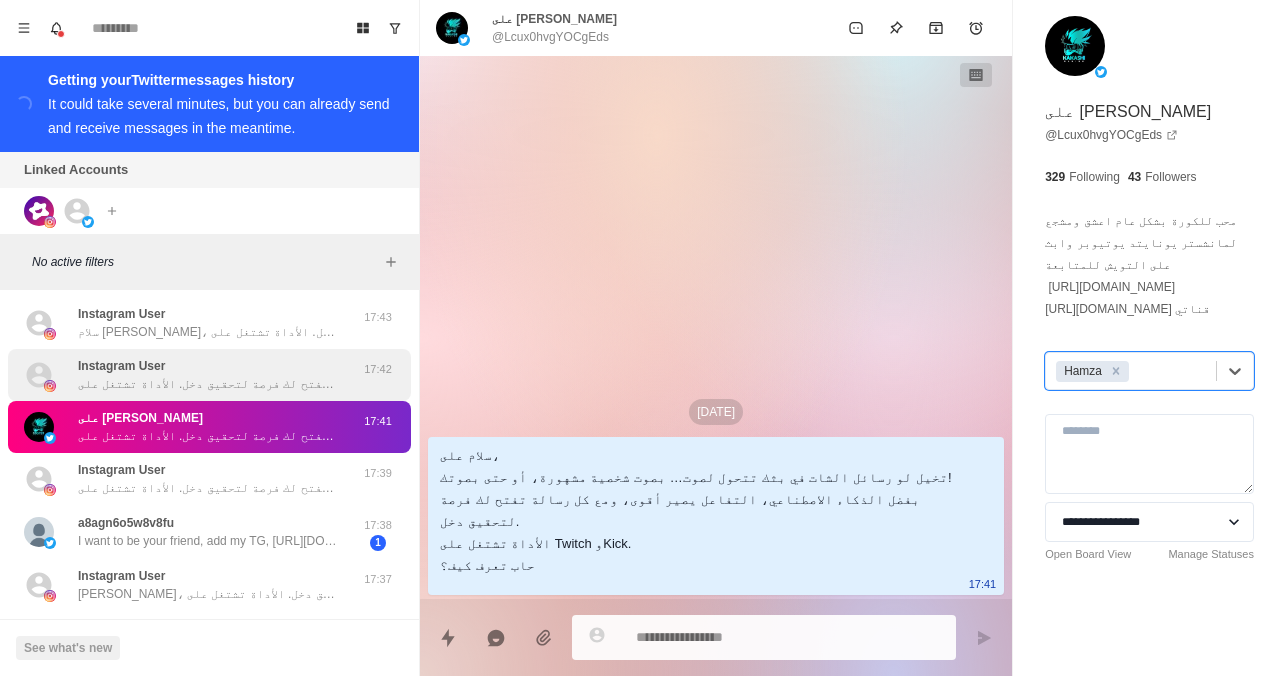 click on "سلام ابراهيم،
تخيل لو رسائل الشات في بثك تتحول لصوت… بصوت شخصية مشهورة، أو حتى بصوتك!
بفضل الذكاء الاصطناعي، التفاعل يصير أقوى، ومع كل رسالة تفتح لك فرصة لتحقيق دخل.
الأداة تشتغل على Twitch وKick.
حاب تعرف كيف؟" at bounding box center (208, 384) 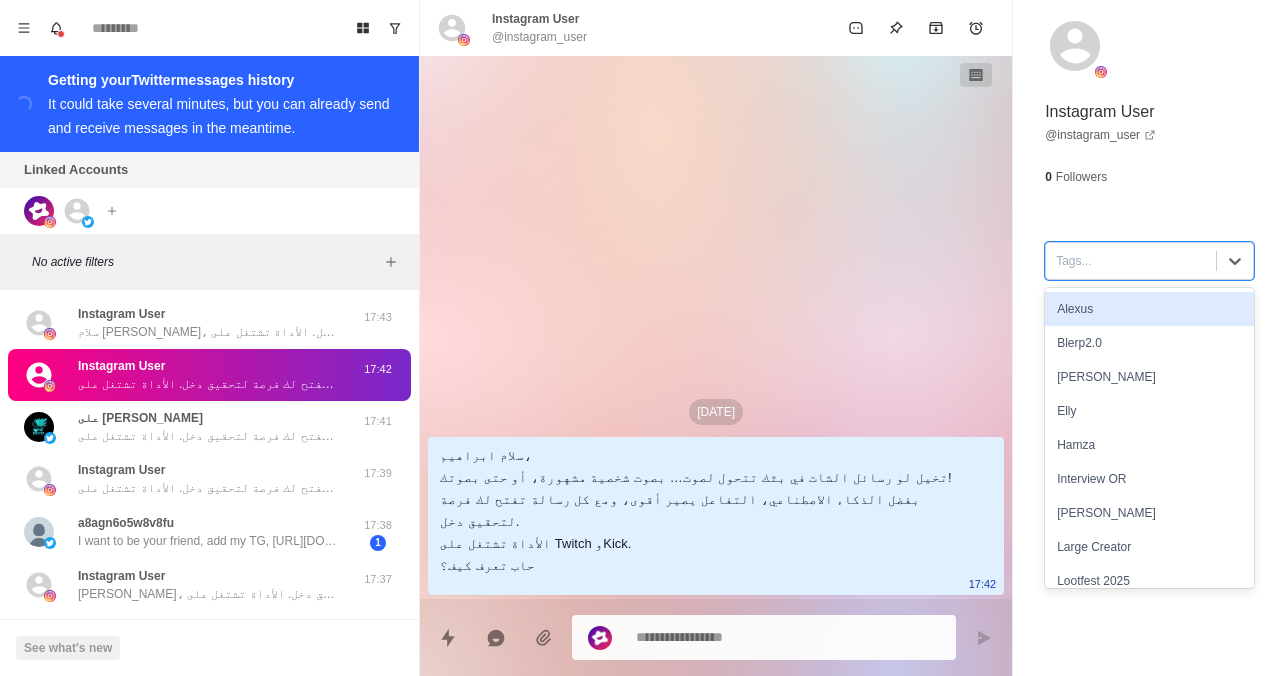 click on "Tags..." at bounding box center (1131, 261) 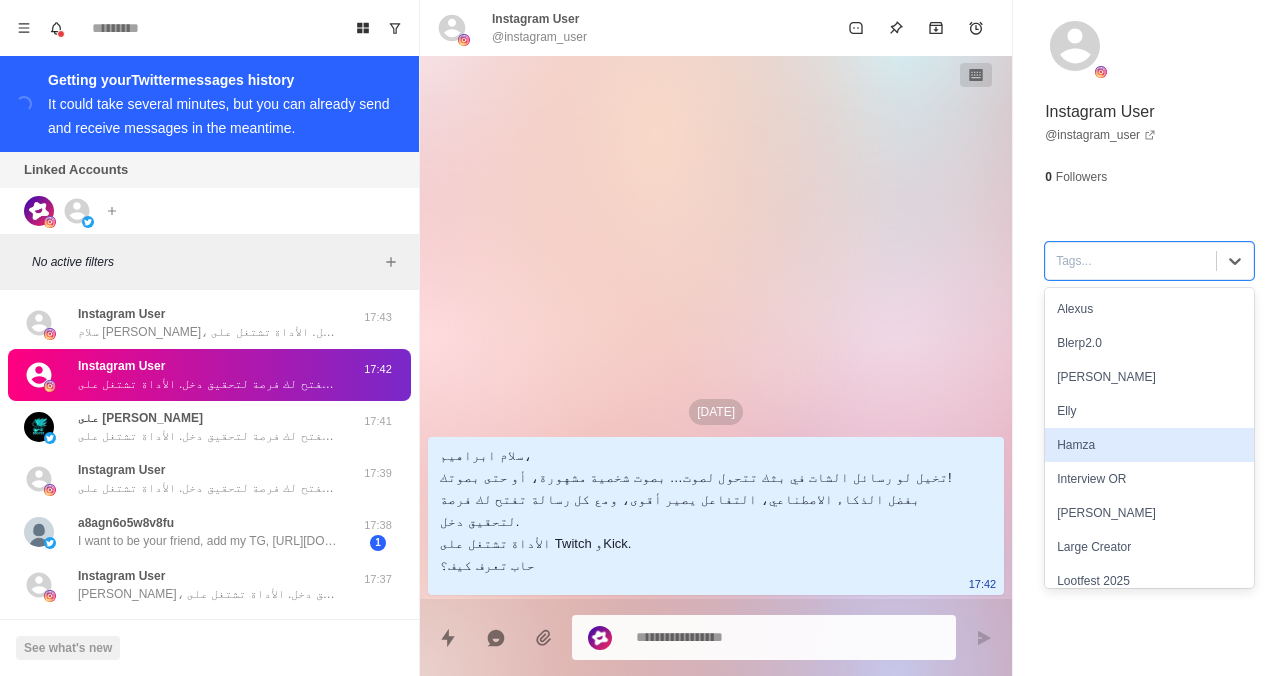 click on "Hamza" at bounding box center (1149, 445) 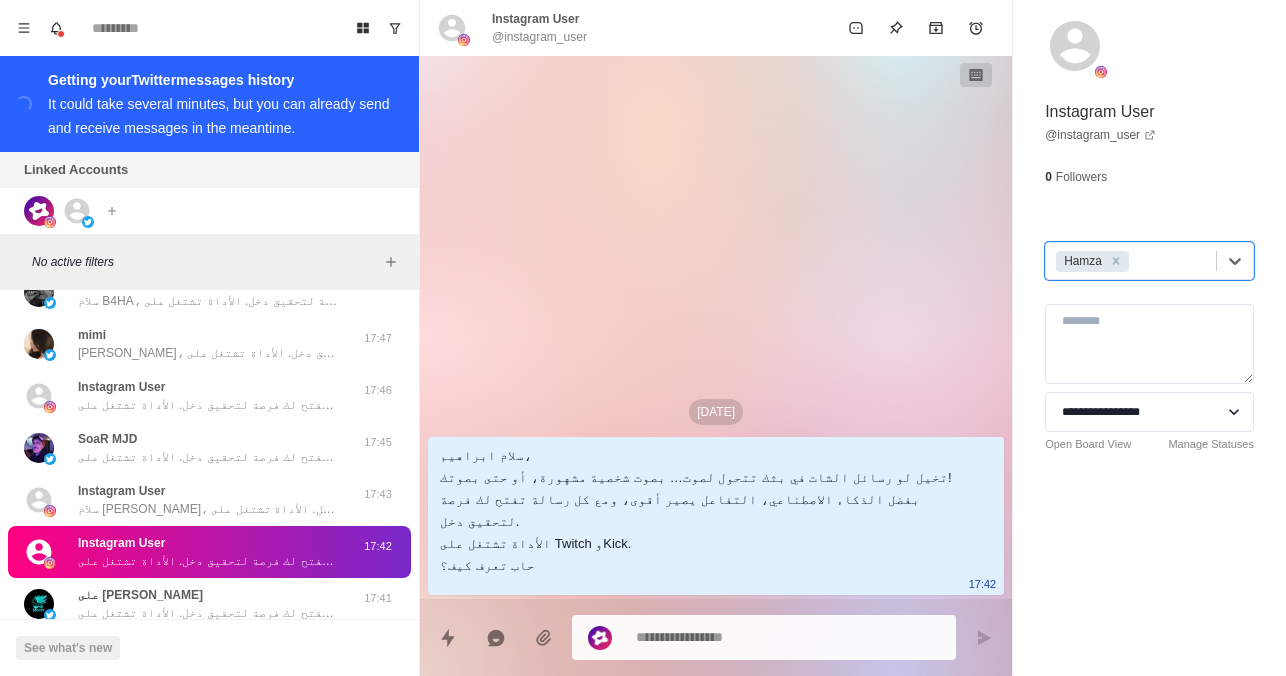 scroll, scrollTop: 343, scrollLeft: 0, axis: vertical 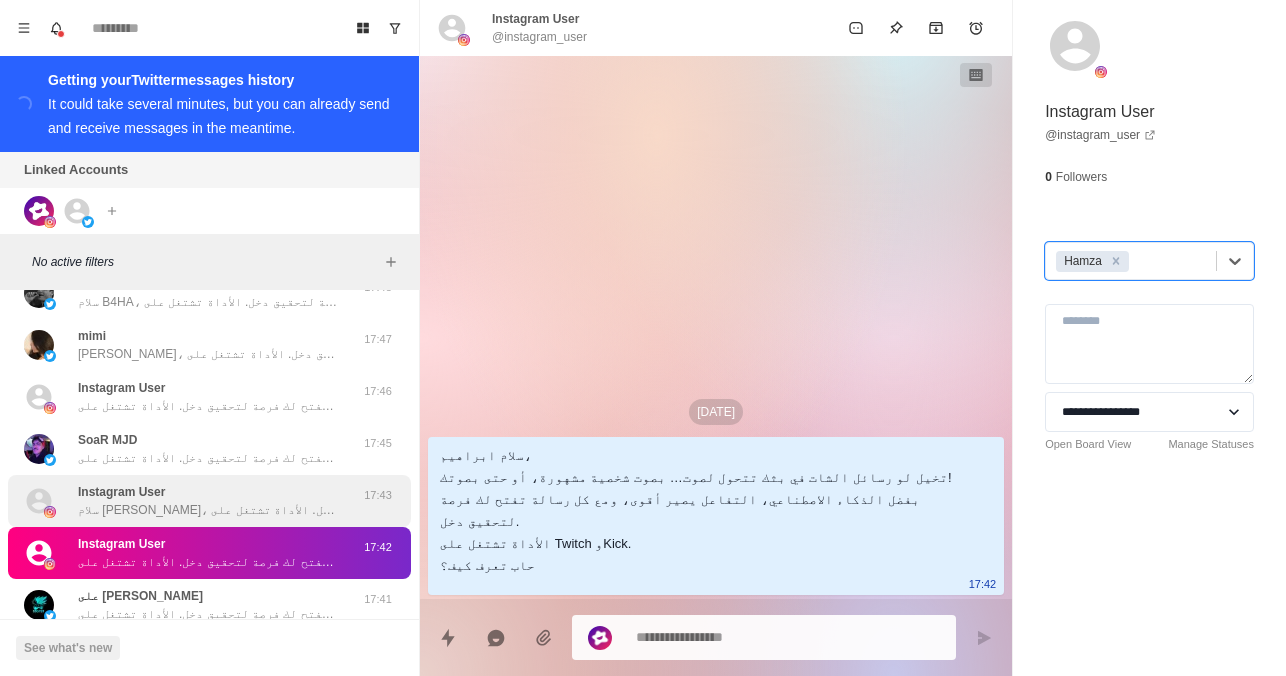 click on "سلام [PERSON_NAME]،
تخيل لو رسائل الشات في بثك تتحول لصوت… بصوت شخصية مشهورة، أو حتى بصوتك!
بفضل الذكاء الاصطناعي، التفاعل يصير أقوى، ومع كل رسالة تفتح لك فرصة لتحقيق دخل.
الأداة تشتغل على Twitch وKick.
حاب تعرف كيف؟" at bounding box center (208, 510) 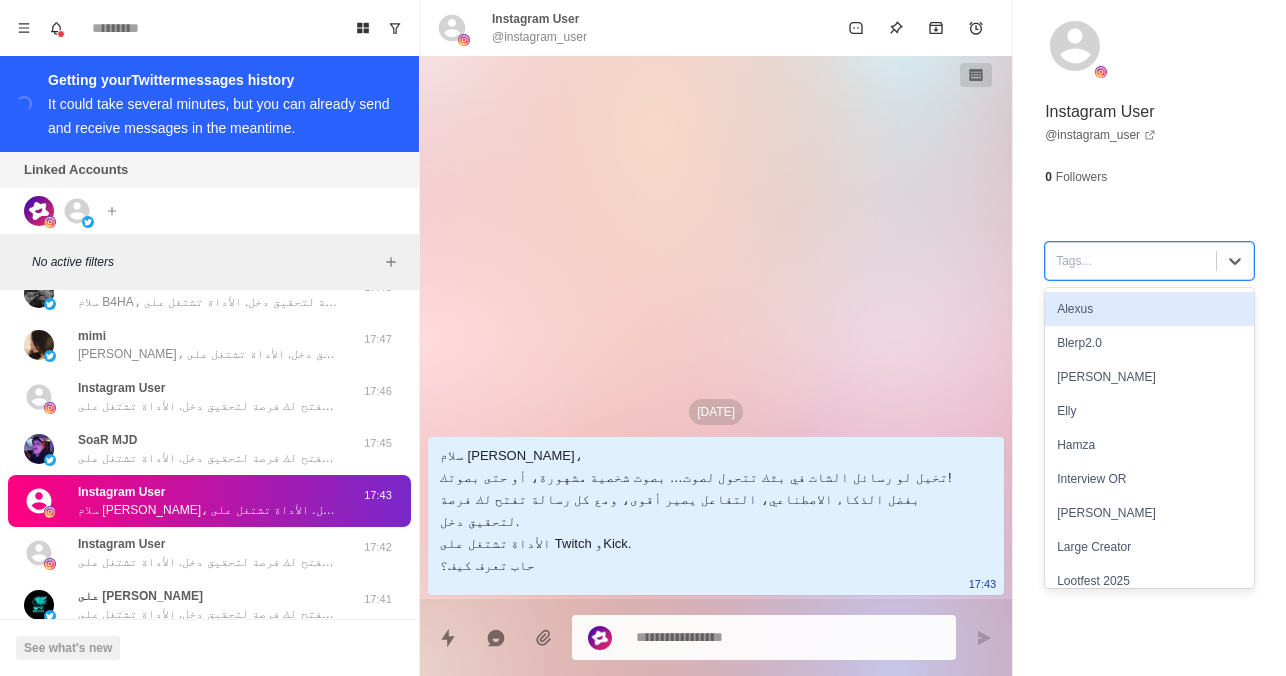 click at bounding box center (1131, 261) 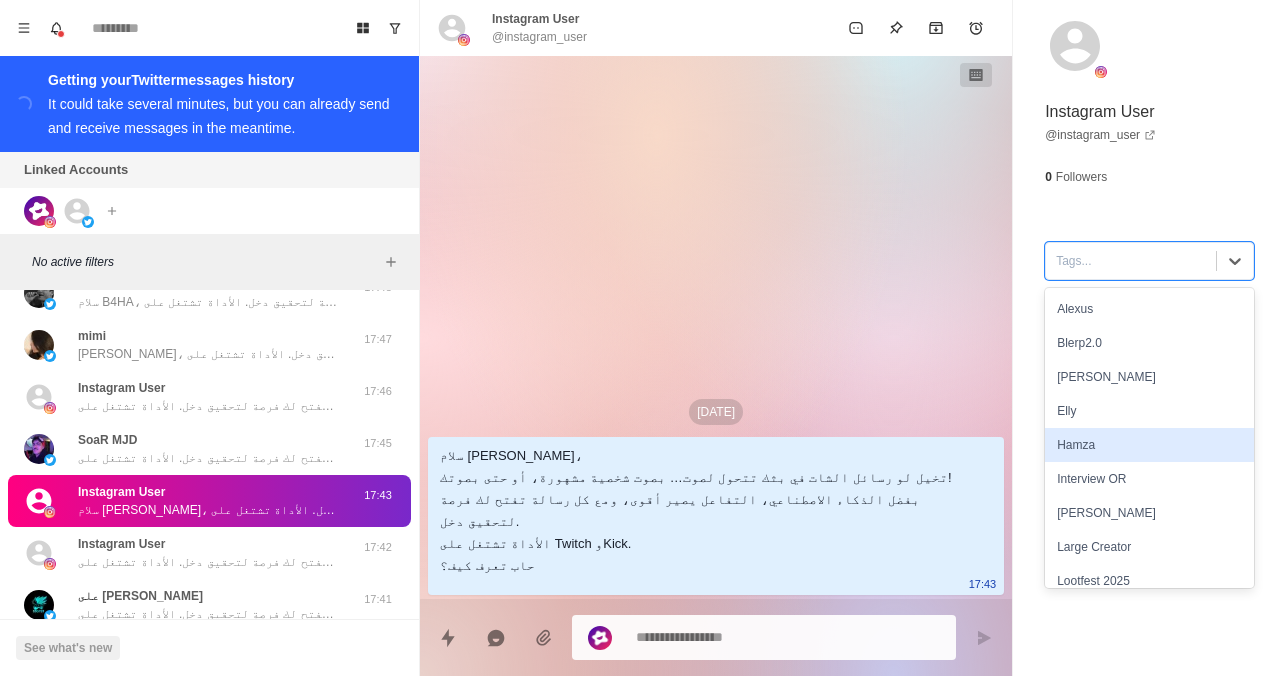 click on "Hamza" at bounding box center (1149, 445) 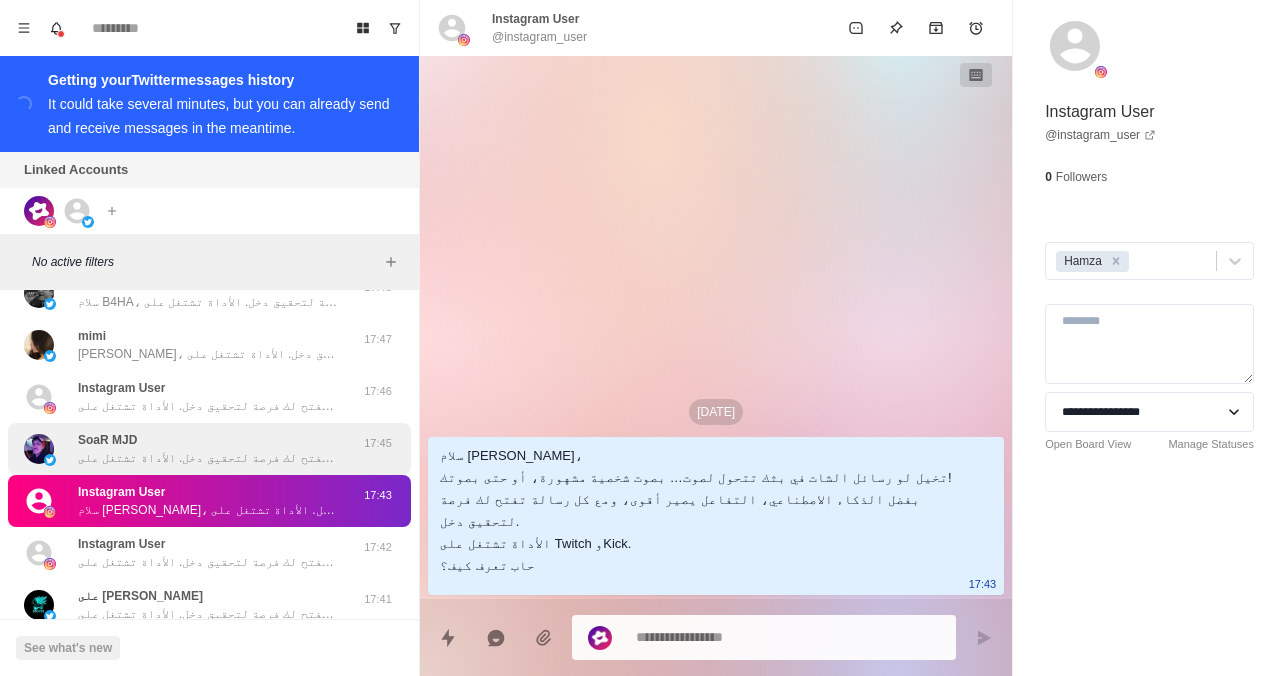 click on "SoaR MJD سلام ماجد،
تخيل لو رسائل الشات في بثك تتحول لصوت… بصوت شخصية مشهورة، أو حتى بصوتك!
بفضل الذكاء الاصطناعي، التفاعل يصير أقوى، ومع كل رسالة تفتح لك فرصة لتحقيق دخل.
الأداة تشتغل على Twitch وKick.
حاب تعرف كيف؟" at bounding box center (208, 449) 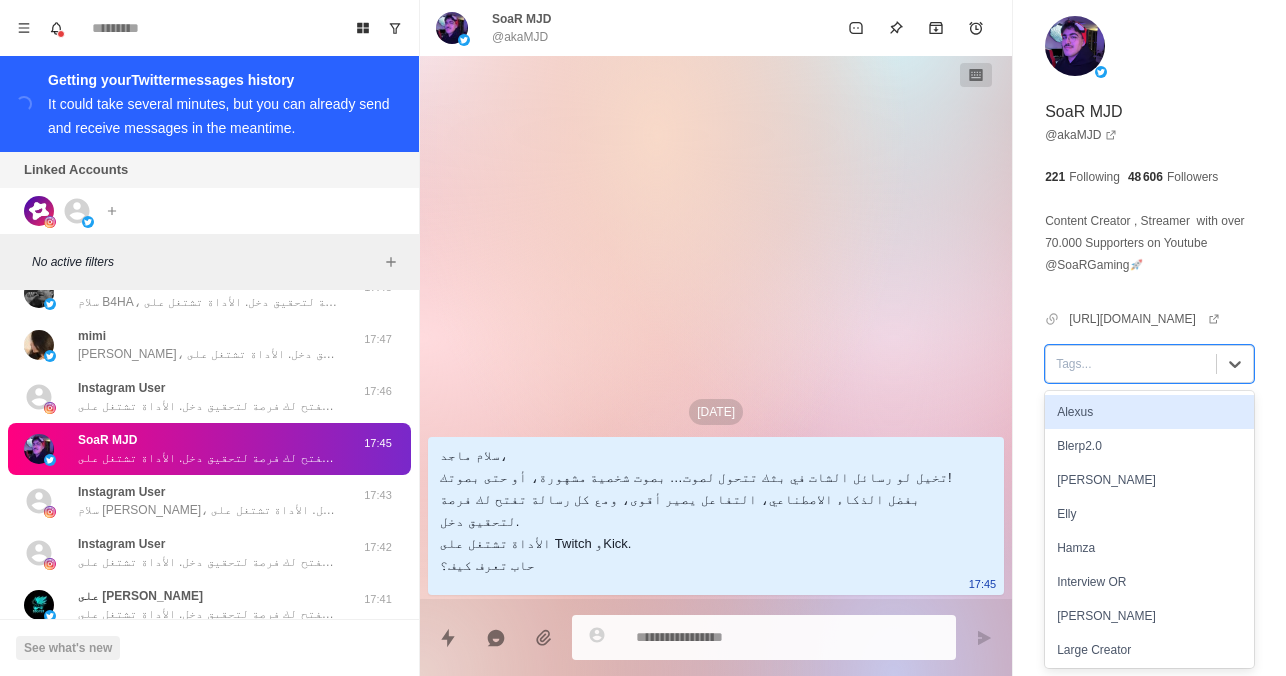 click at bounding box center [1131, 364] 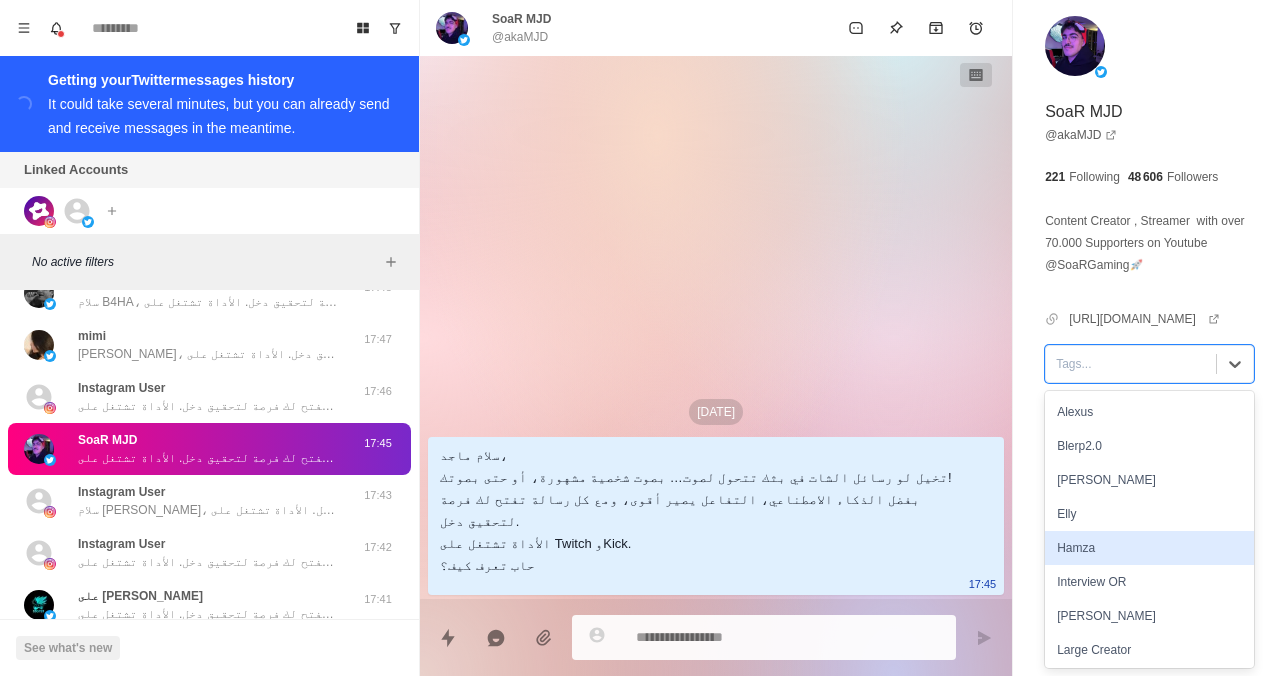 click on "Hamza" at bounding box center (1149, 548) 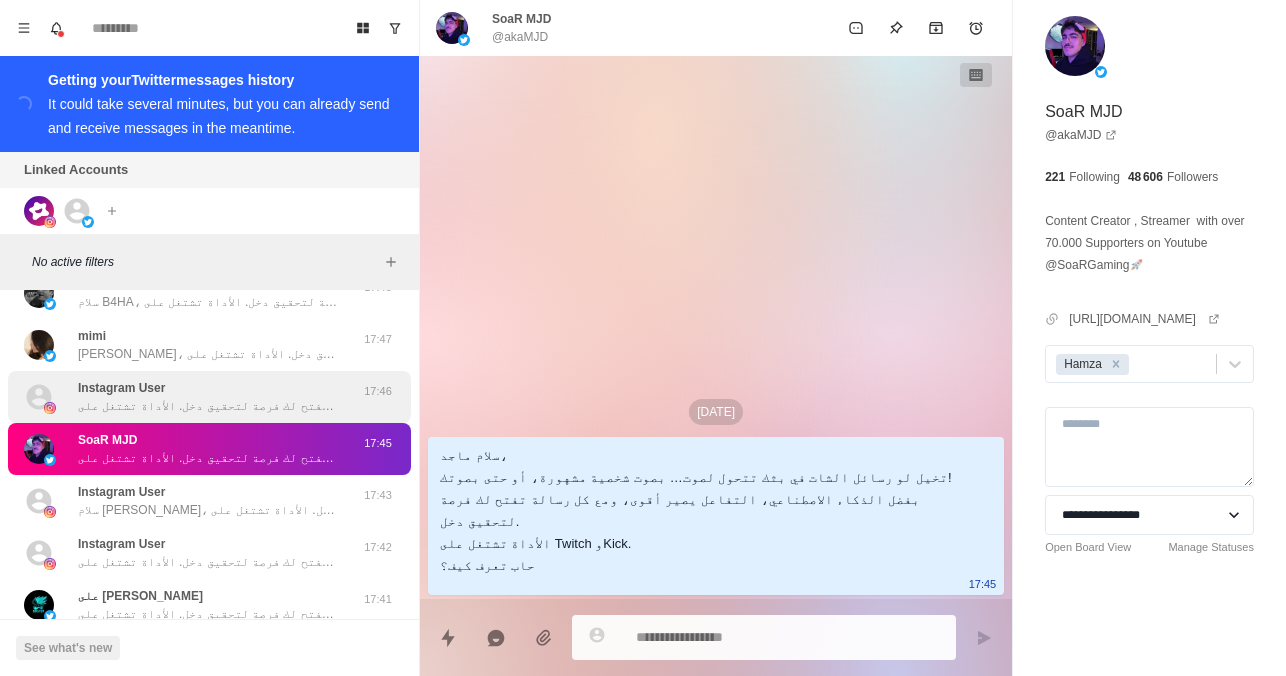 click on "سلام عمر،
تخيل لو رسائل الشات في بثك تتحول لصوت… بصوت شخصية مشهورة، أو حتى بصوتك!
بفضل الذكاء الاصطناعي، التفاعل يصير أقوى، ومع كل رسالة تفتح لك فرصة لتحقيق دخل.
الأداة تشتغل على Twitch وKick.
حاب تعرف كيف؟" at bounding box center (208, 406) 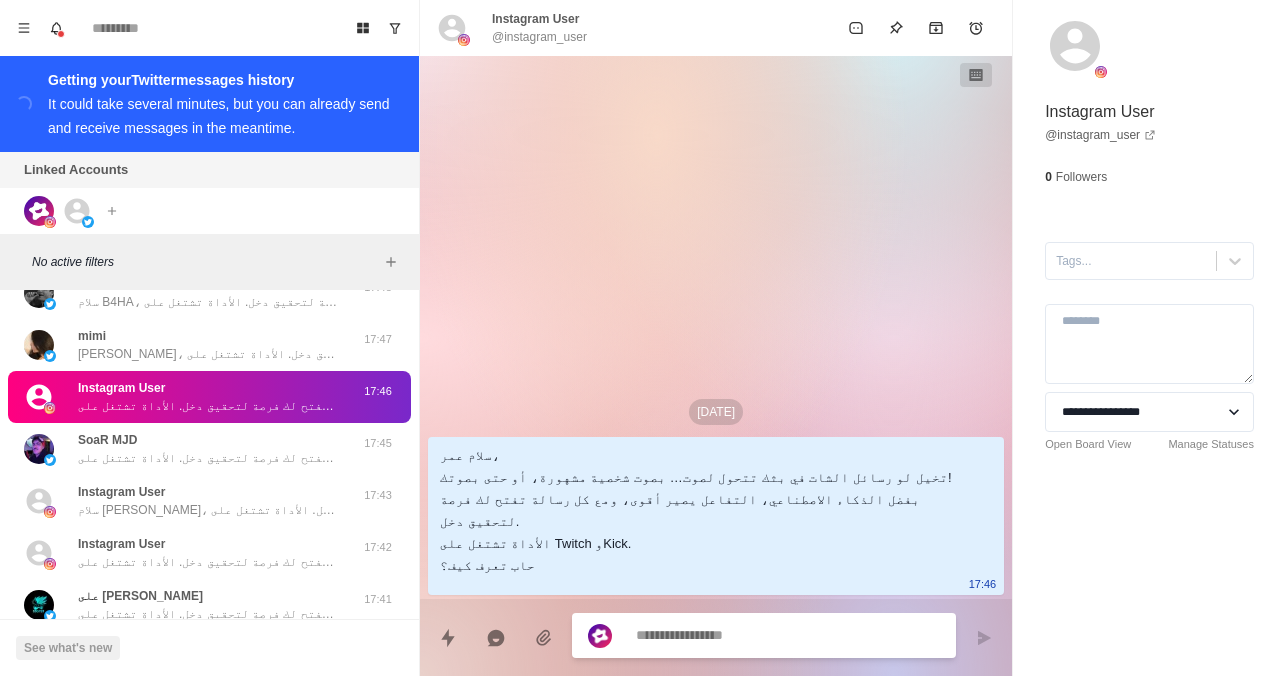 click on "**********" at bounding box center (1149, 270) 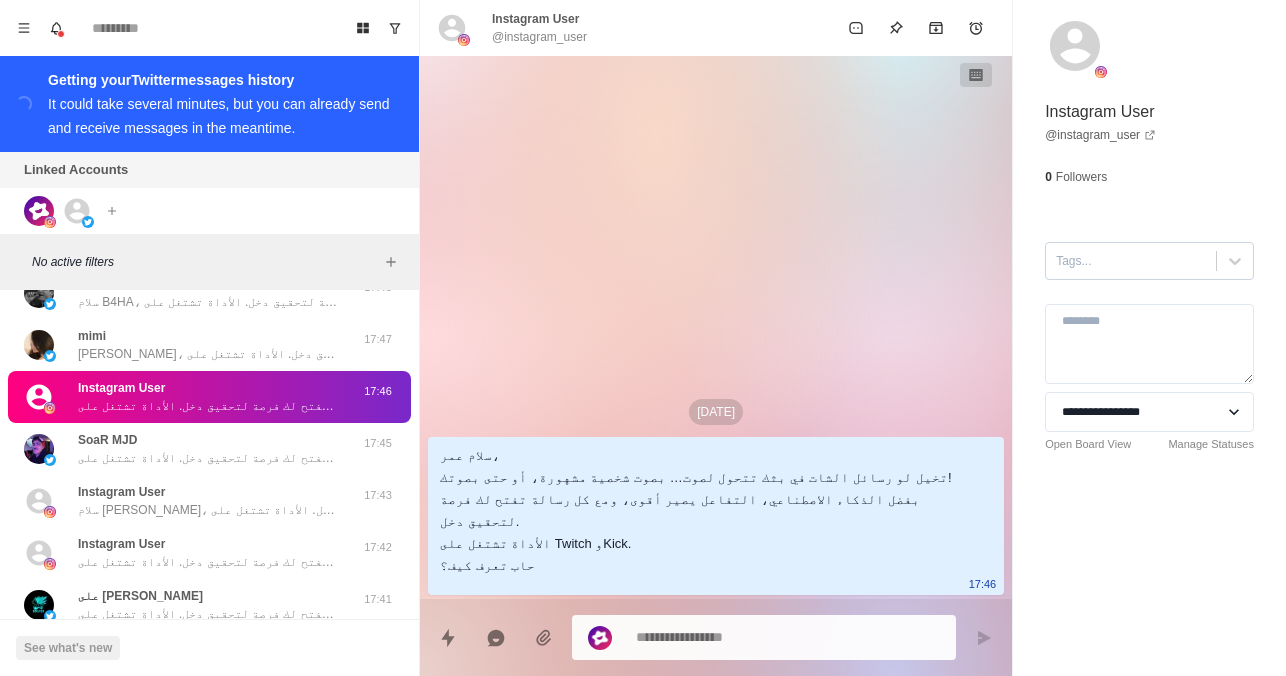 click on "Tags..." at bounding box center [1149, 261] 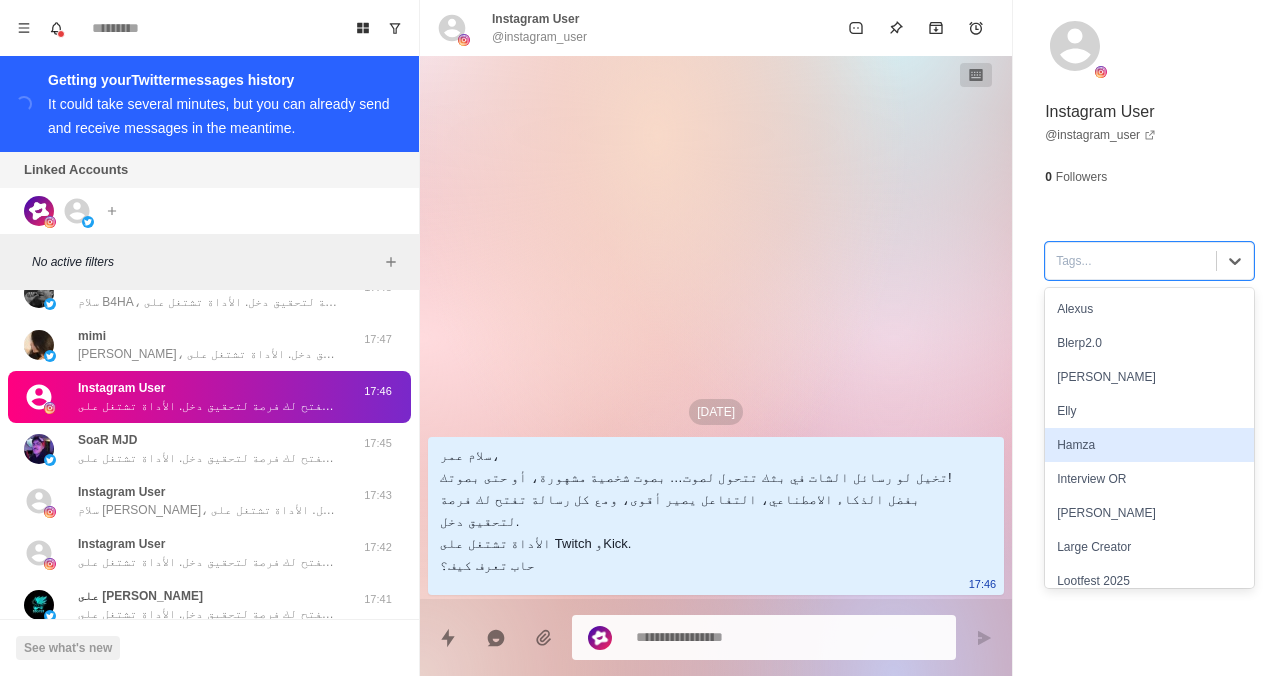 click on "Hamza" at bounding box center (1149, 445) 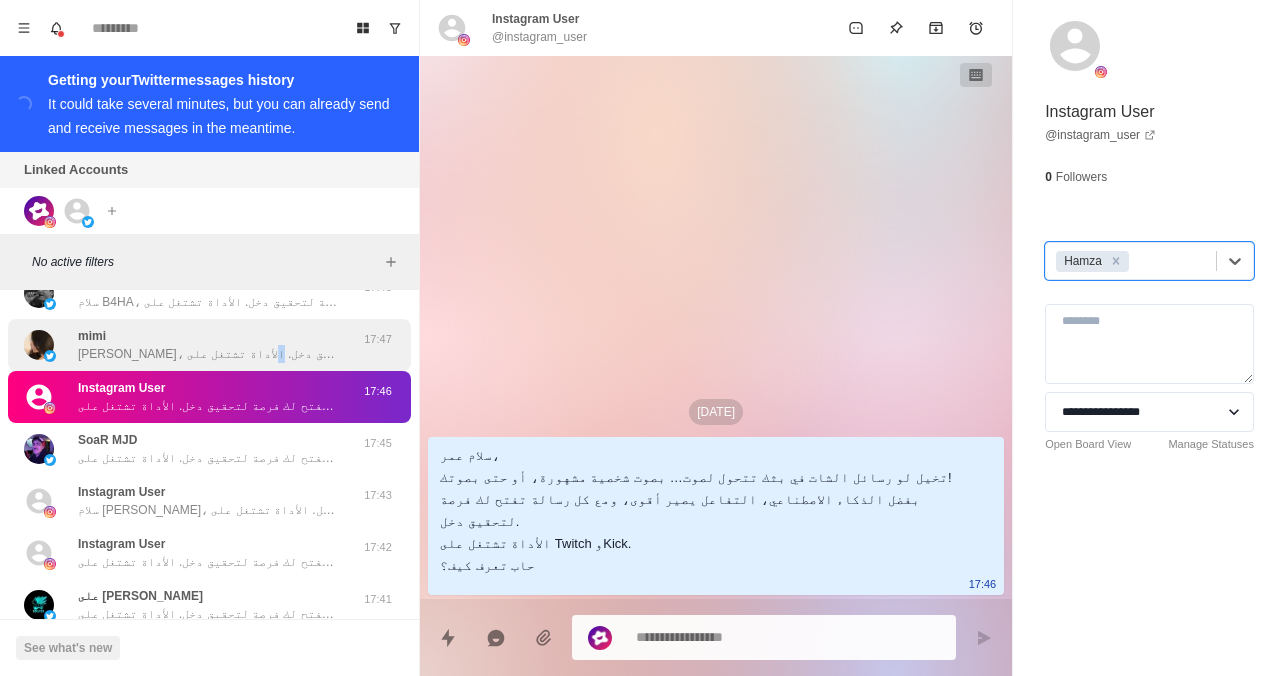 click on "[PERSON_NAME]،
تخيّلي لو رسائل الشات في بثك تتحوّل لصوت… بصوت شخصية مشهورة، أو حتى بصوتك إنتِ!
بفضل الذكاء الاصطناعي، التفاعل يصير أقوى، ومع كل رسالة تفتح لك فرصة لتحقيق دخل.
الأداة تشتغل على Twitch وKick.
حابّة تعرفين كيف؟" at bounding box center [208, 354] 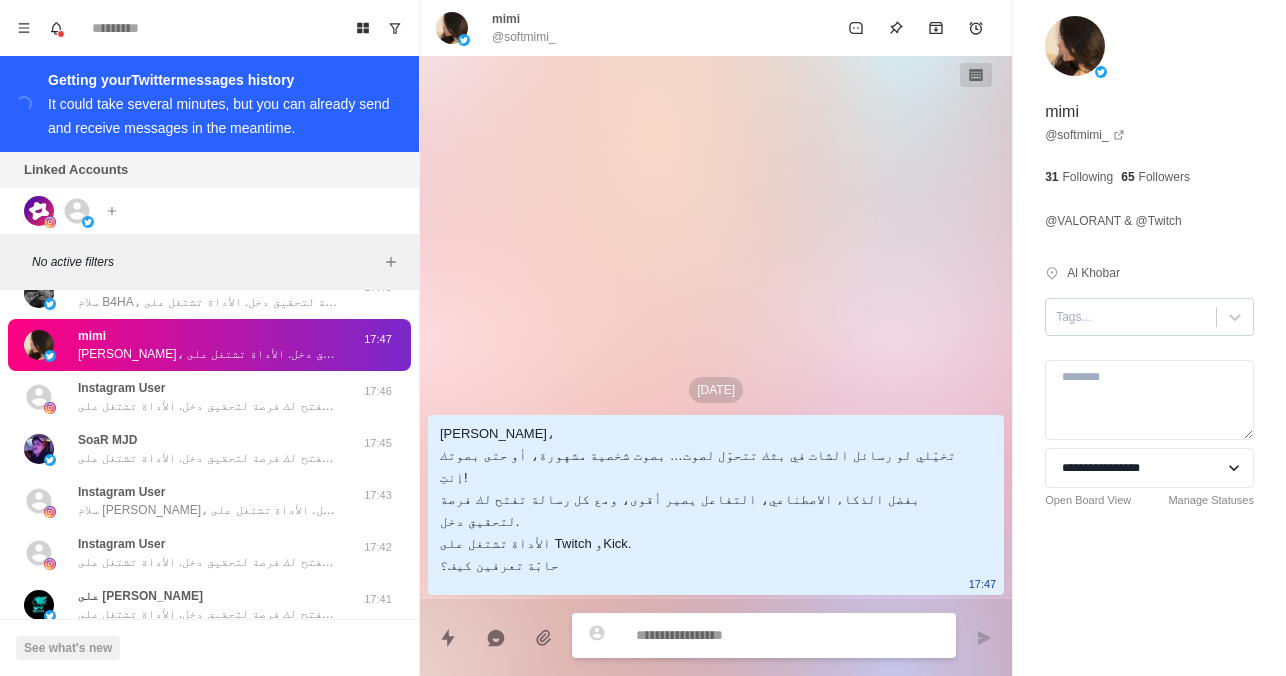 click at bounding box center (1131, 317) 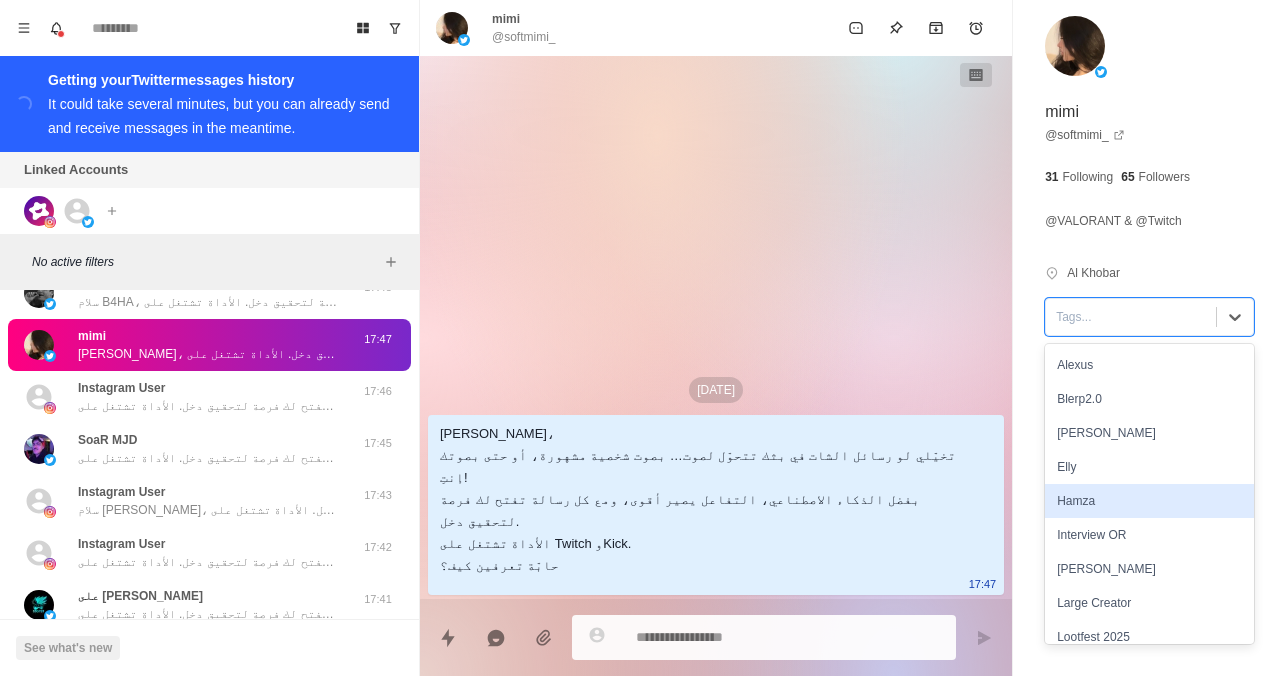 click on "Hamza" at bounding box center [1149, 501] 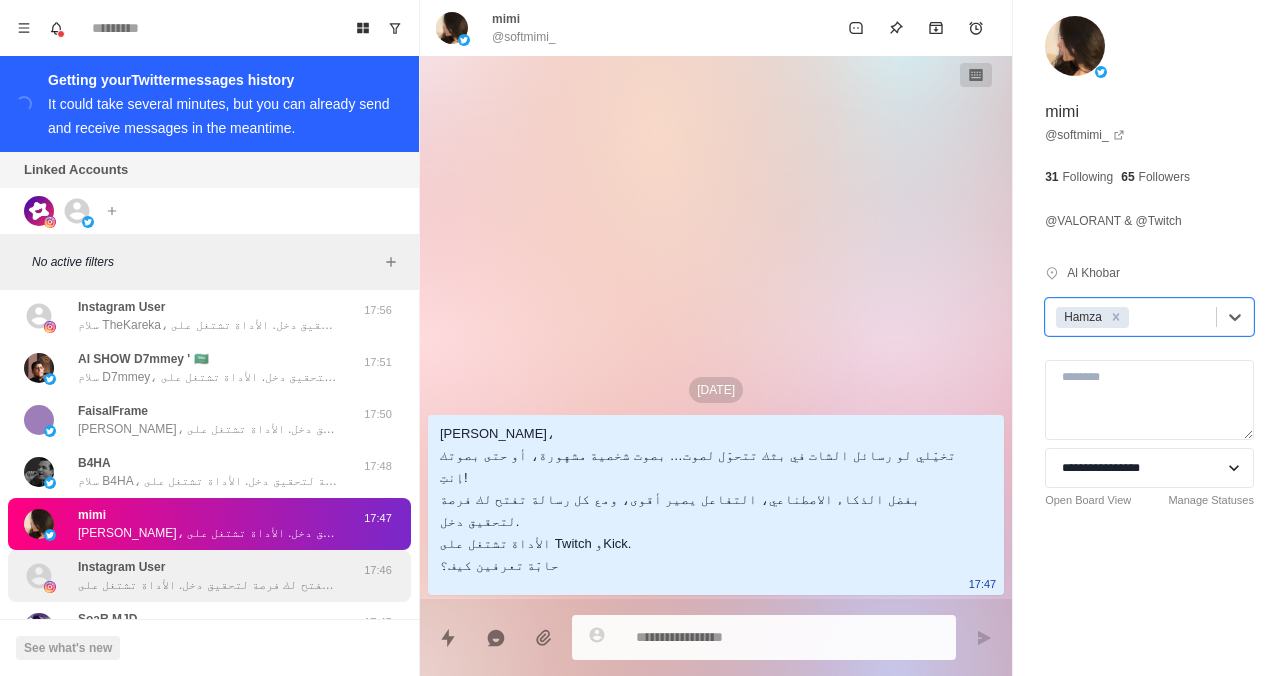 scroll, scrollTop: 163, scrollLeft: 0, axis: vertical 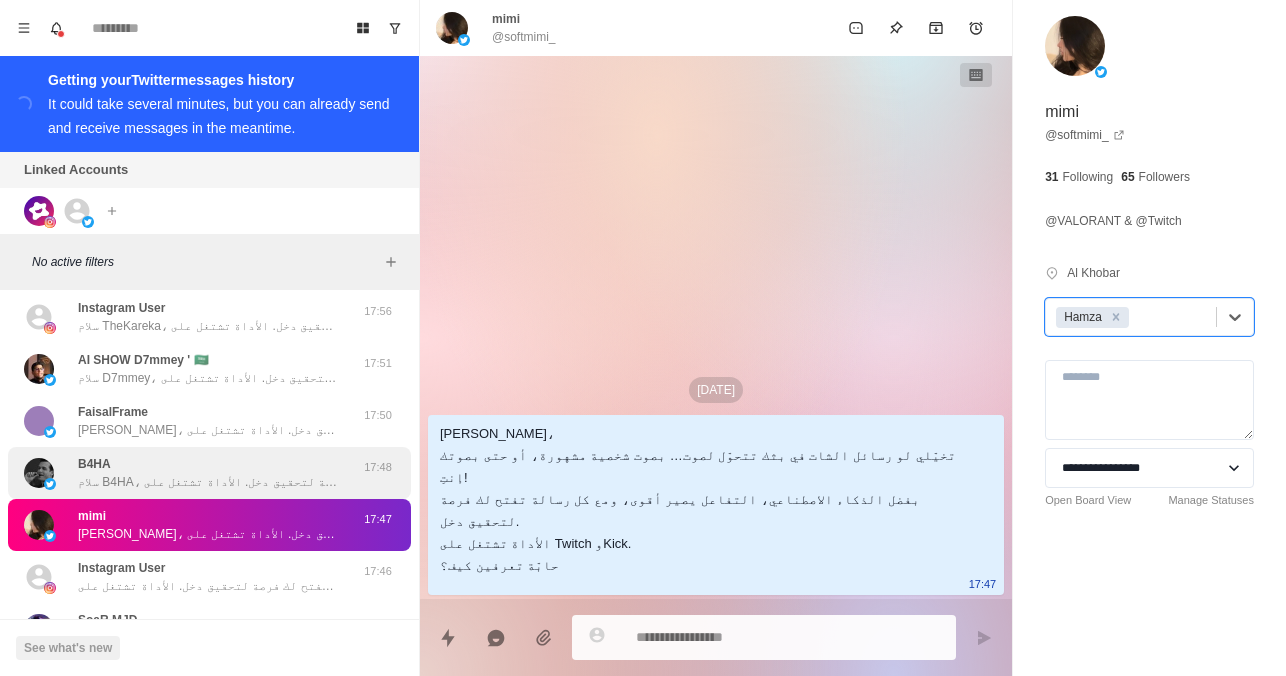 click on "B4HA سلام B4HA،
تخيل لو رسائل الشات في بثك تتحول لصوت… بصوت شخصية مشهورة، أو حتى بصوتك!
بفضل الذكاء الاصطناعي، التفاعل يصير أقوى، ومع كل رسالة تفتح لك فرصة لتحقيق دخل.
الأداة تشتغل على Twitch وKick.
حاب تعرف كيف؟ 17:48" at bounding box center (209, 473) 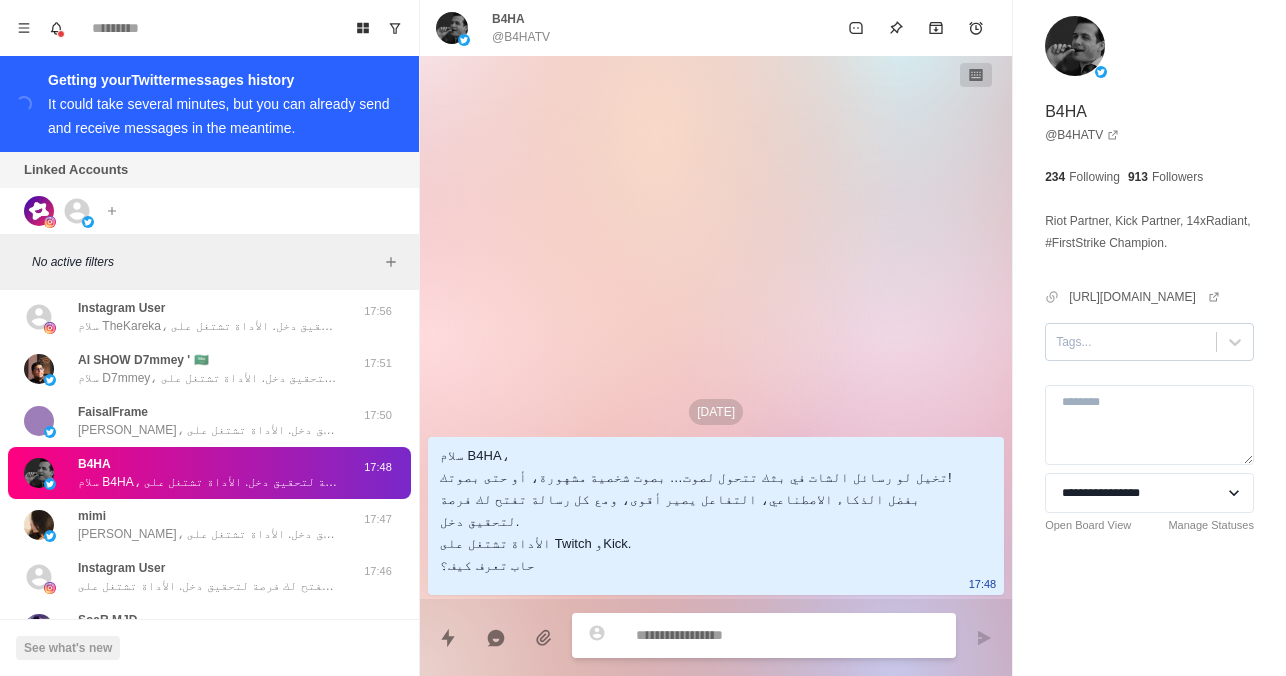 click at bounding box center [1131, 342] 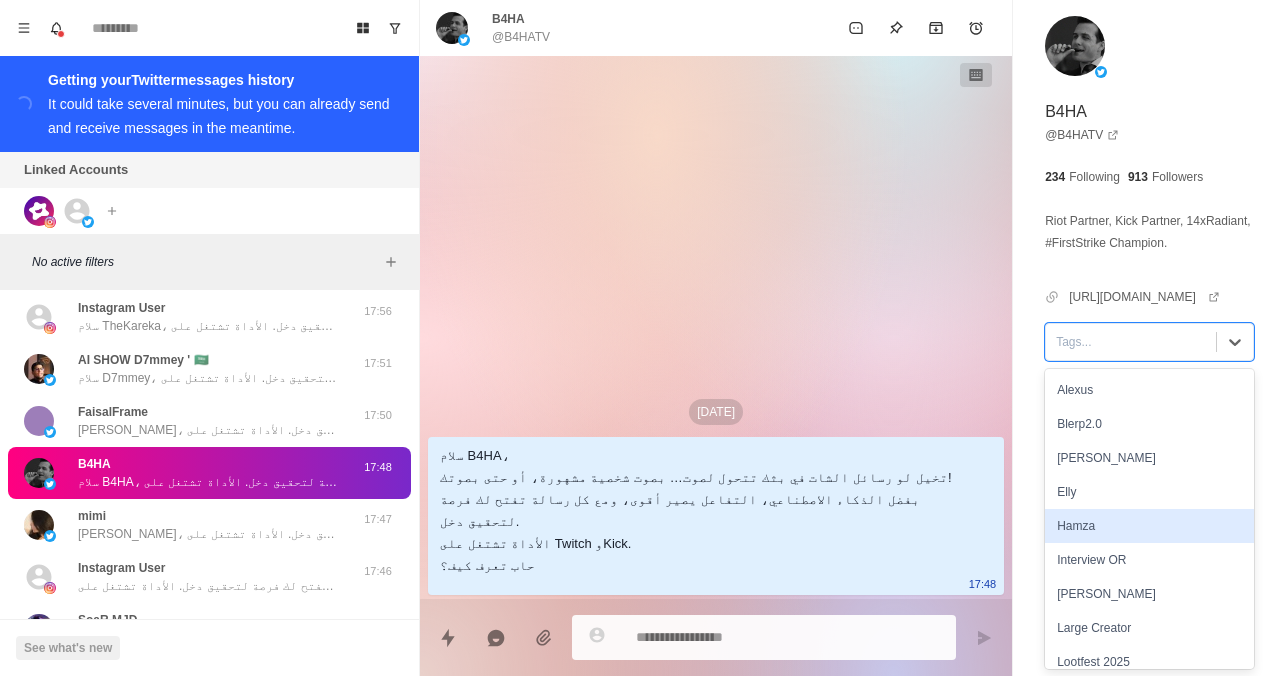 click on "Hamza" at bounding box center (1149, 526) 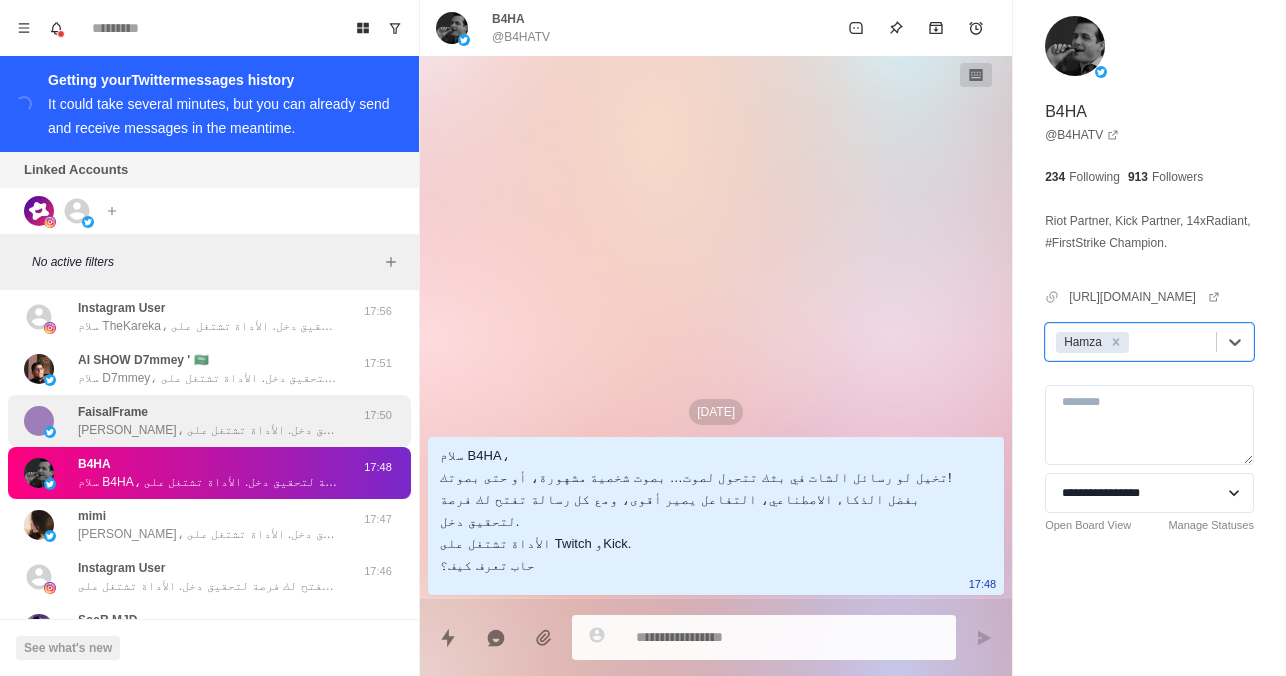 scroll, scrollTop: 157, scrollLeft: 0, axis: vertical 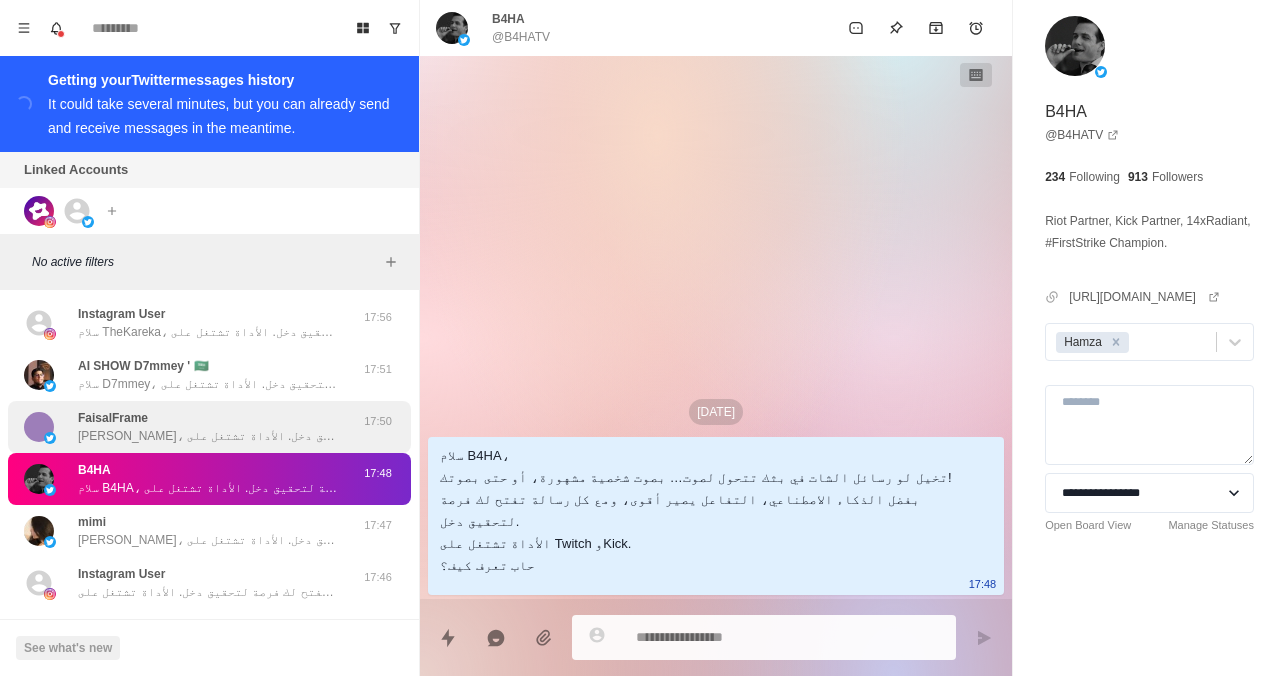 click on "[PERSON_NAME]،
تخيل لو رسائل الشات في بثك تتحول لصوت… بصوت شخصية مشهورة، أو حتى بصوتك!
بفضل الذكاء الاصطناعي، التفاعل يصير أقوى، ومع كل رسالة تفتح لك فرصة لتحقيق دخل.
الأداة تشتغل على Twitch وKick.
حاب تعرف كيف؟" at bounding box center (208, 436) 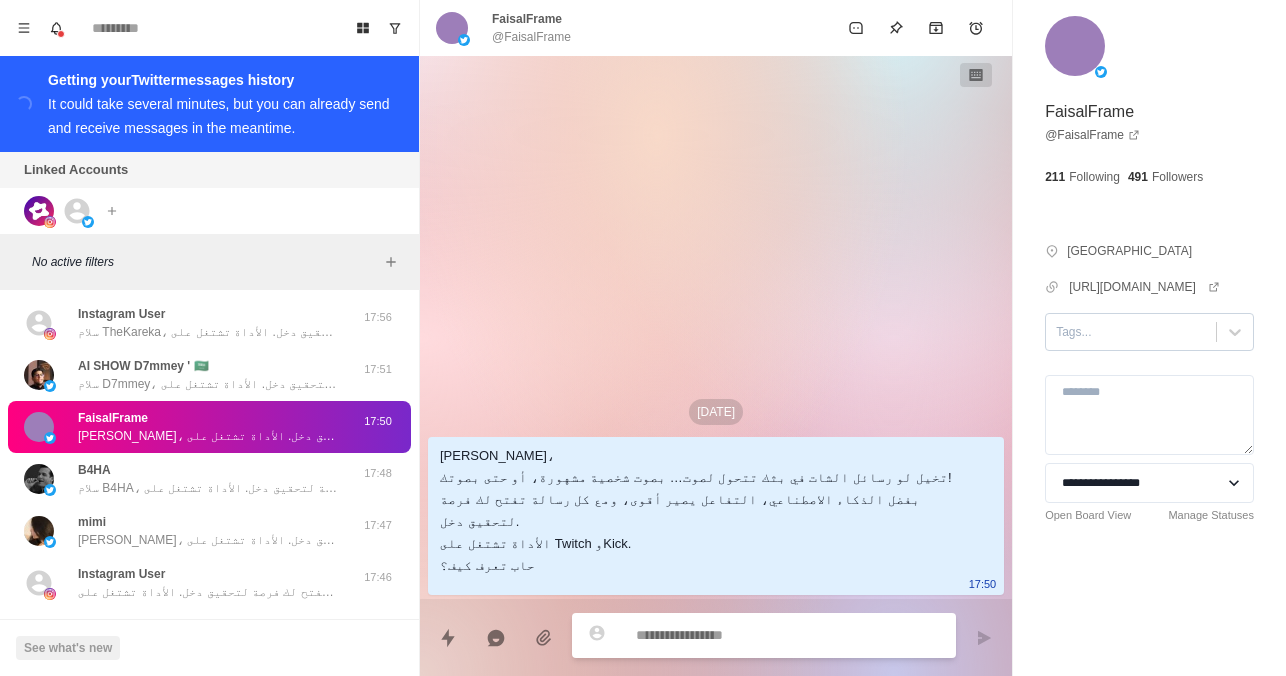 click at bounding box center (1131, 332) 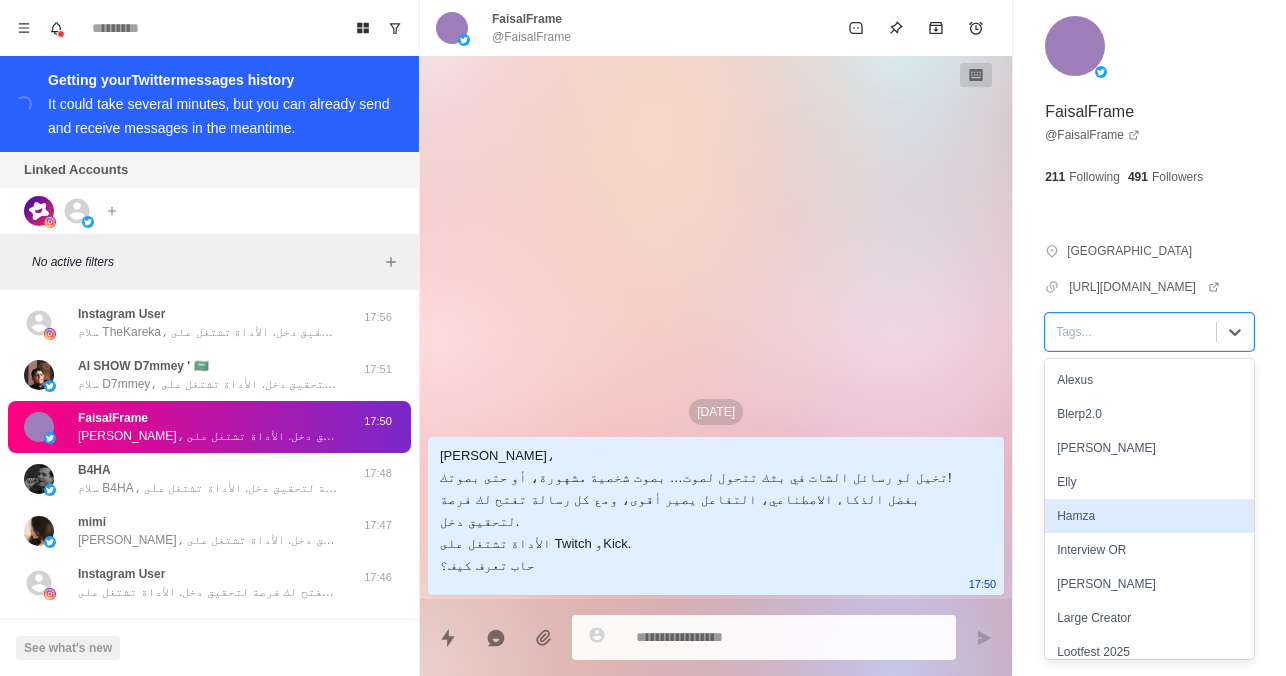 click on "Hamza" at bounding box center (1149, 516) 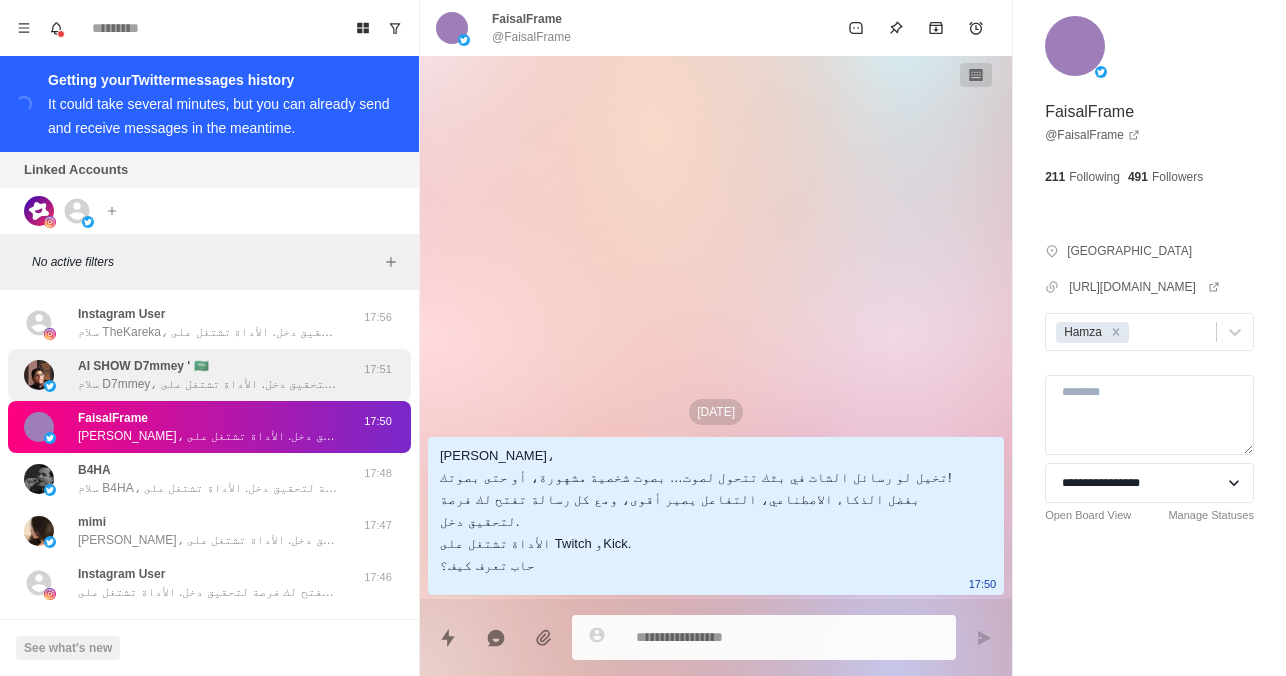 click on "AI SHOW D7mmey ' 🇸🇦 سلام D7mmey،
تخيل لو رسائل الشات في بثك تتحول لصوت… بصوت شخصية مشهورة، أو حتى بصوتك!
بفضل الذكاء الاصطناعي، التفاعل يصير أقوى، ومع كل رسالة تفتح لك فرصة لتحقيق دخل.
الأداة تشتغل على Twitch وKick.
حاب تعرف كيف؟" at bounding box center (208, 375) 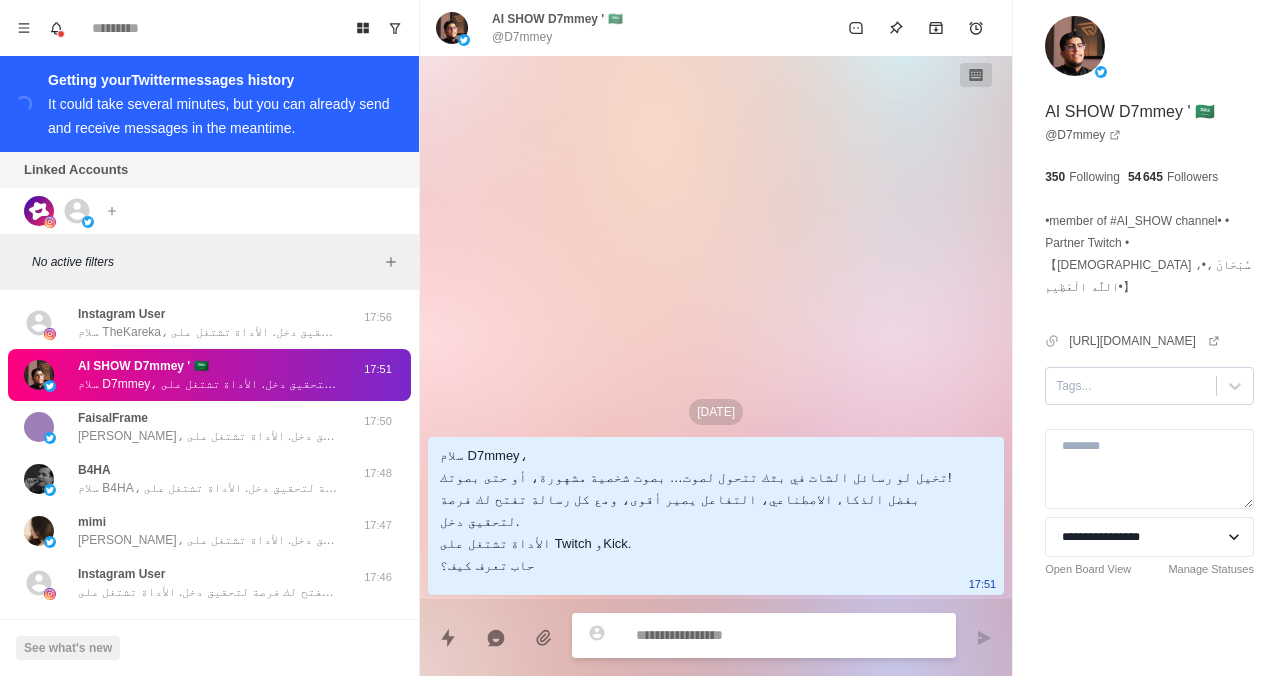 click on "Tags..." at bounding box center [1131, 386] 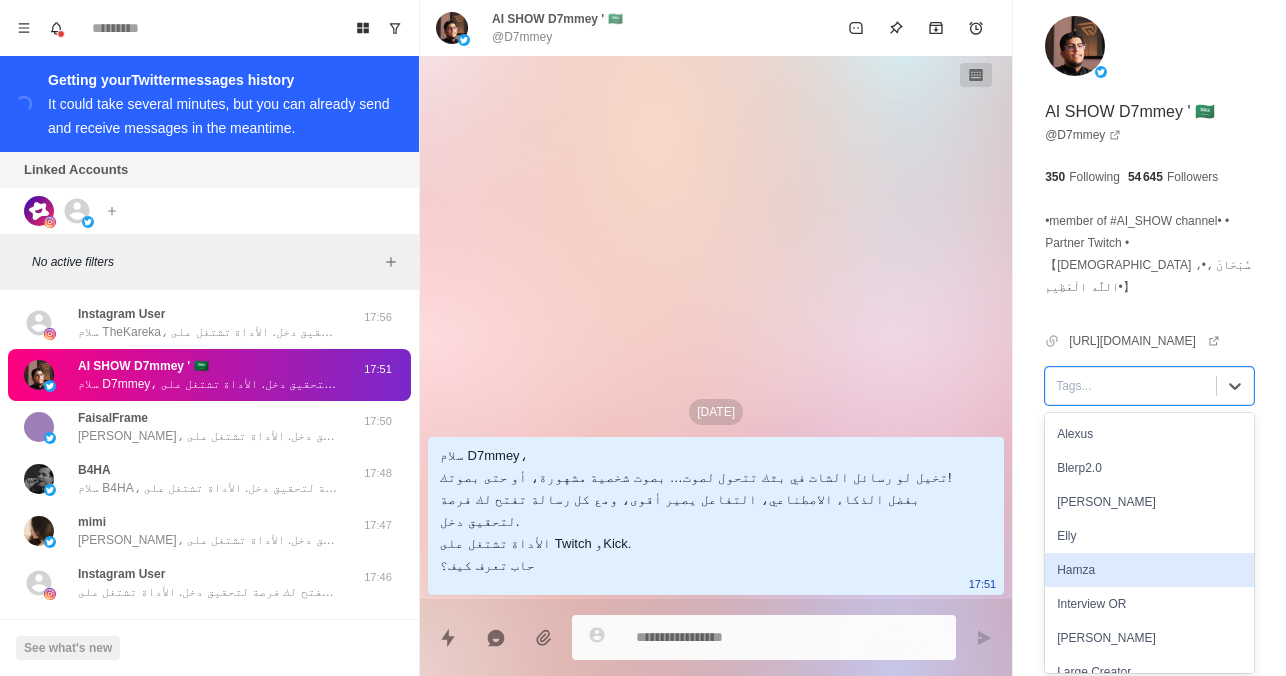 click on "Hamza" at bounding box center (1149, 570) 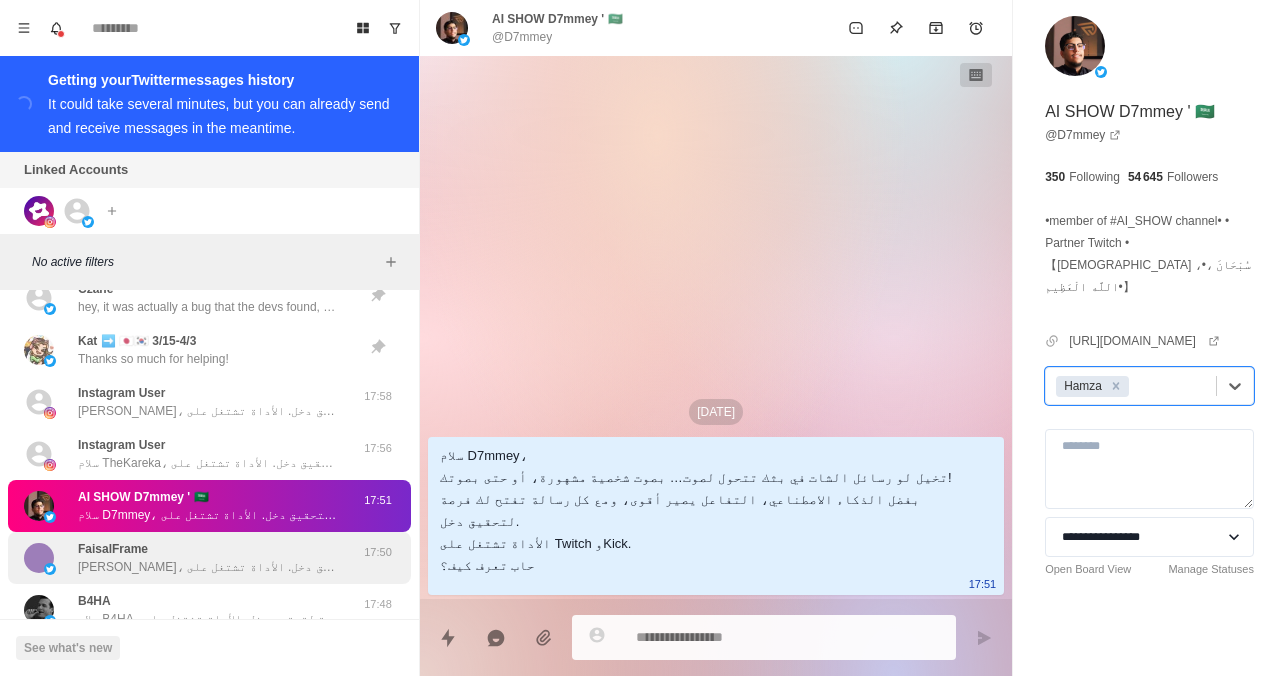 scroll, scrollTop: 25, scrollLeft: 0, axis: vertical 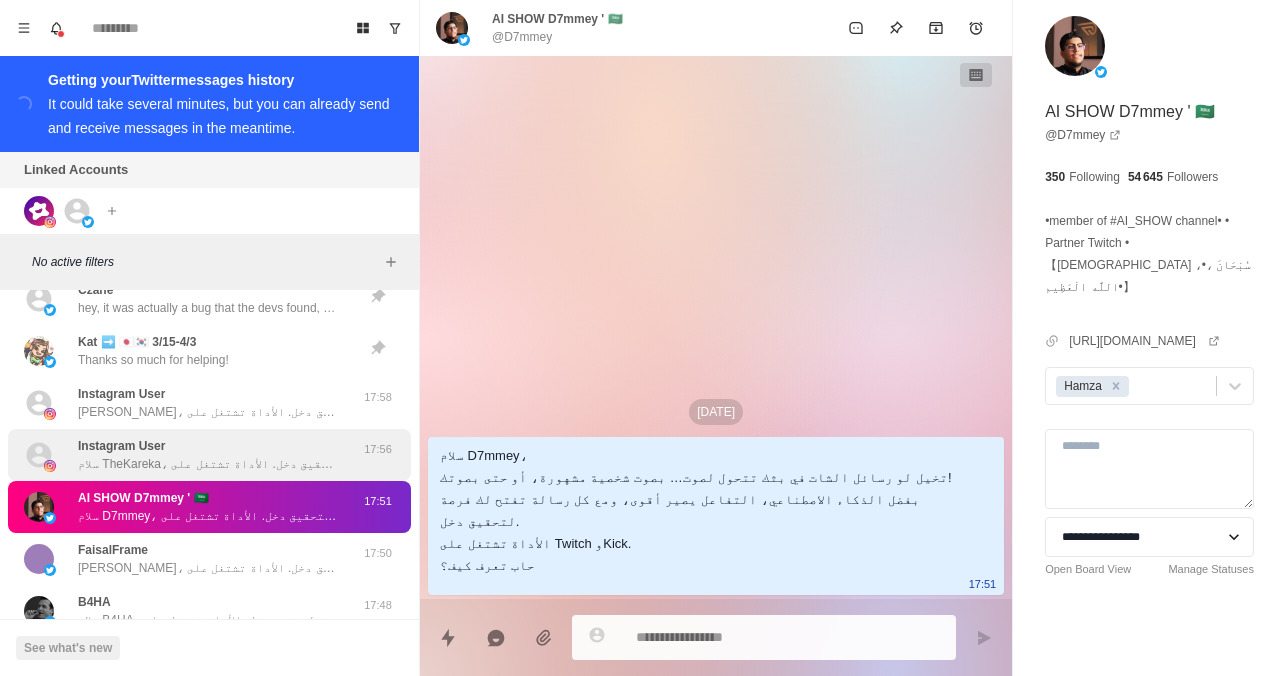 click on "Instagram User سلام TheKareka،
تخيل لو رسائل الشات في بثك تتحول لصوت… بصوت شخصية مشهورة، أو حتى بصوتك!
بفضل الذكاء الاصطناعي، التفاعل يصير أقوى، ومع كل رسالة تفتح لك فرصة لتحقيق دخل.
الأداة تشتغل على Twitch وKick.
حاب تعرف كيف؟" at bounding box center (208, 455) 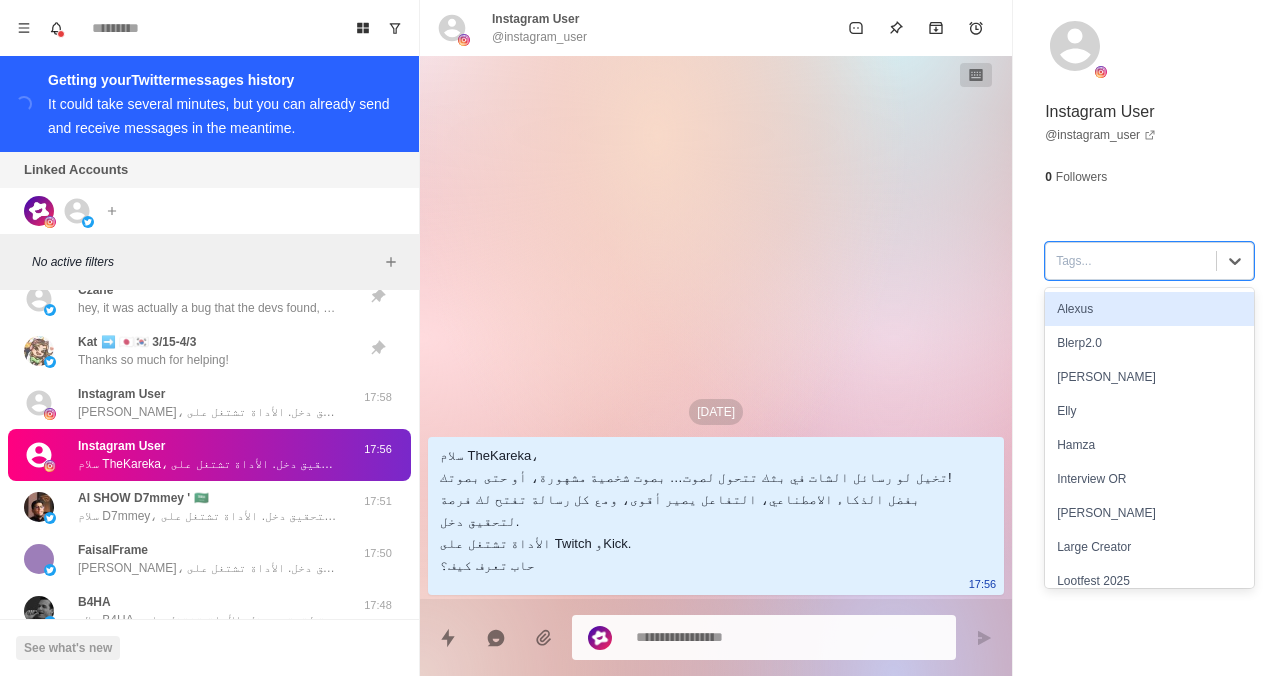 click at bounding box center [1131, 261] 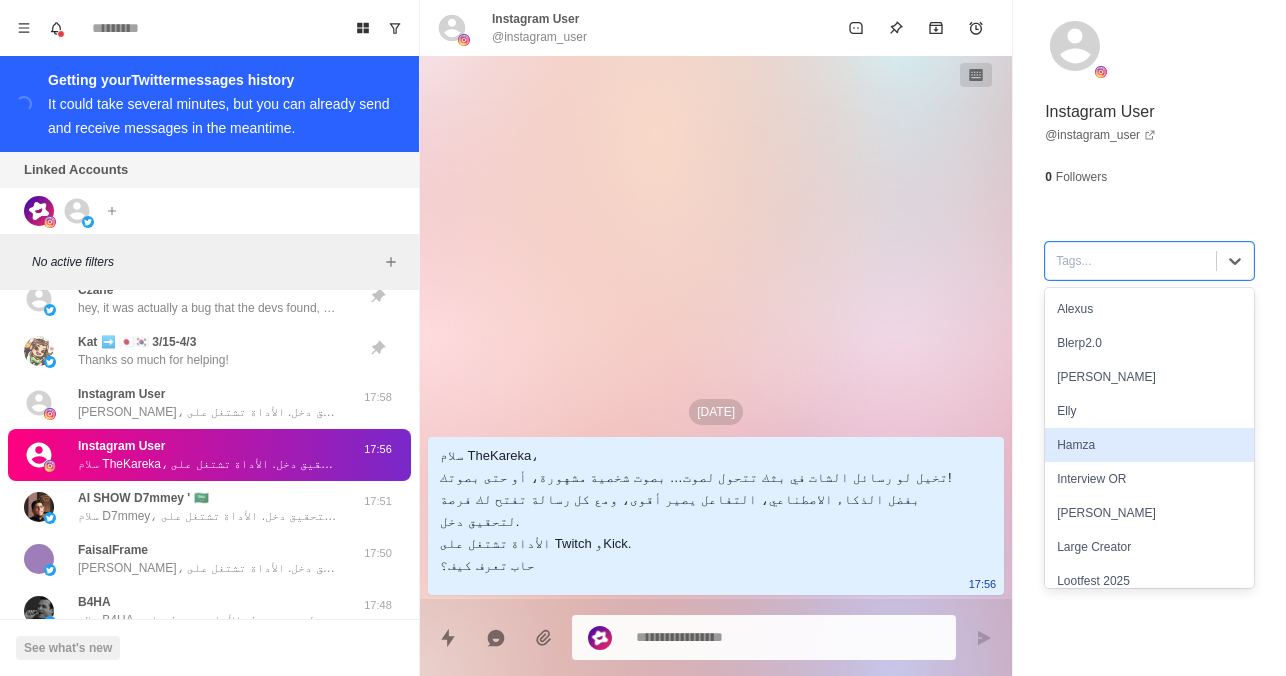 click on "Hamza" at bounding box center (1149, 445) 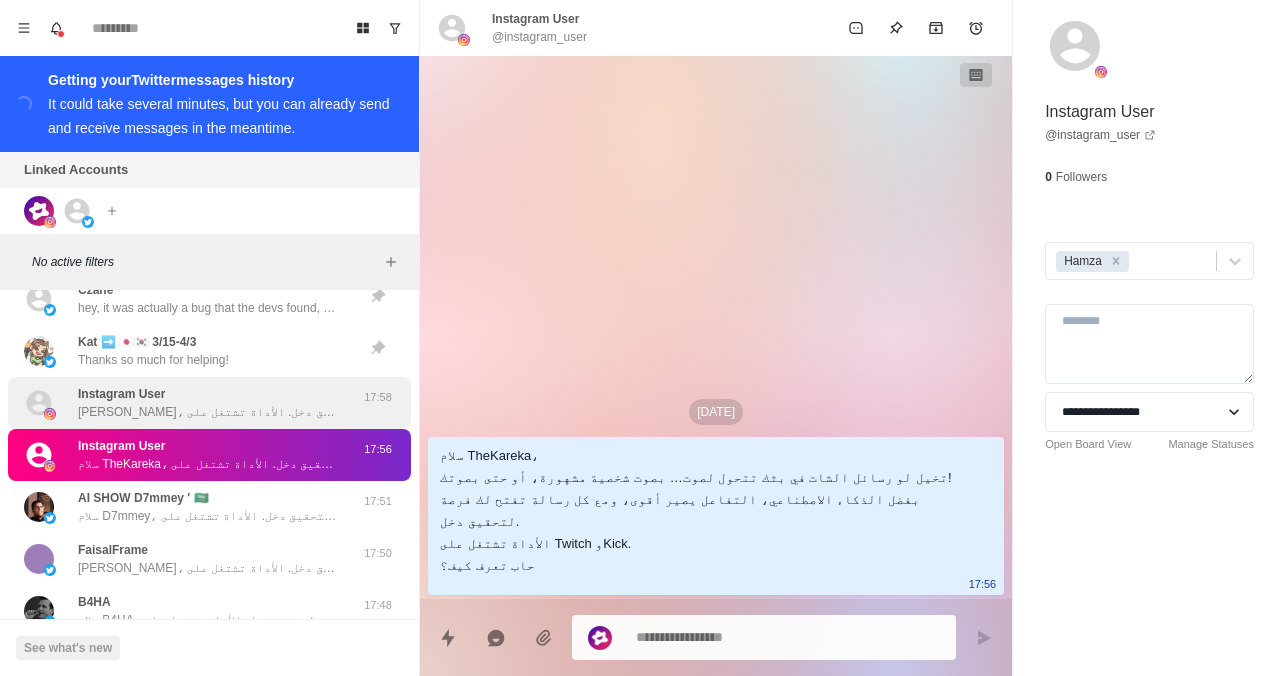 click on "[PERSON_NAME]،
تخيّلي لو رسائل الشات في بثك تتحوّل لصوت… بصوت شخصية مشهورة، أو حتى بصوتك إنتِ!
بفضل الذكاء الاصطناعي، التفاعل يصير أقوى، ومع كل رسالة تفتح لك فرصة لتحقيق دخل.
الأداة تشتغل على Twitch وKick.
حابّة تعرفين كيف؟" at bounding box center [208, 412] 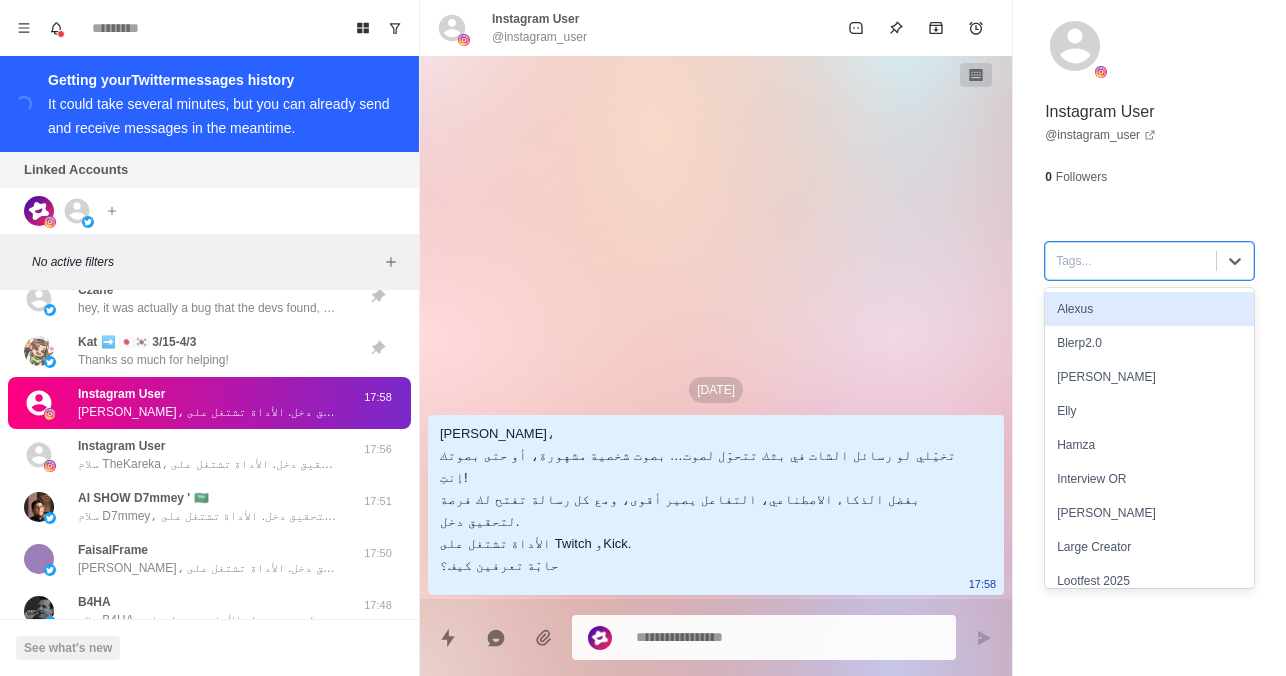 click at bounding box center [1131, 261] 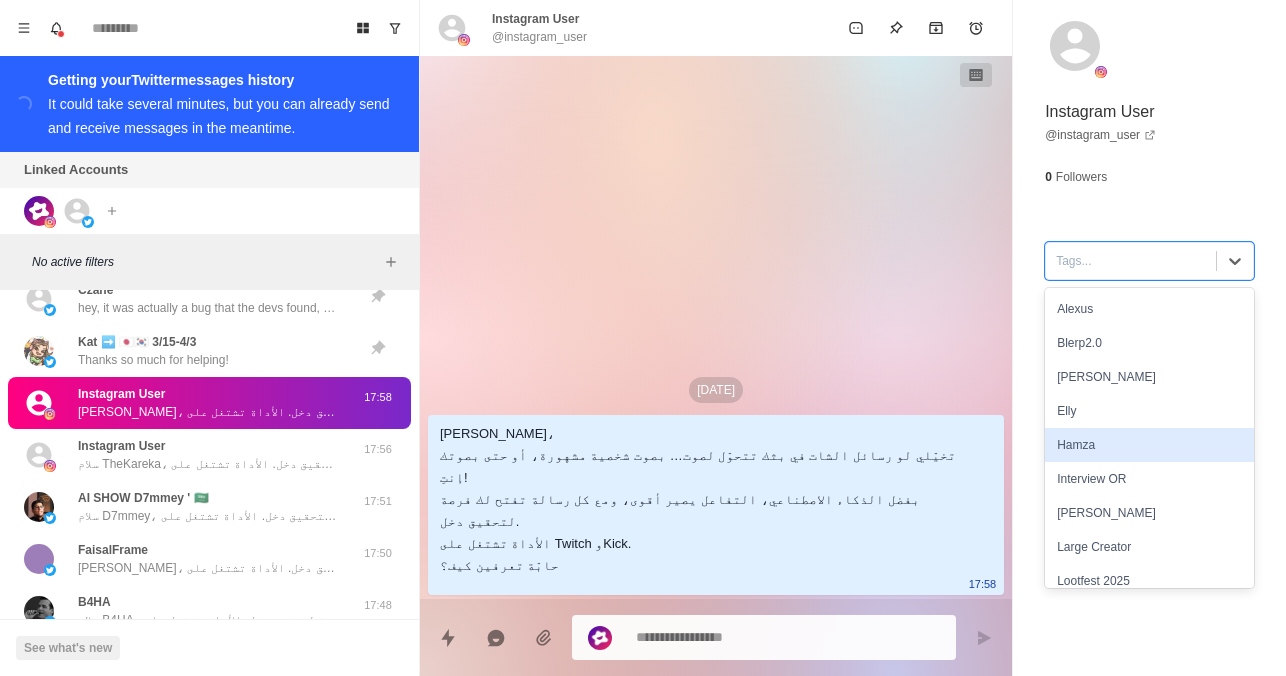 click on "Hamza" at bounding box center (1149, 445) 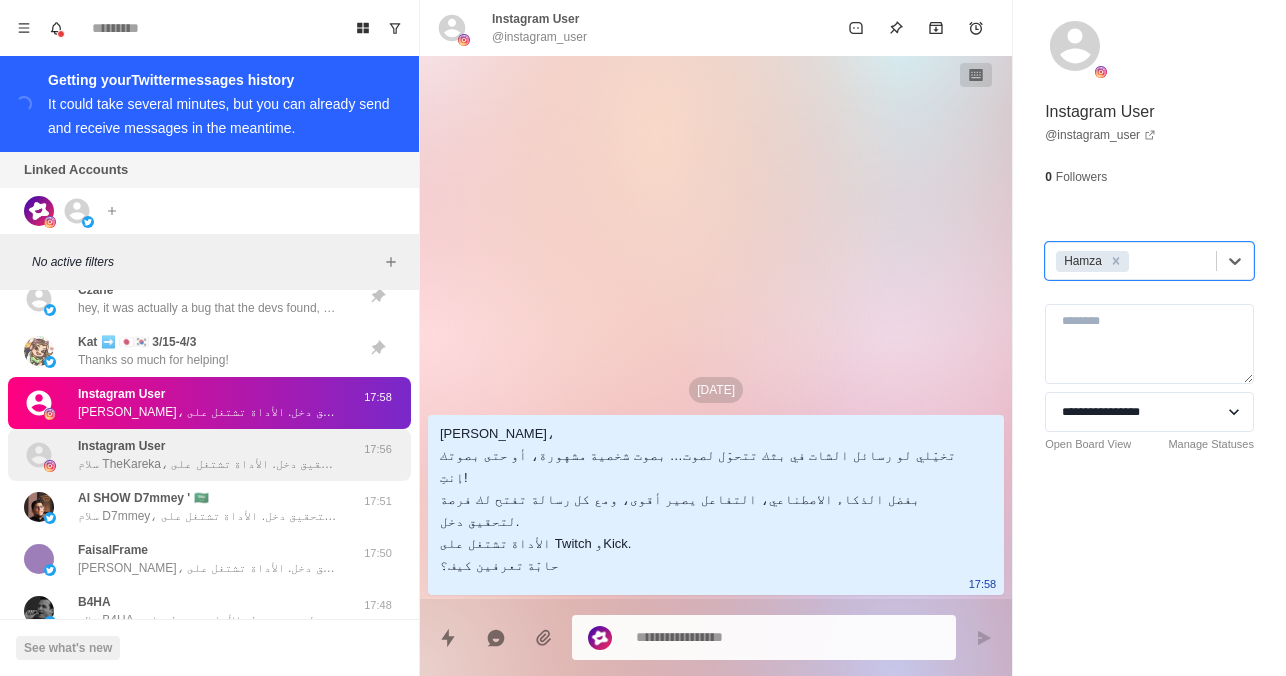 scroll, scrollTop: 0, scrollLeft: 0, axis: both 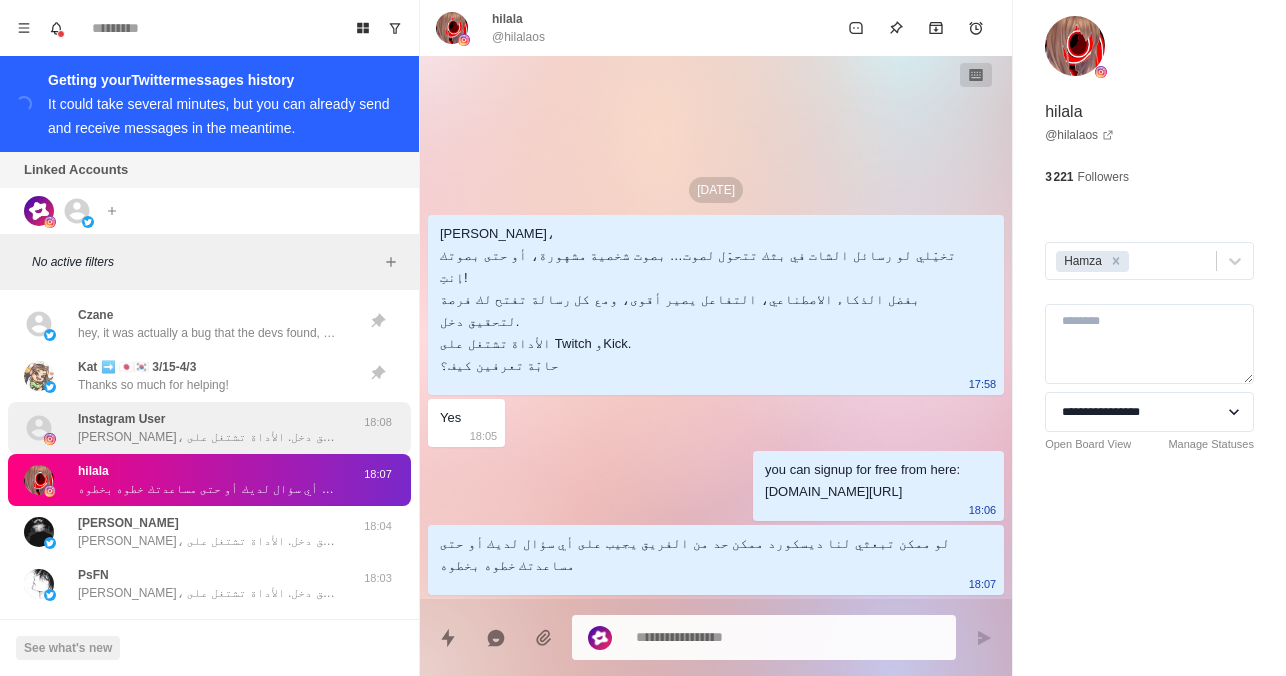 click on "[PERSON_NAME]،
تخيل لو رسائل الشات في بثك تتحول لصوت… بصوت شخصية مشهورة، أو حتى بصوتك!
بفضل الذكاء الاصطناعي، التفاعل يصير أقوى، ومع كل رسالة تفتح لك فرصة لتحقيق دخل.
الأداة تشتغل على Twitch وKick.
حاب تعرف كيف؟" at bounding box center (208, 437) 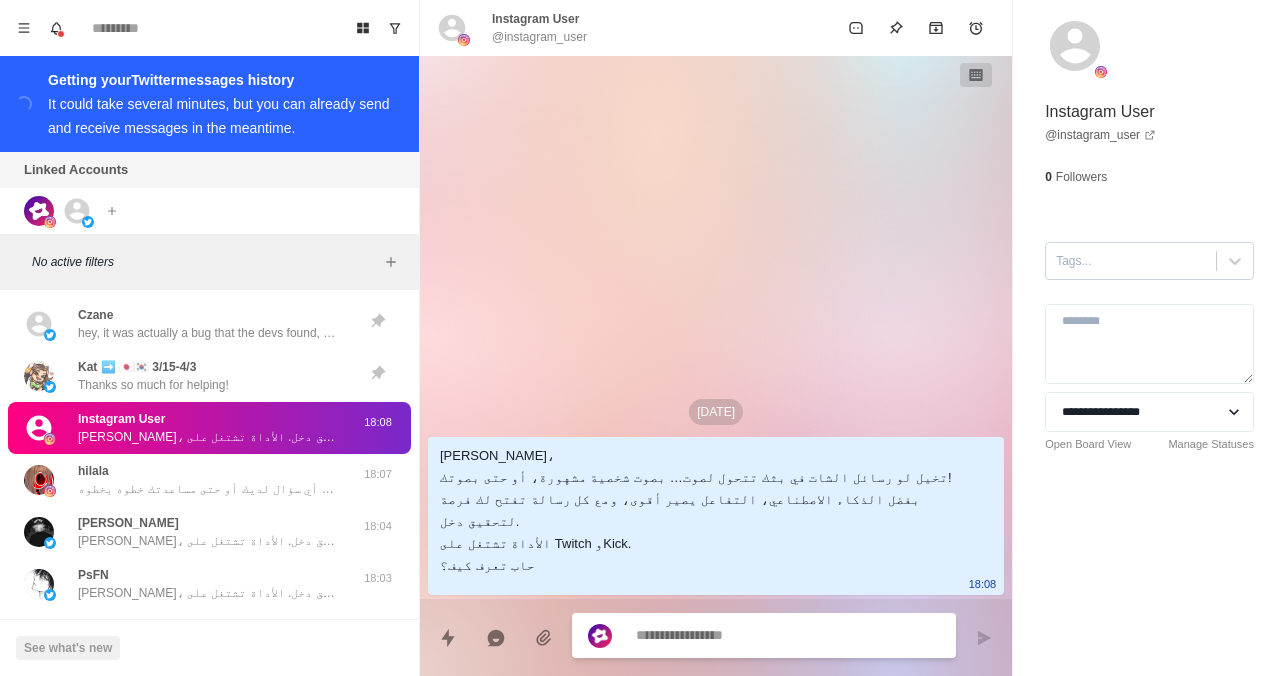 click on "Tags..." at bounding box center (1131, 261) 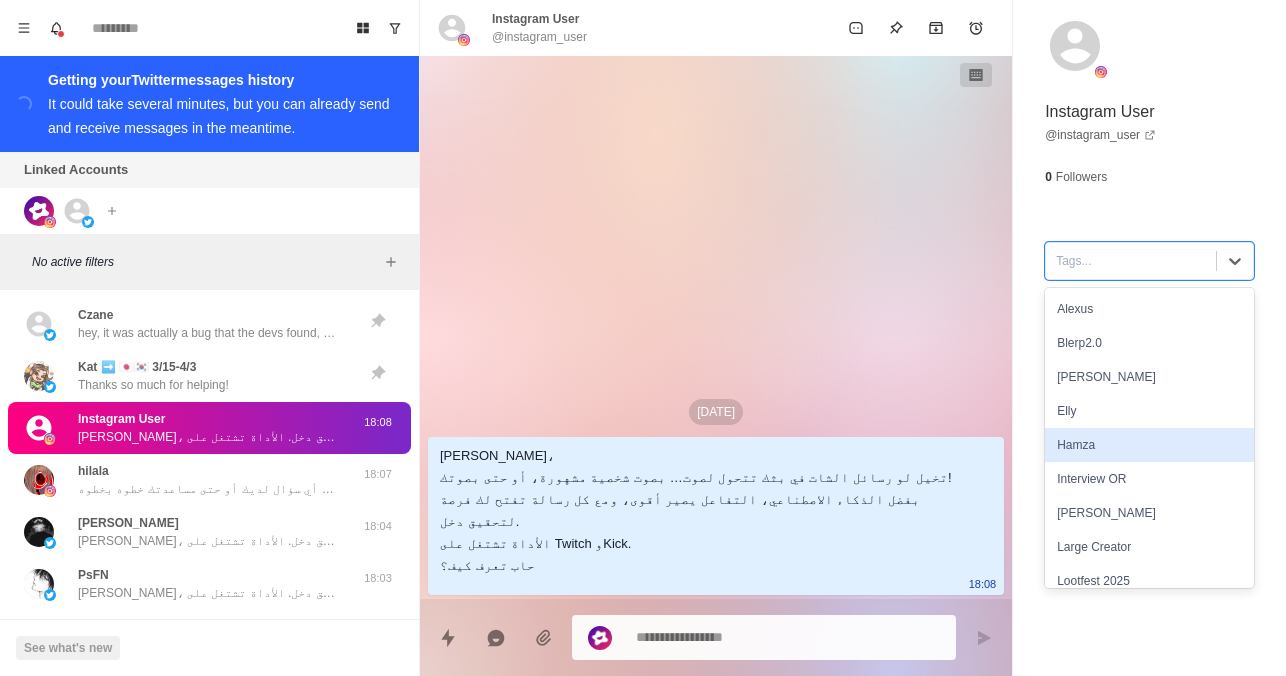 click on "Hamza" at bounding box center [1149, 445] 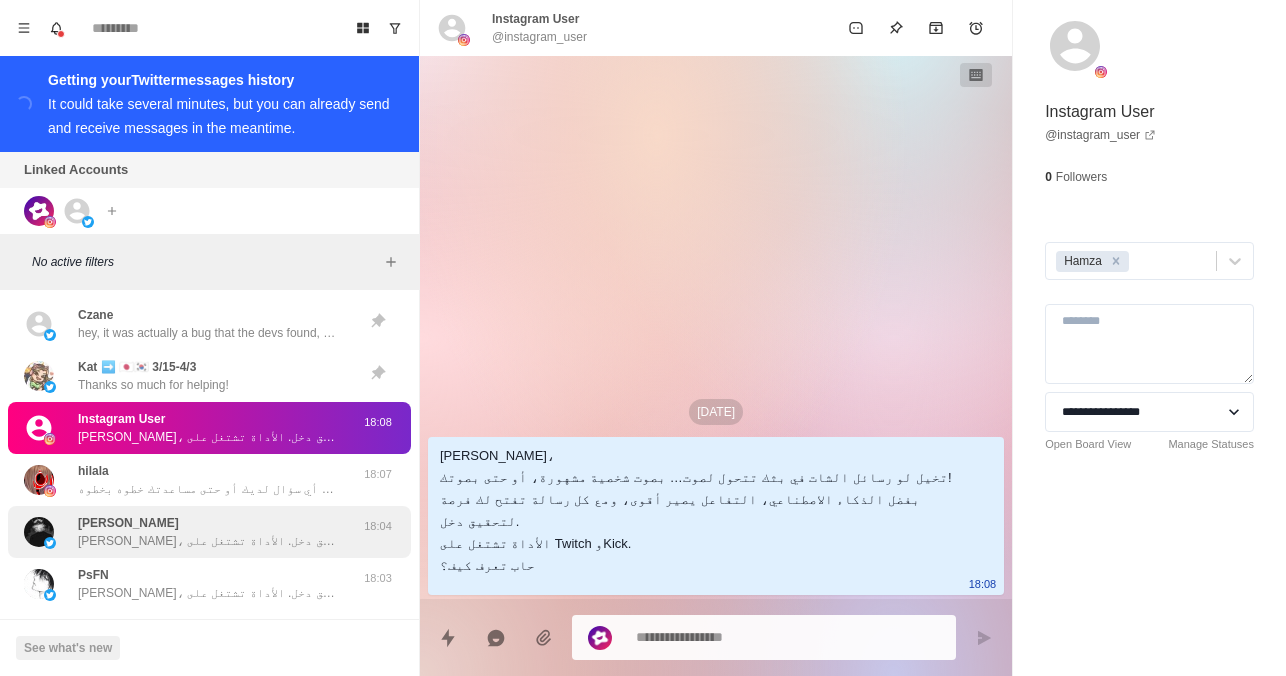 click on "[PERSON_NAME]،
تخيل لو رسائل الشات في بثك تتحول لصوت… بصوت شخصية مشهورة، أو حتى بصوتك!
بفضل الذكاء الاصطناعي، التفاعل يصير أقوى، ومع كل رسالة تفتح لك فرصة لتحقيق دخل.
الأداة تشتغل على Twitch وKick.
حاب تعرف كيف؟" at bounding box center (208, 532) 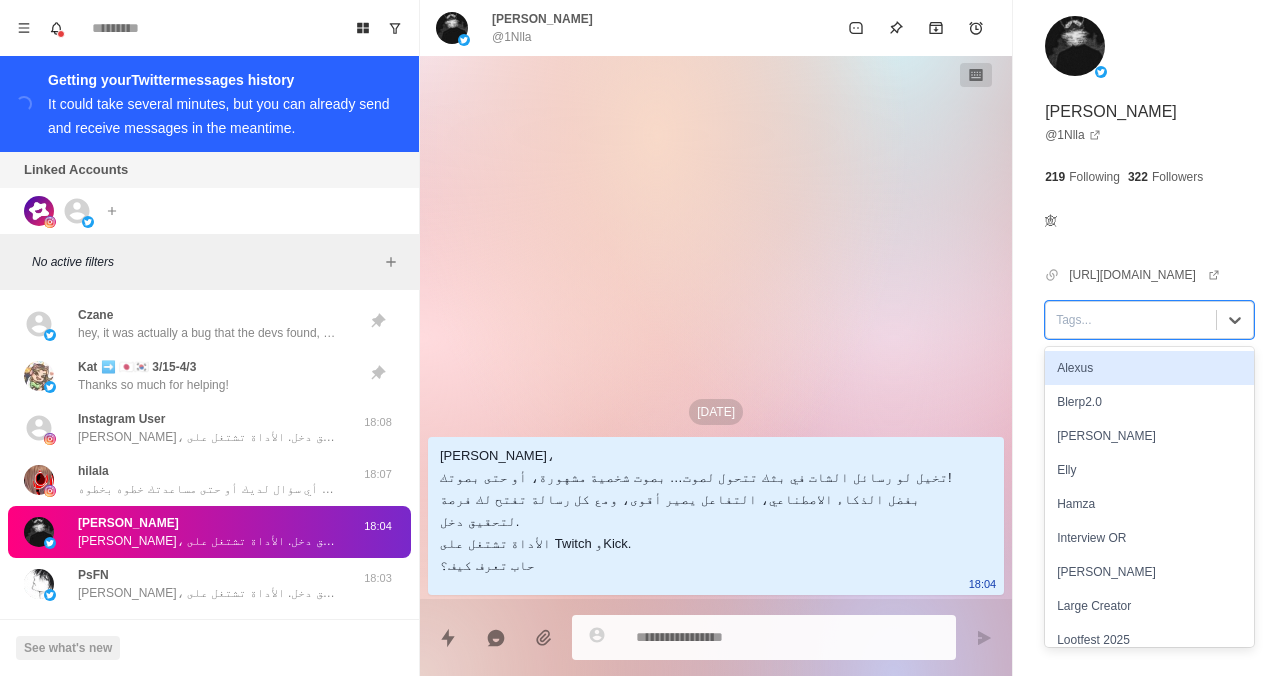 click at bounding box center (1131, 320) 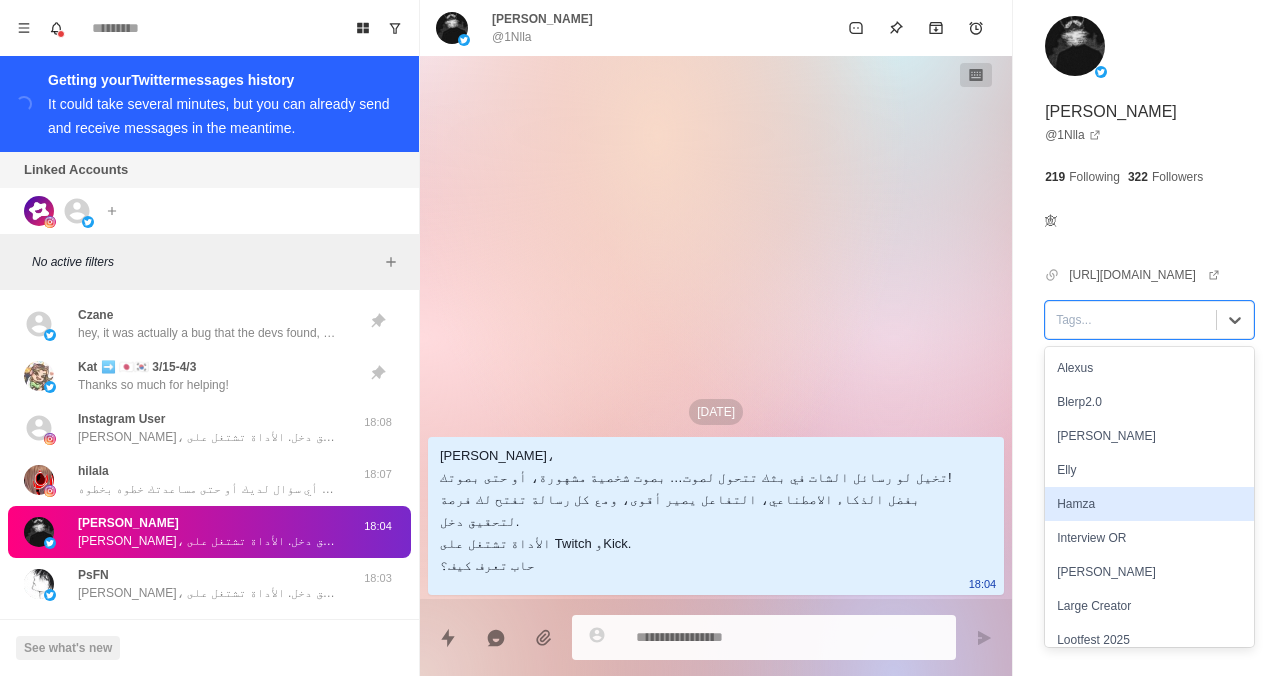 click on "Hamza" at bounding box center [1149, 504] 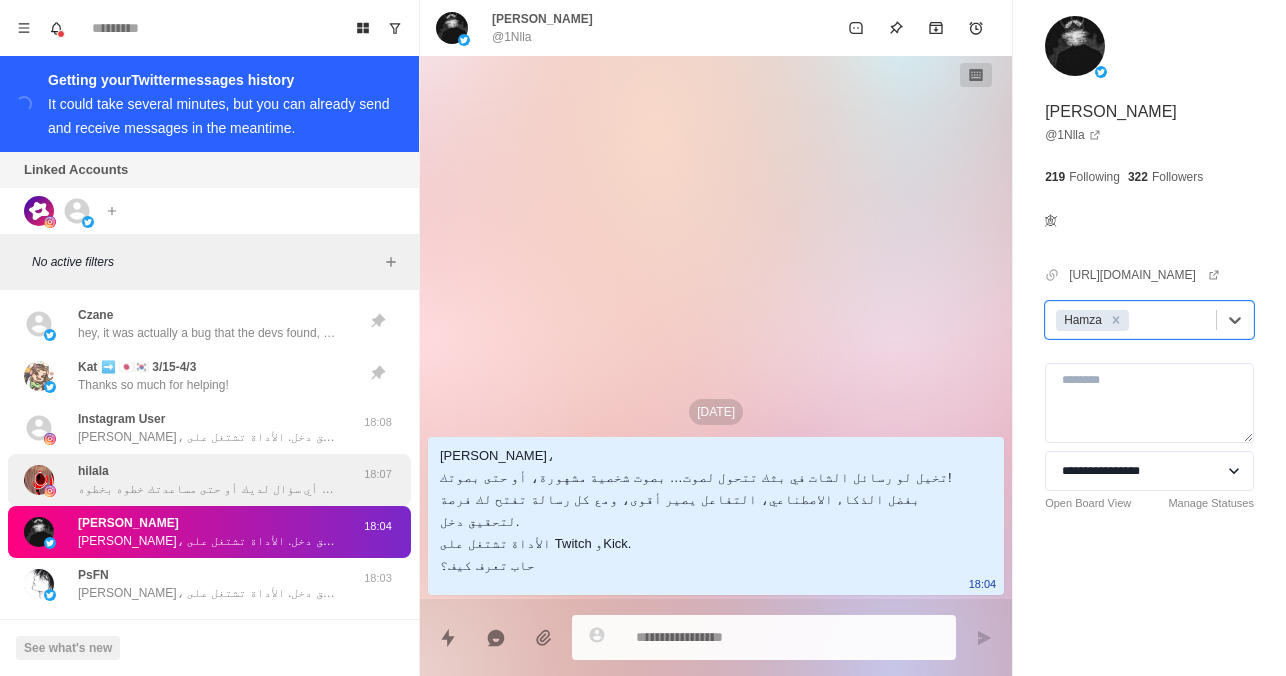 click on "لو ممكن تبعثي لنا ديسكورد ممكن حد من الفريق يجيب على أي سؤال لديك أو حتى مساعدتك خطوه بخطوه" at bounding box center (208, 489) 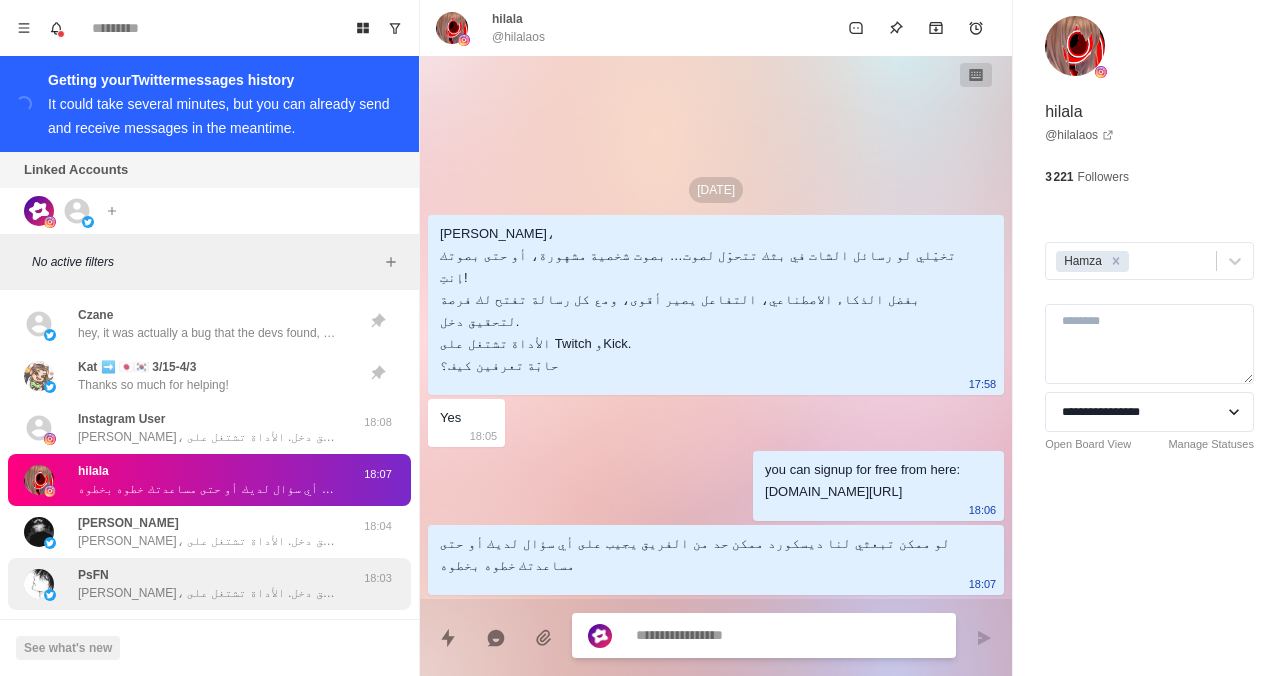 click on "PsFN سلام [PERSON_NAME]،
تخيل لو رسائل الشات في بثك تتحول لصوت… بصوت شخصية مشهورة، أو حتى بصوتك!
بفضل الذكاء الاصطناعي، التفاعل يصير أقوى، ومع كل رسالة تفتح لك فرصة لتحقيق دخل.
الأداة تشتغل على Twitch وKick.
حاب تعرف كيف؟" at bounding box center (208, 584) 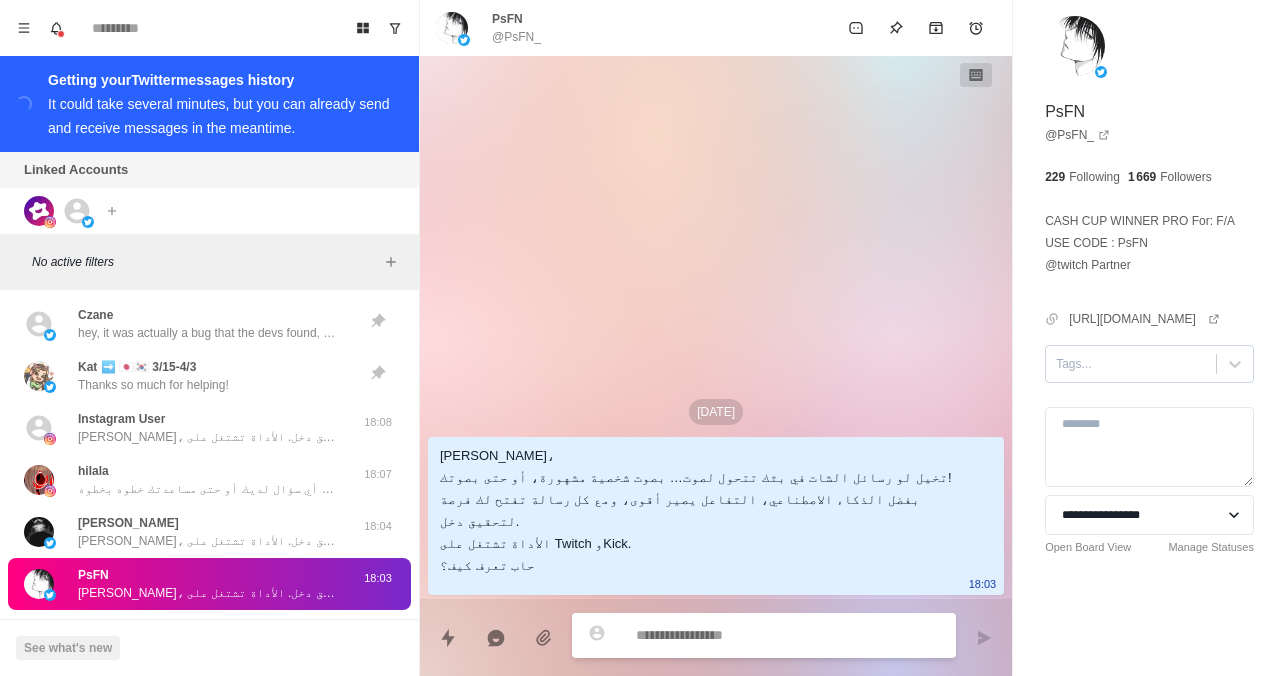 click at bounding box center (1131, 364) 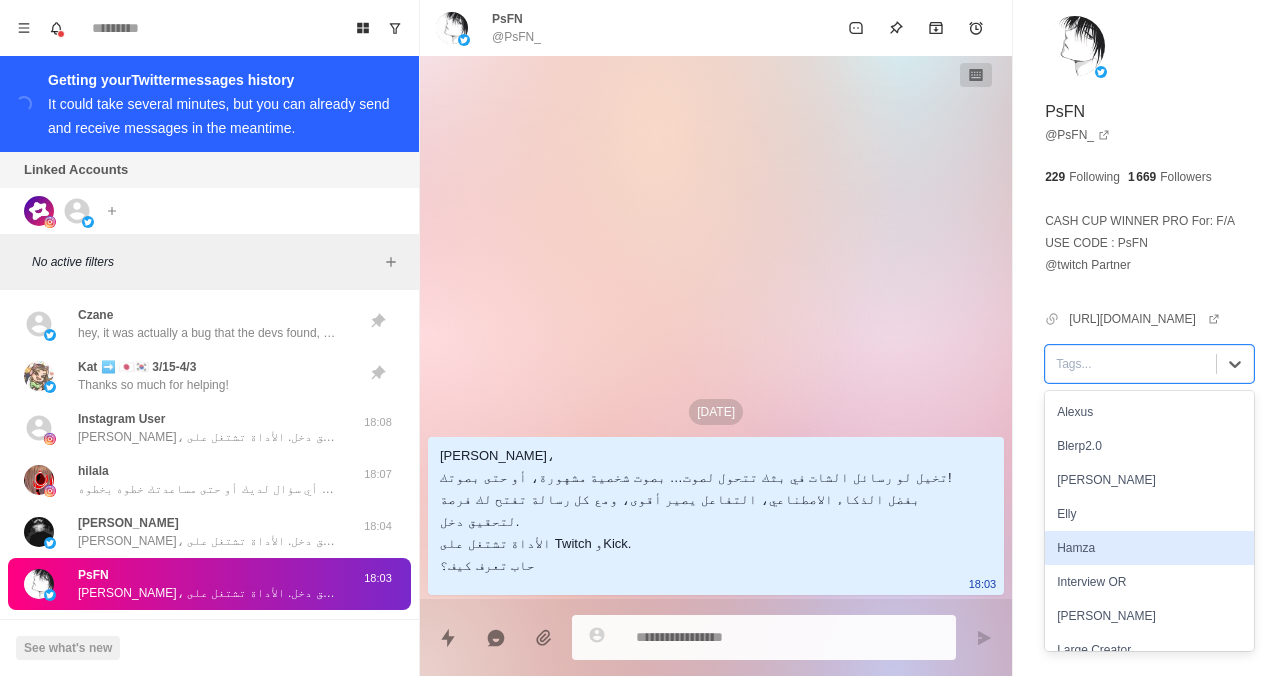 click on "Hamza" at bounding box center [1149, 548] 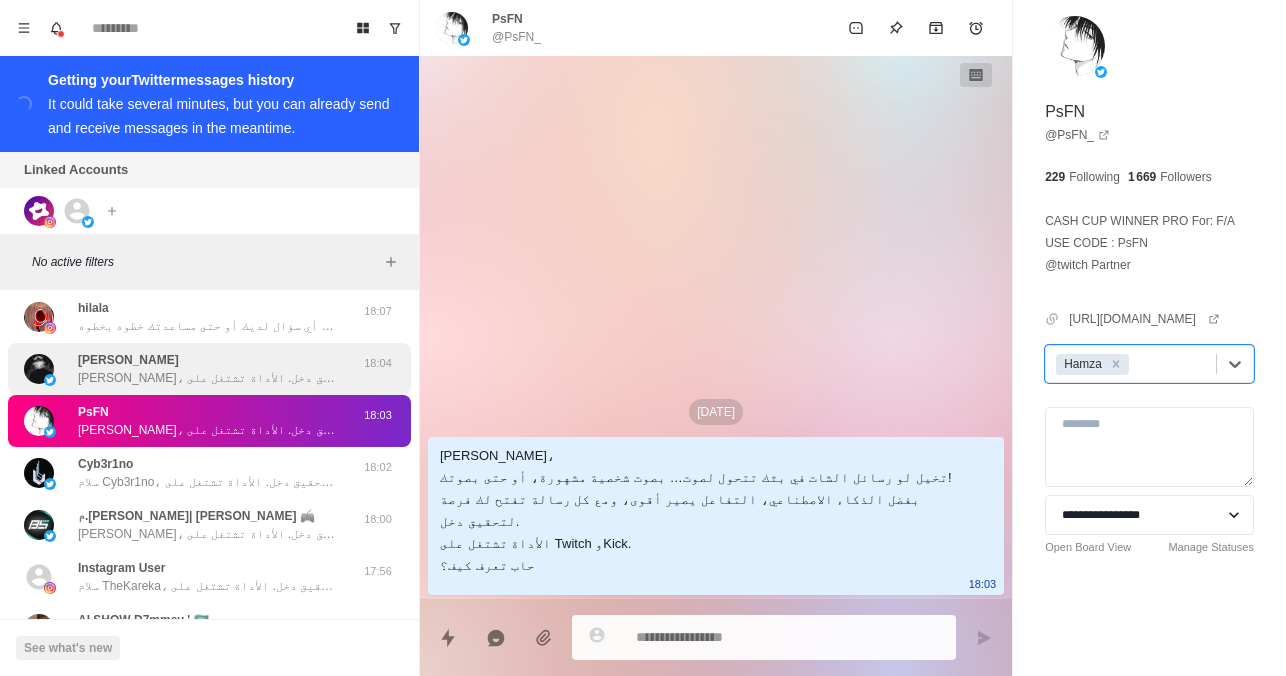 scroll, scrollTop: 190, scrollLeft: 0, axis: vertical 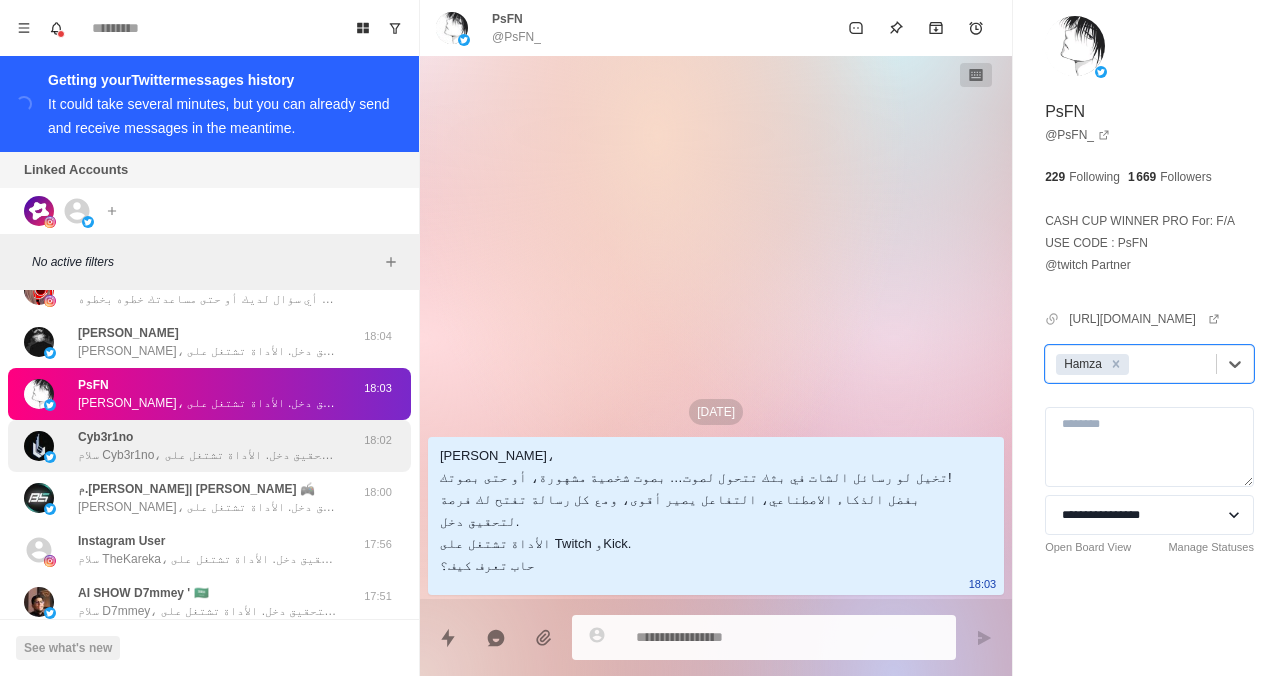 click on "سلام Cyb3r1no،
تخيل لو رسائل الشات في بثك تتحول لصوت… بصوت شخصية مشهورة، أو حتى بصوتك!
بفضل الذكاء الاصطناعي، التفاعل يصير أقوى، ومع كل رسالة تفتح لك فرصة لتحقيق دخل.
الأداة تشتغل على Twitch وKick.
حاب تعرف كيف؟" at bounding box center (208, 455) 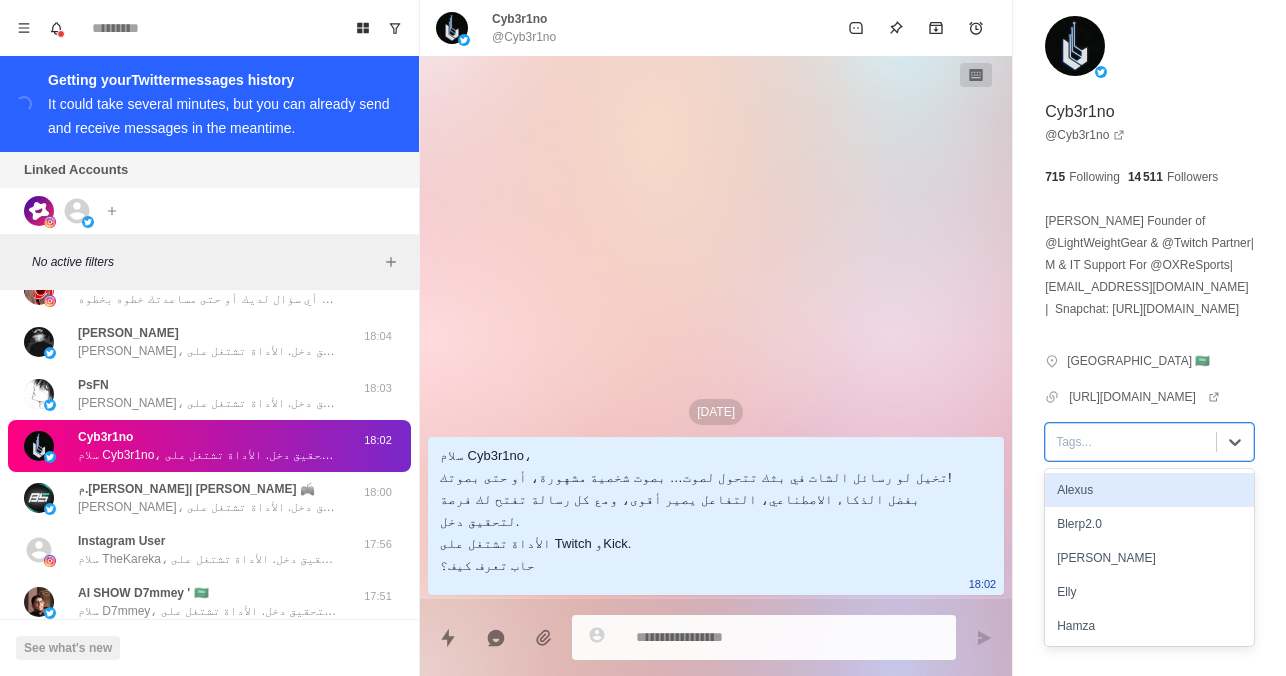 click at bounding box center (1131, 442) 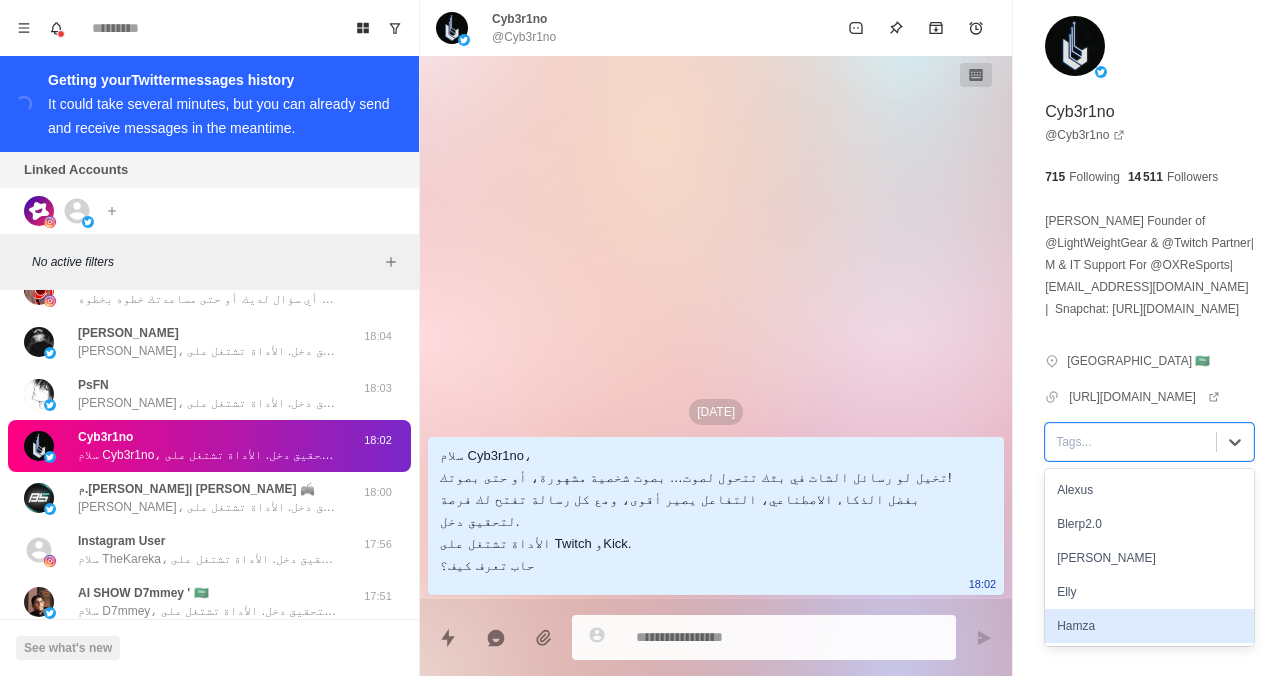 click on "Hamza" at bounding box center [1149, 626] 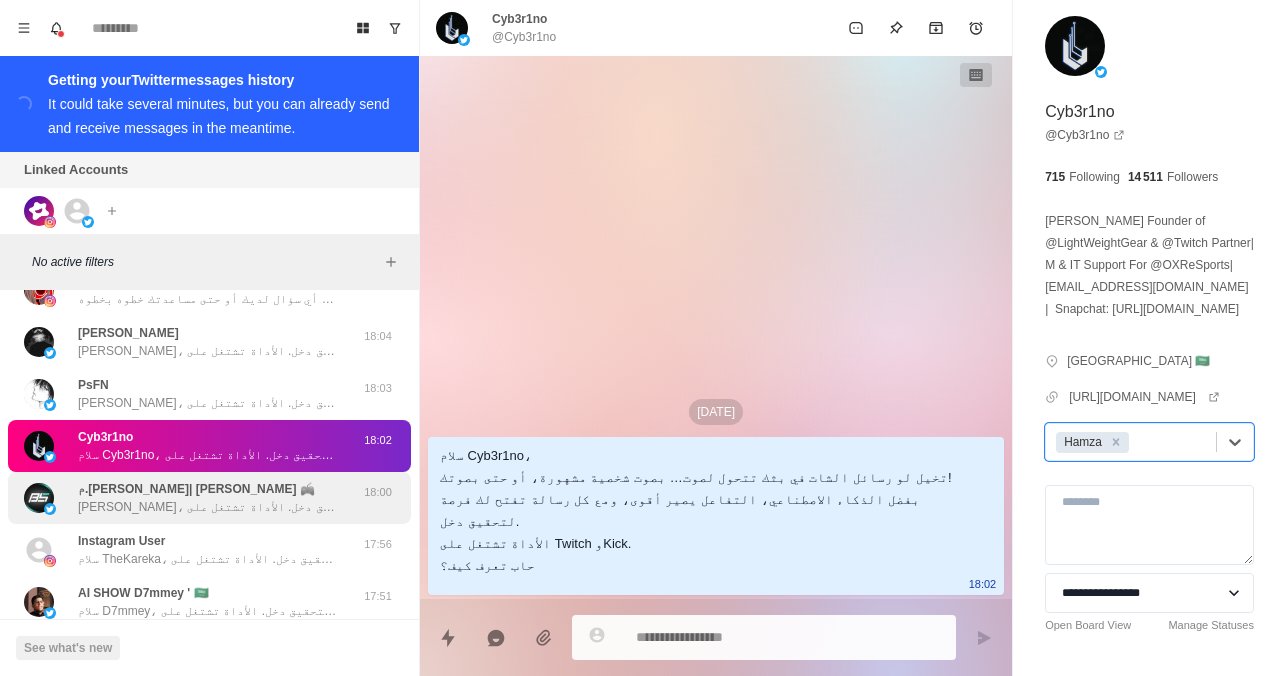 click on "[PERSON_NAME]،
تخيل لو رسائل الشات في بثك تتحول لصوت… بصوت شخصية مشهورة، أو حتى بصوتك!
بفضل الذكاء الاصطناعي، التفاعل يصير أقوى، ومع كل رسالة تفتح لك فرصة لتحقيق دخل.
الأداة تشتغل على Twitch وKick.
حاب تعرف كيف؟" at bounding box center [208, 507] 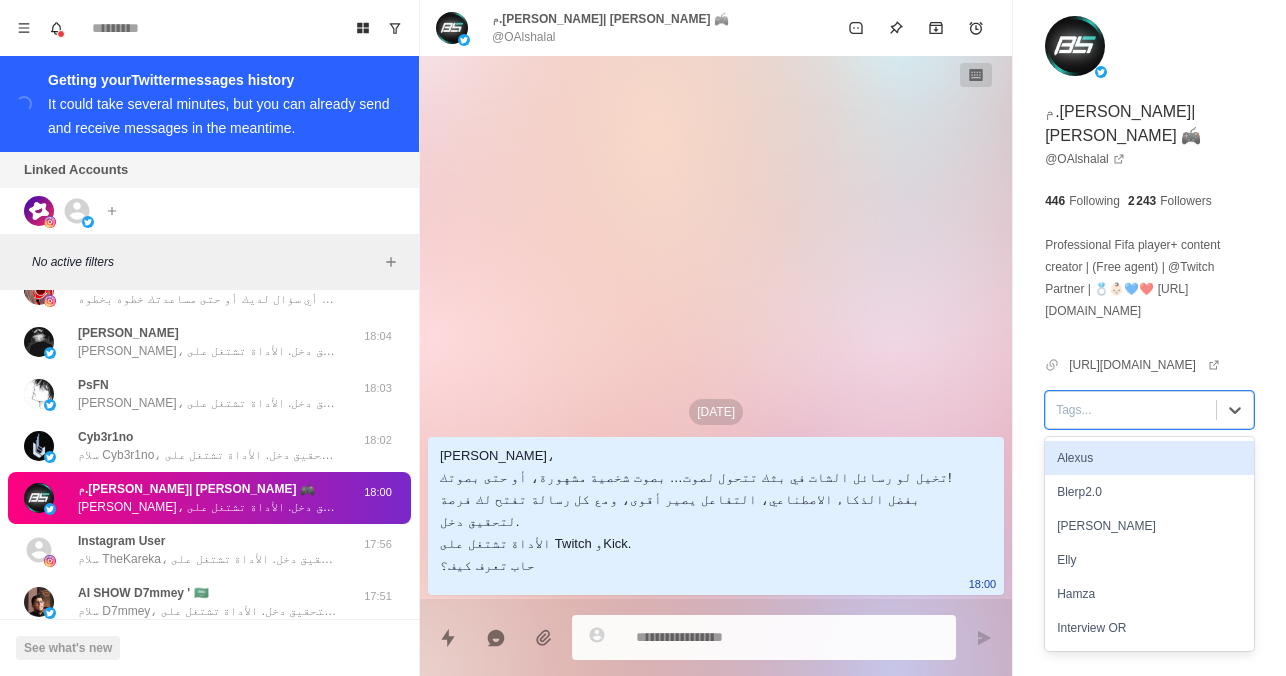 click at bounding box center (1131, 410) 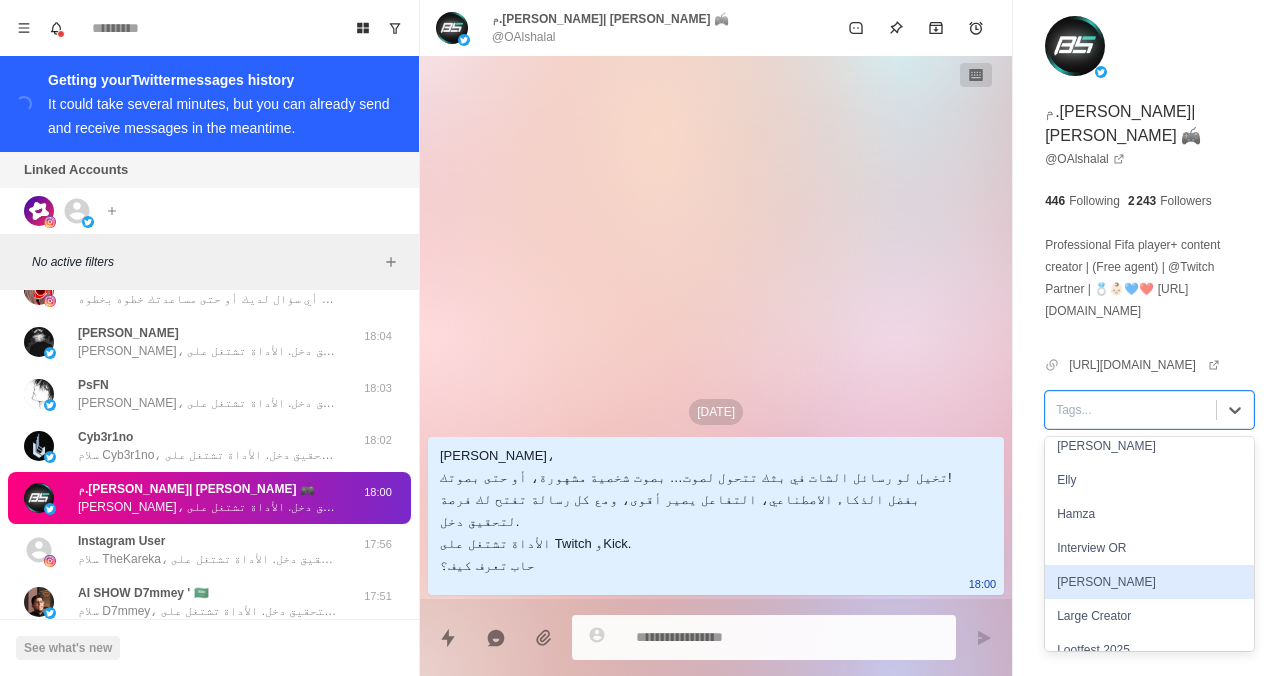 scroll, scrollTop: 78, scrollLeft: 0, axis: vertical 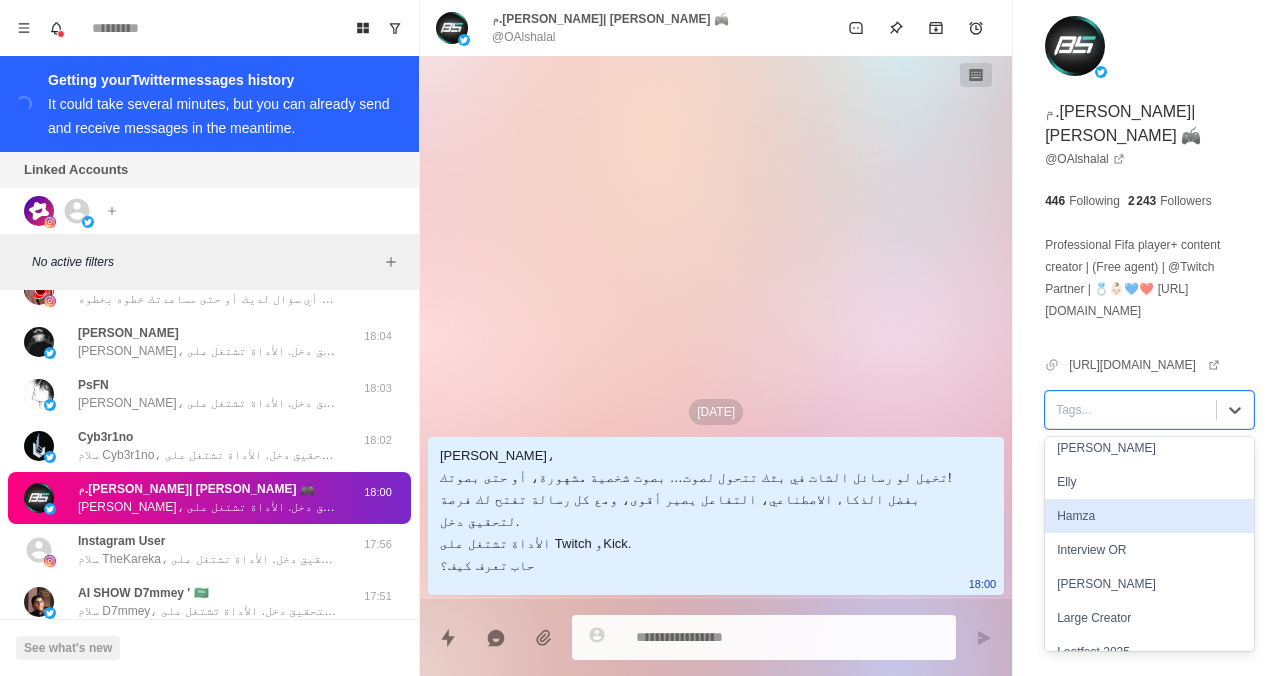 click on "Hamza" at bounding box center (1149, 516) 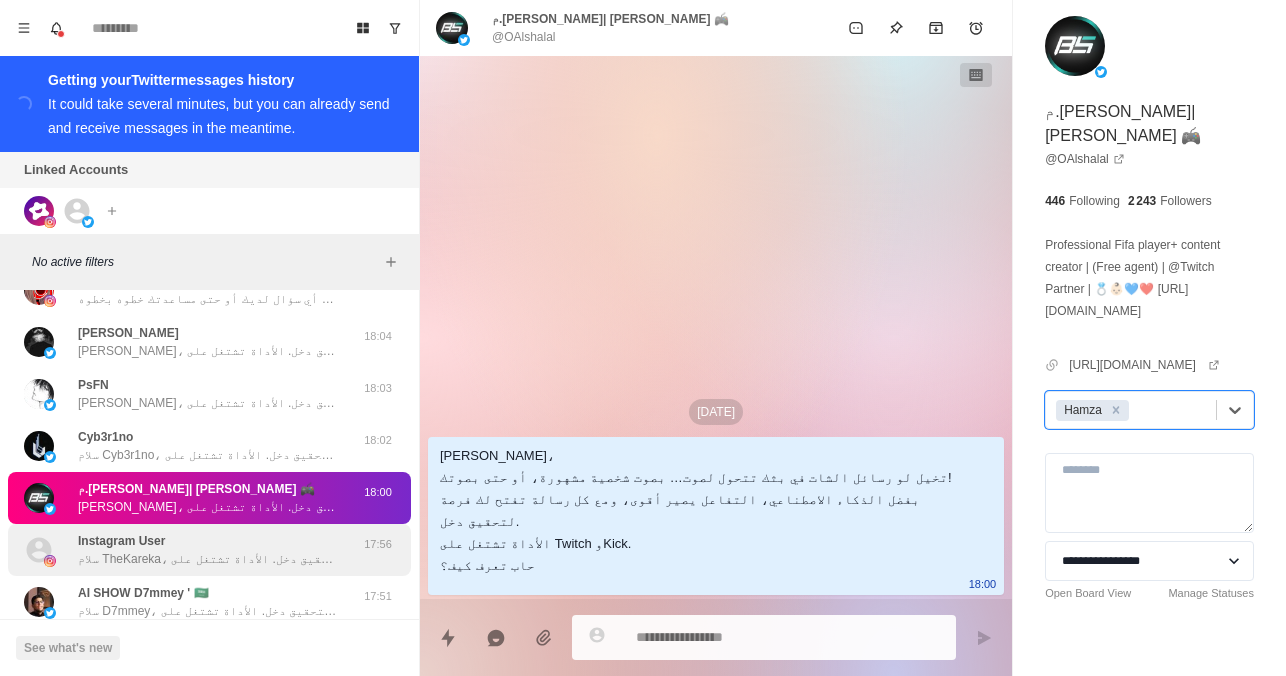 click on "سلام TheKareka،
تخيل لو رسائل الشات في بثك تتحول لصوت… بصوت شخصية مشهورة، أو حتى بصوتك!
بفضل الذكاء الاصطناعي، التفاعل يصير أقوى، ومع كل رسالة تفتح لك فرصة لتحقيق دخل.
الأداة تشتغل على Twitch وKick.
حاب تعرف كيف؟" at bounding box center [208, 559] 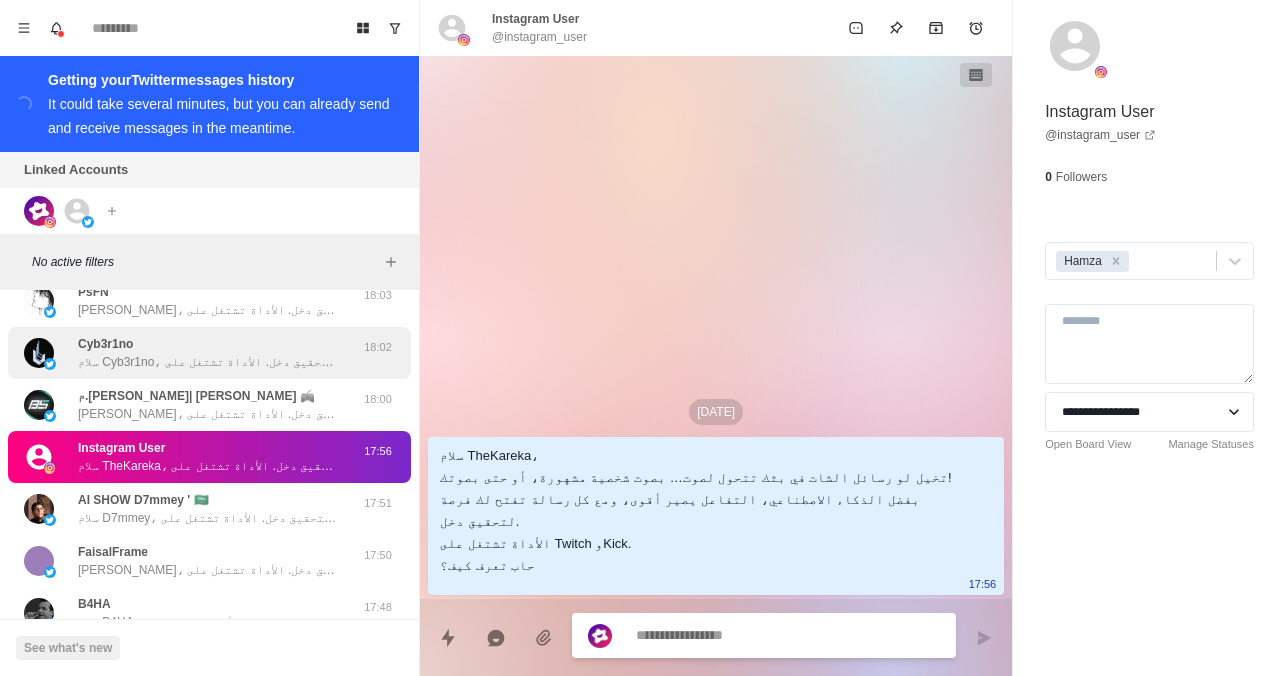 scroll, scrollTop: 284, scrollLeft: 0, axis: vertical 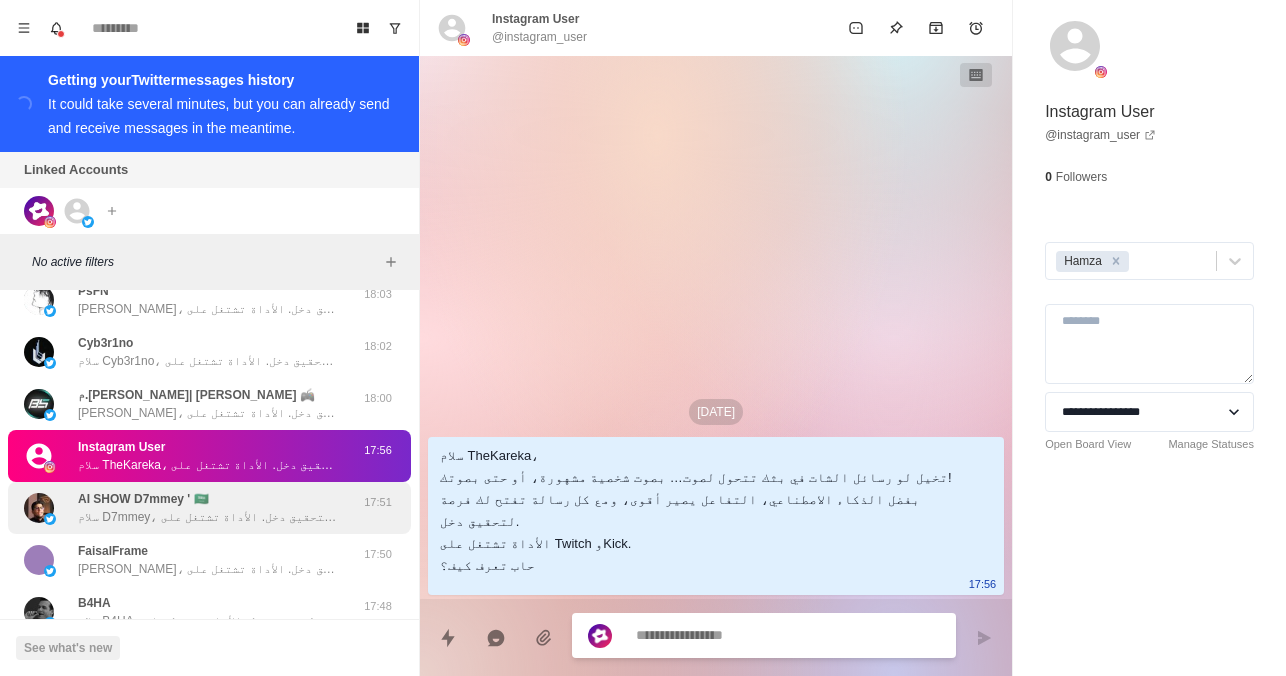 click on "سلام D7mmey،
تخيل لو رسائل الشات في بثك تتحول لصوت… بصوت شخصية مشهورة، أو حتى بصوتك!
بفضل الذكاء الاصطناعي، التفاعل يصير أقوى، ومع كل رسالة تفتح لك فرصة لتحقيق دخل.
الأداة تشتغل على Twitch وKick.
حاب تعرف كيف؟" at bounding box center [208, 517] 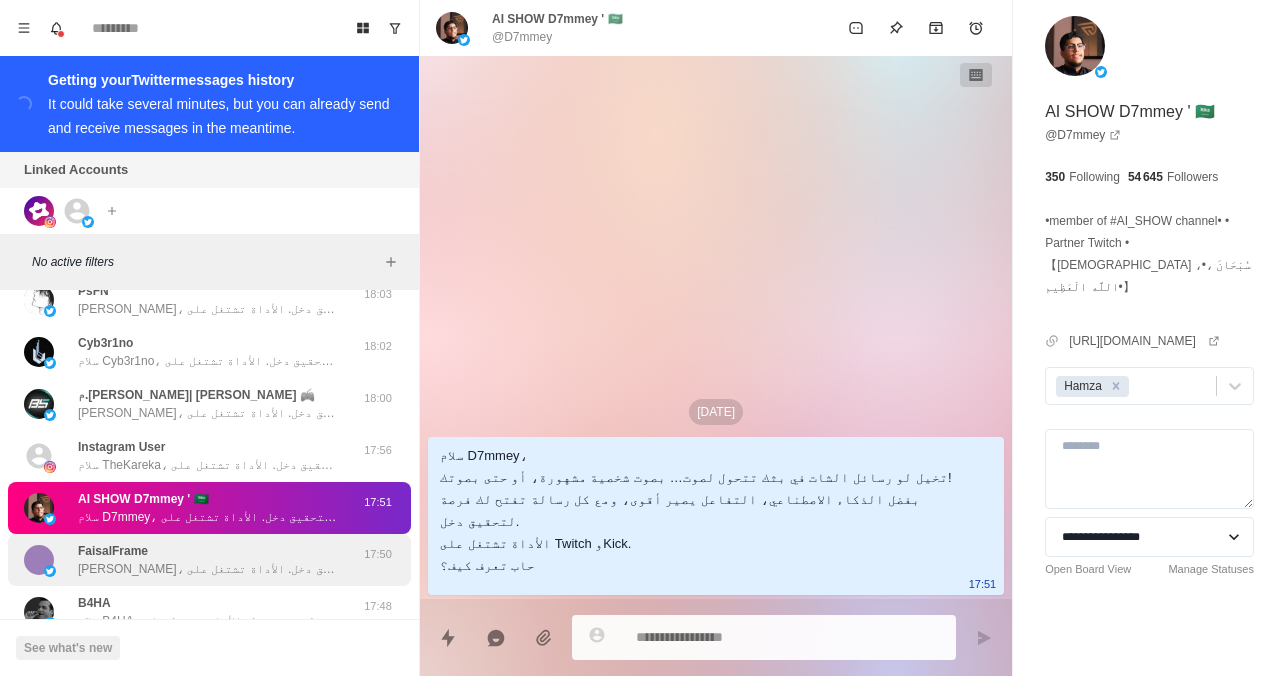 click on "[PERSON_NAME]،
تخيل لو رسائل الشات في بثك تتحول لصوت… بصوت شخصية مشهورة، أو حتى بصوتك!
بفضل الذكاء الاصطناعي، التفاعل يصير أقوى، ومع كل رسالة تفتح لك فرصة لتحقيق دخل.
الأداة تشتغل على Twitch وKick.
حاب تعرف كيف؟" at bounding box center (208, 569) 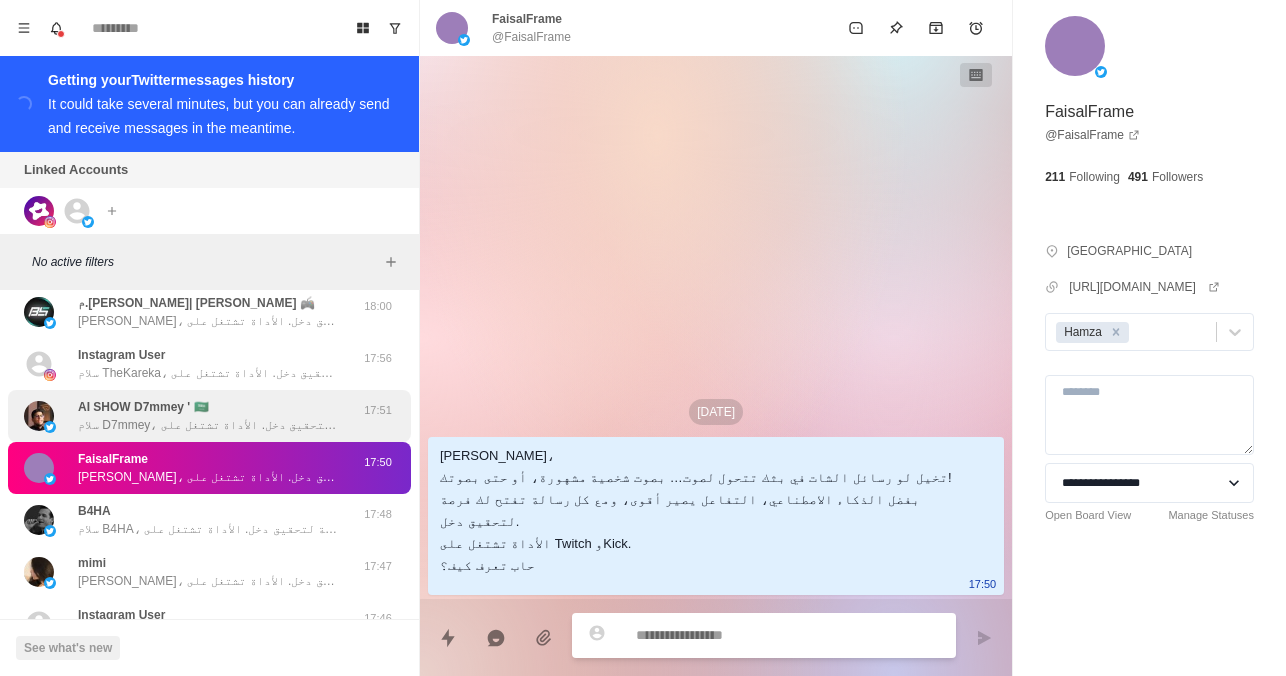 scroll, scrollTop: 377, scrollLeft: 0, axis: vertical 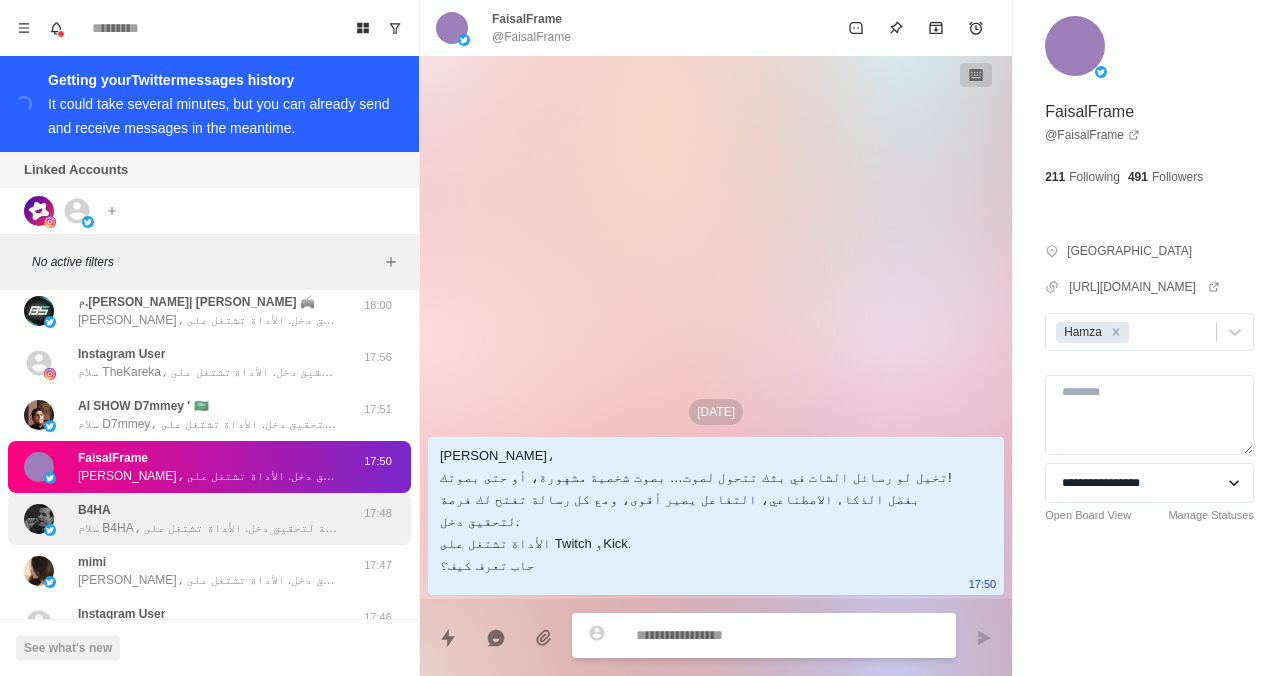 click on "B4HA سلام B4HA،
تخيل لو رسائل الشات في بثك تتحول لصوت… بصوت شخصية مشهورة، أو حتى بصوتك!
بفضل الذكاء الاصطناعي، التفاعل يصير أقوى، ومع كل رسالة تفتح لك فرصة لتحقيق دخل.
الأداة تشتغل على Twitch وKick.
حاب تعرف كيف؟" at bounding box center [208, 519] 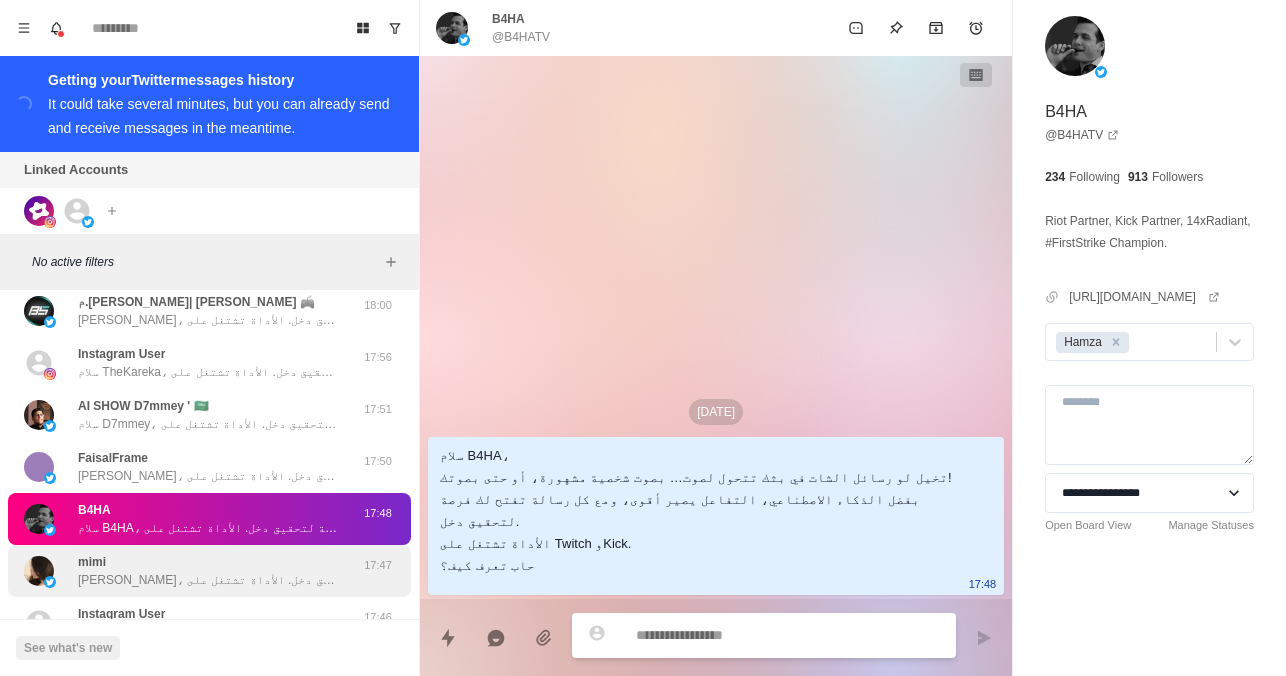click on "[PERSON_NAME]،
تخيّلي لو رسائل الشات في بثك تتحوّل لصوت… بصوت شخصية مشهورة، أو حتى بصوتك إنتِ!
بفضل الذكاء الاصطناعي، التفاعل يصير أقوى، ومع كل رسالة تفتح لك فرصة لتحقيق دخل.
الأداة تشتغل على Twitch وKick.
حابّة تعرفين كيف؟" at bounding box center [208, 580] 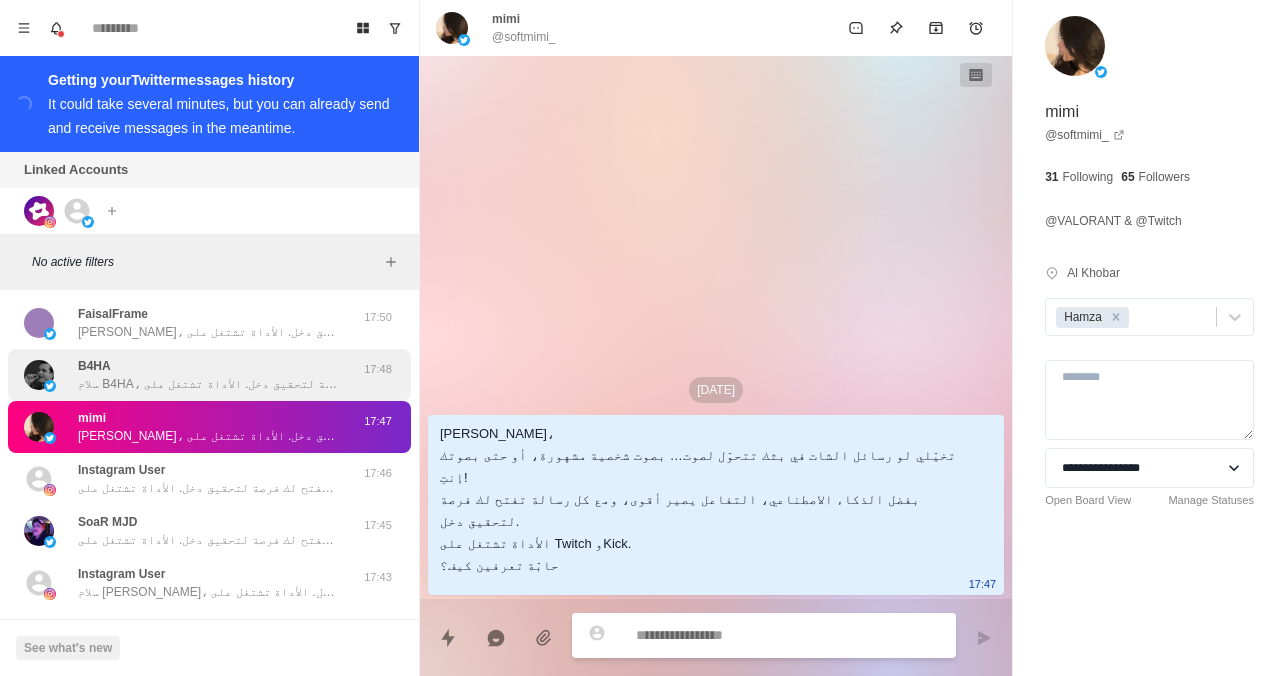 scroll, scrollTop: 522, scrollLeft: 0, axis: vertical 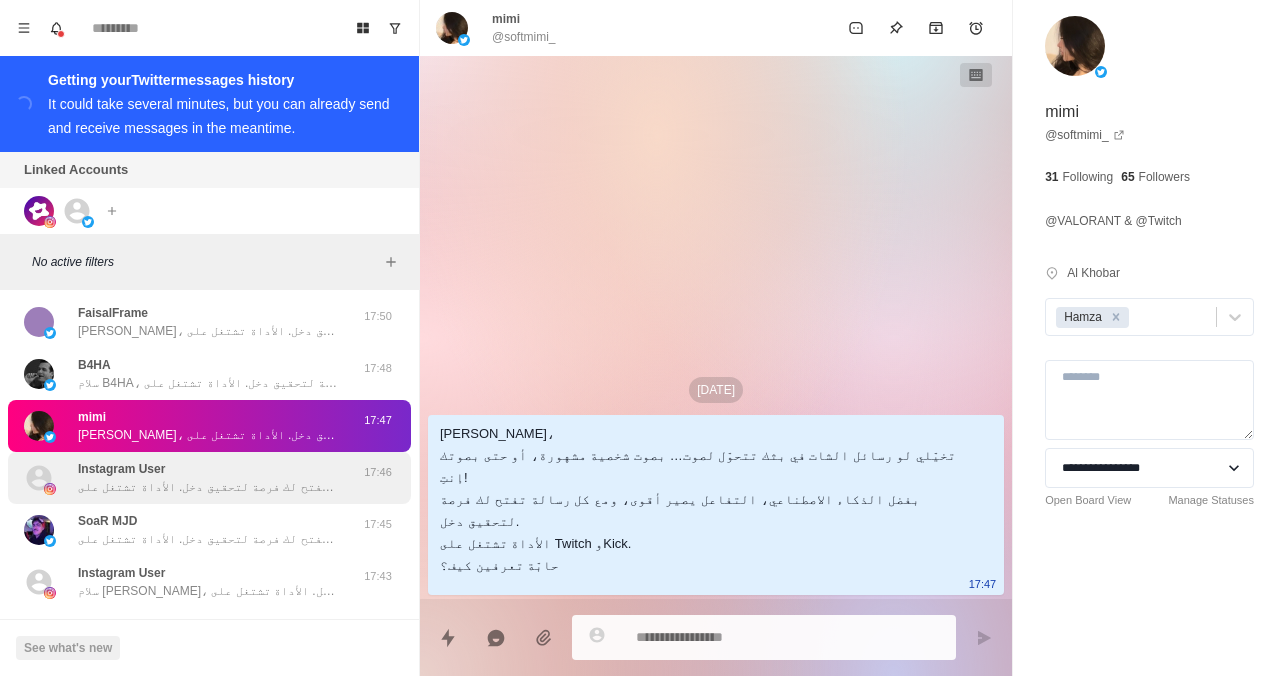 click on "سلام عمر،
تخيل لو رسائل الشات في بثك تتحول لصوت… بصوت شخصية مشهورة، أو حتى بصوتك!
بفضل الذكاء الاصطناعي، التفاعل يصير أقوى، ومع كل رسالة تفتح لك فرصة لتحقيق دخل.
الأداة تشتغل على Twitch وKick.
حاب تعرف كيف؟" at bounding box center (208, 487) 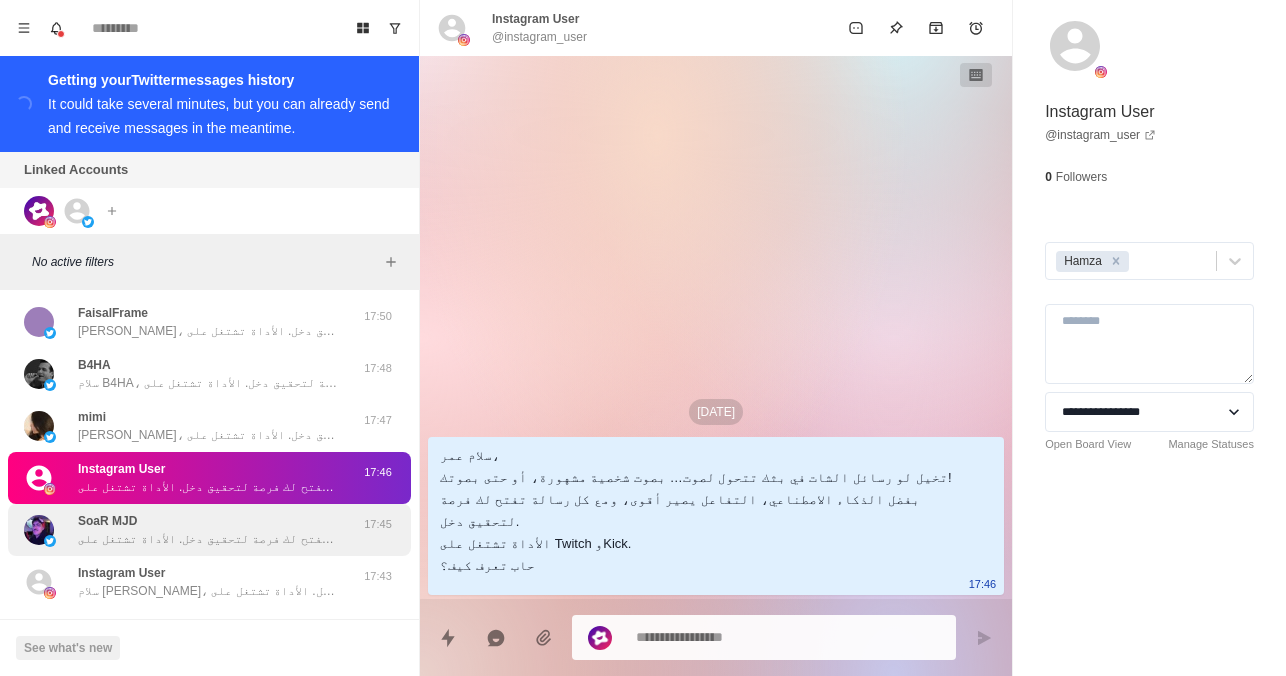 click on "سلام ماجد،
تخيل لو رسائل الشات في بثك تتحول لصوت… بصوت شخصية مشهورة، أو حتى بصوتك!
بفضل الذكاء الاصطناعي، التفاعل يصير أقوى، ومع كل رسالة تفتح لك فرصة لتحقيق دخل.
الأداة تشتغل على Twitch وKick.
حاب تعرف كيف؟" at bounding box center [208, 539] 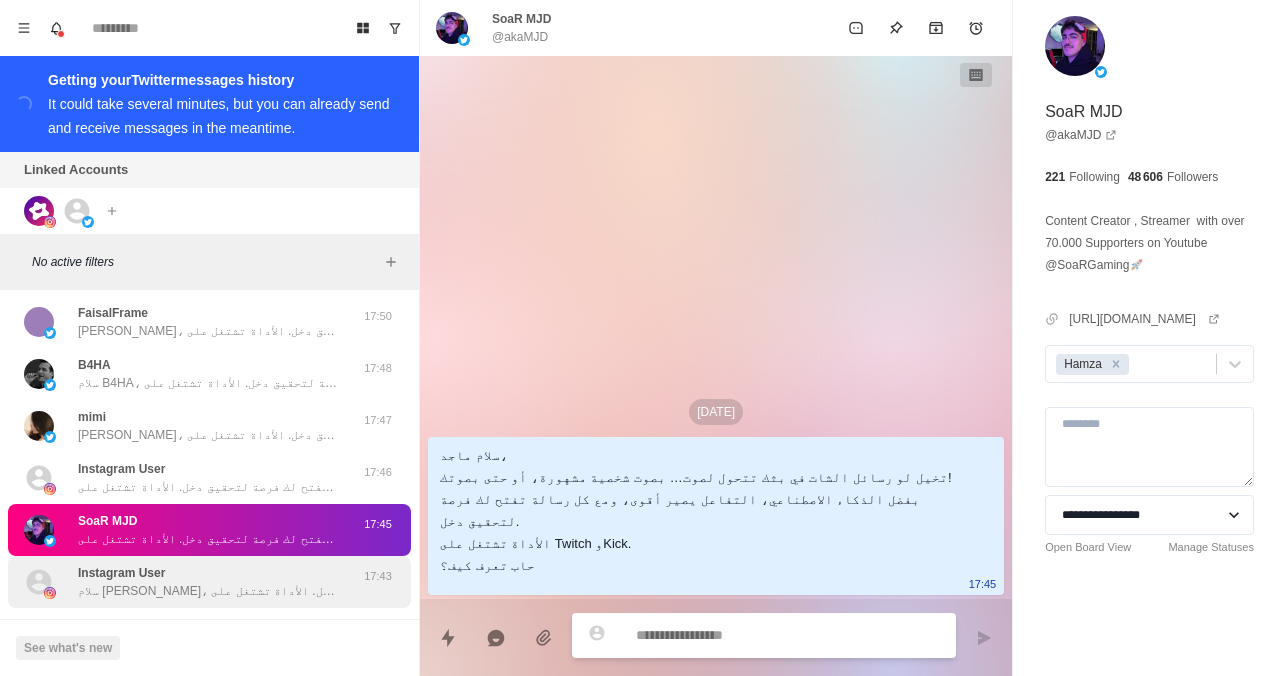 click on "Instagram User سلام [PERSON_NAME]،
تخيل لو رسائل الشات في بثك تتحول لصوت… بصوت شخصية مشهورة، أو حتى بصوتك!
بفضل الذكاء الاصطناعي، التفاعل يصير أقوى، ومع كل رسالة تفتح لك فرصة لتحقيق دخل.
الأداة تشتغل على Twitch وKick.
حاب تعرف كيف؟" at bounding box center [208, 582] 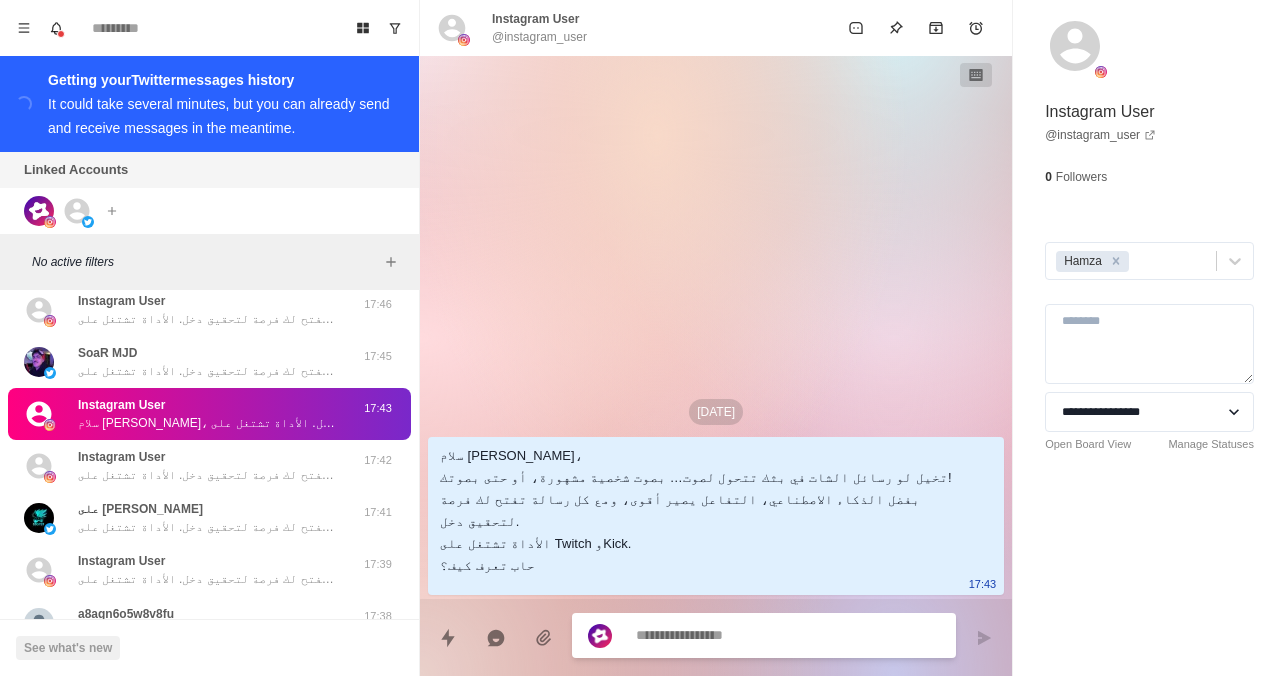 scroll, scrollTop: 694, scrollLeft: 0, axis: vertical 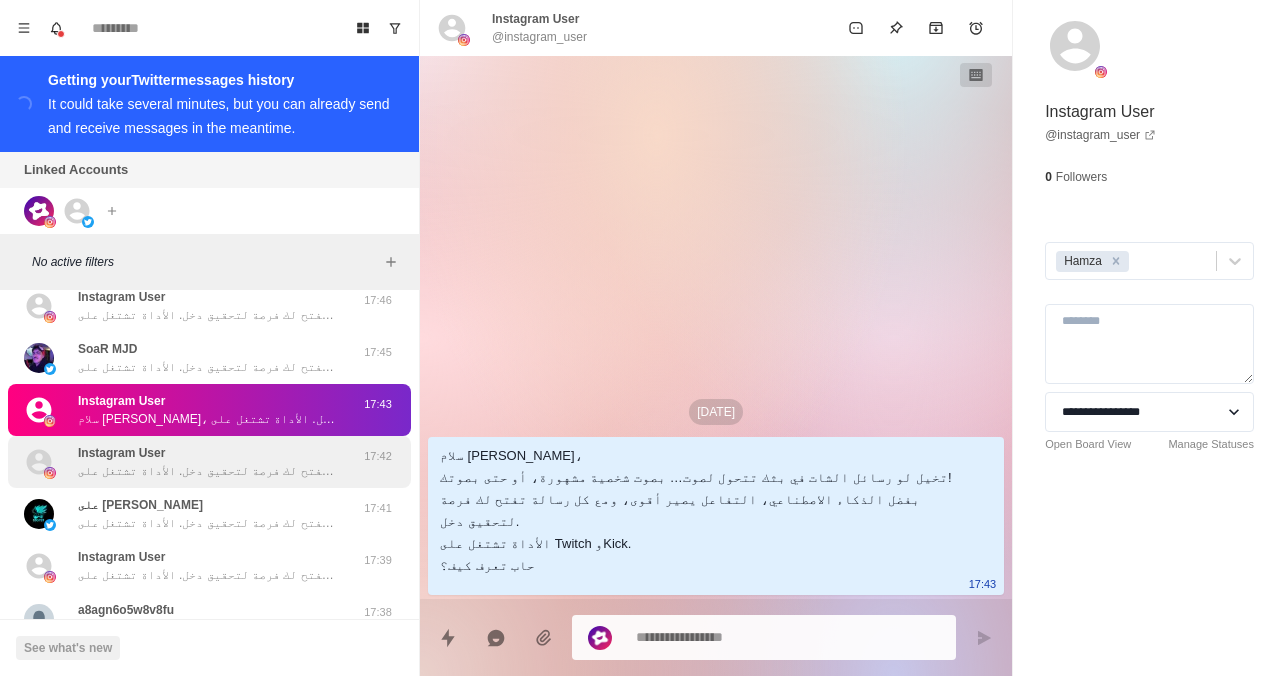 click on "سلام ابراهيم،
تخيل لو رسائل الشات في بثك تتحول لصوت… بصوت شخصية مشهورة، أو حتى بصوتك!
بفضل الذكاء الاصطناعي، التفاعل يصير أقوى، ومع كل رسالة تفتح لك فرصة لتحقيق دخل.
الأداة تشتغل على Twitch وKick.
حاب تعرف كيف؟" at bounding box center [208, 471] 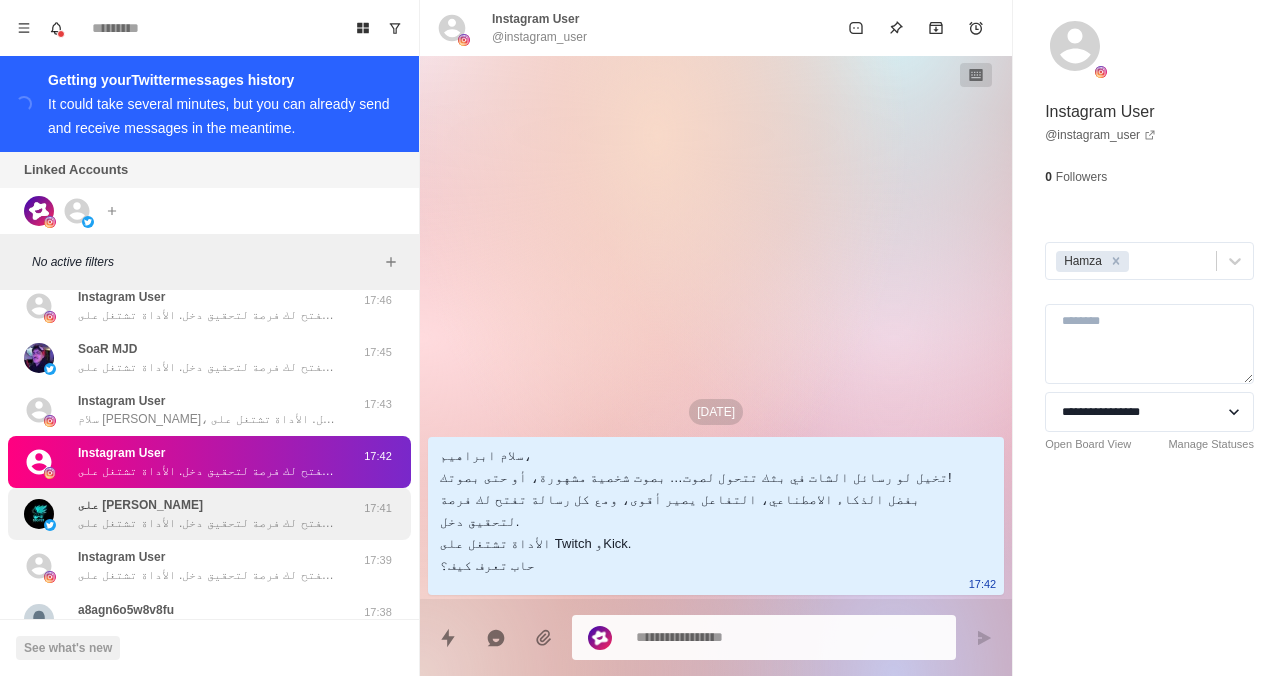 click on "سلام على،
تخيل لو رسائل الشات في بثك تتحول لصوت… بصوت شخصية مشهورة، أو حتى بصوتك!
بفضل الذكاء الاصطناعي، التفاعل يصير أقوى، ومع كل رسالة تفتح لك فرصة لتحقيق دخل.
الأداة تشتغل على Twitch وKick.
حاب تعرف كيف؟" at bounding box center (208, 523) 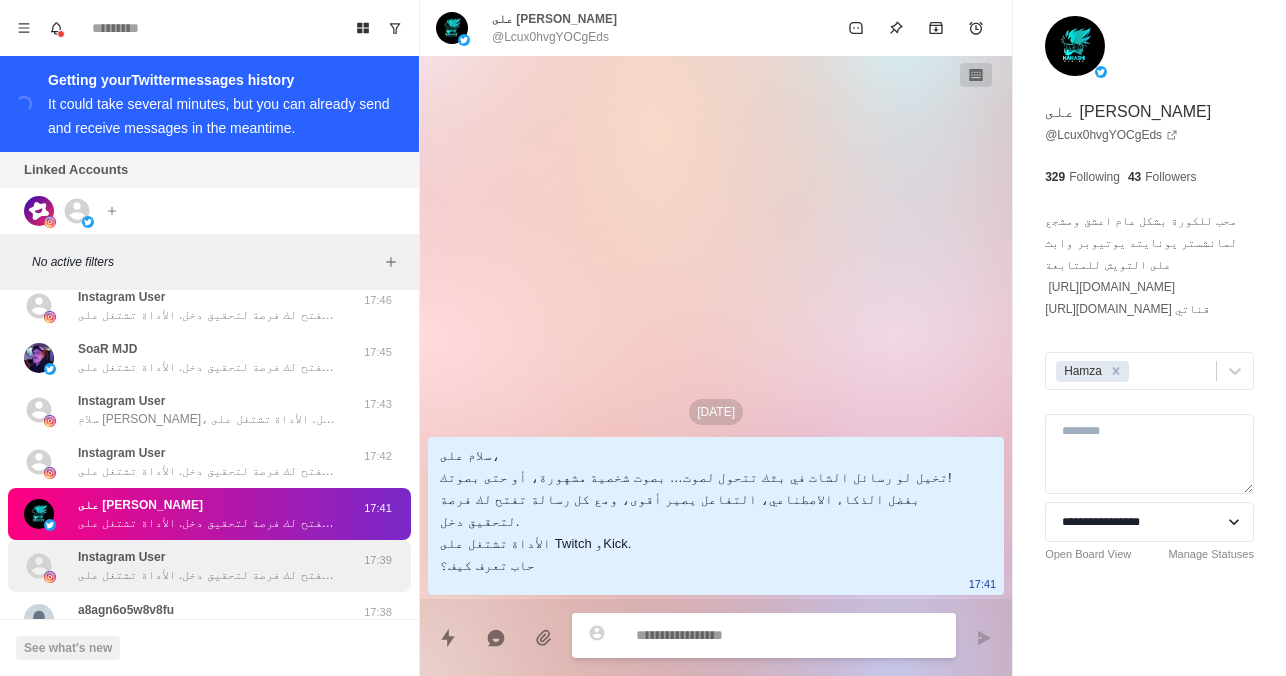 click on "Instagram User سلام شهد،
تخيّلي لو رسائل الشات في بثك تتحوّل لصوت… بصوت شخصية مشهورة، أو حتى بصوتك إنتِ!
بفضل الذكاء الاصطناعي، التفاعل يصير أقوى، ومع كل رسالة تفتح لك فرصة لتحقيق دخل.
الأداة تشتغل على Twitch وKick.
حابّة تعرفين كيف؟" at bounding box center (208, 566) 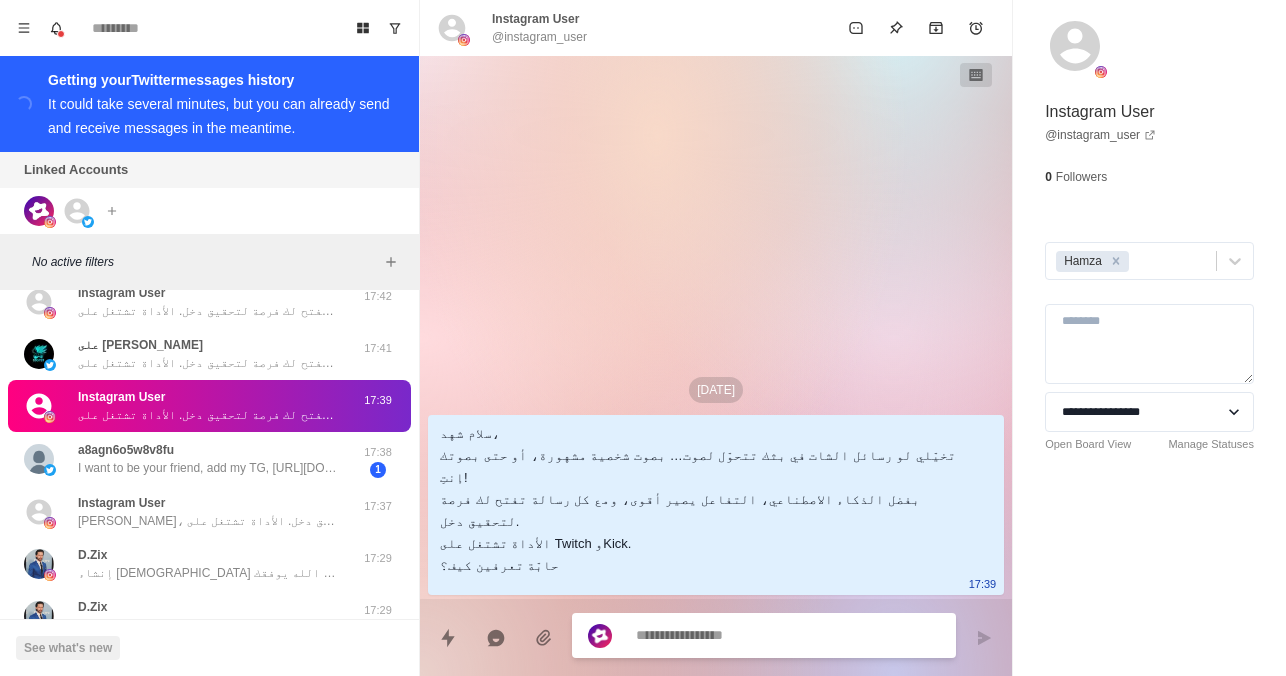 scroll, scrollTop: 866, scrollLeft: 0, axis: vertical 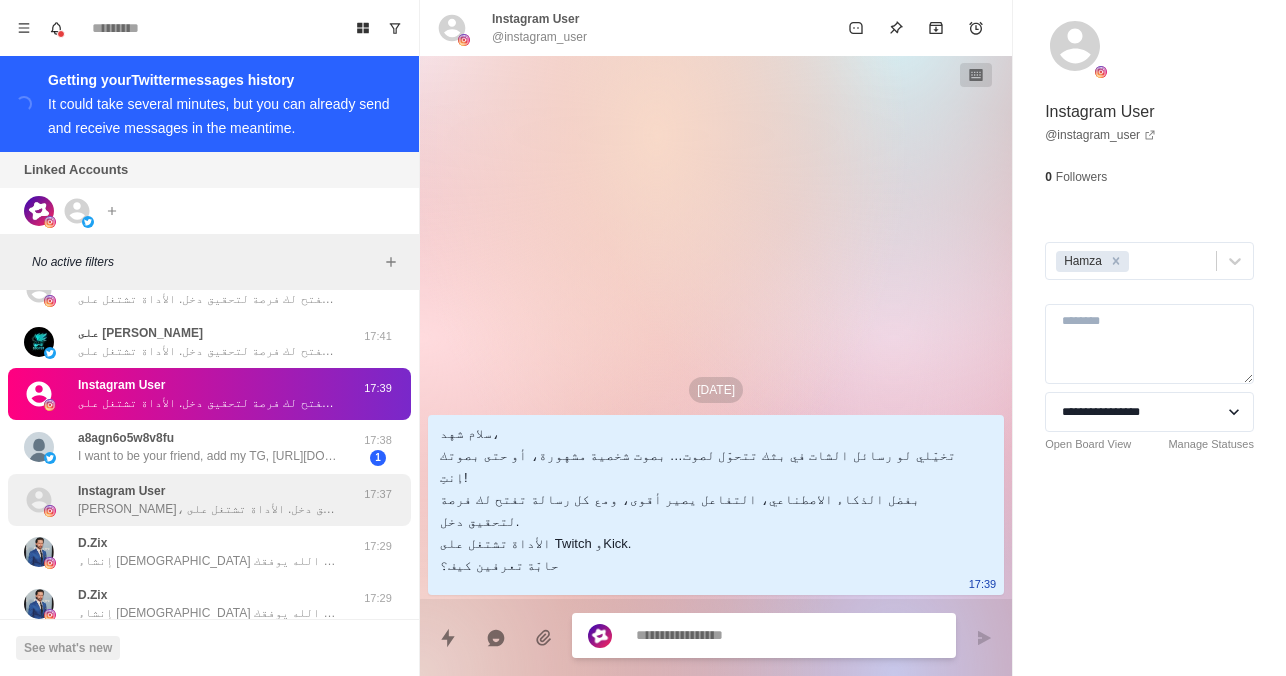 click on "Instagram User [PERSON_NAME]،
تخيل لو رسائل الشات في بثك تتحول لصوت… بصوت شخصية مشهورة، أو حتى بصوتك!
بفضل الذكاء الاصطناعي، التفاعل يصير أقوى، ومع كل رسالة تفتح لك فرصة لتحقيق دخل.
الأداة تشتغل على Twitch وKick.
حاب تعرف كيف؟" at bounding box center [208, 500] 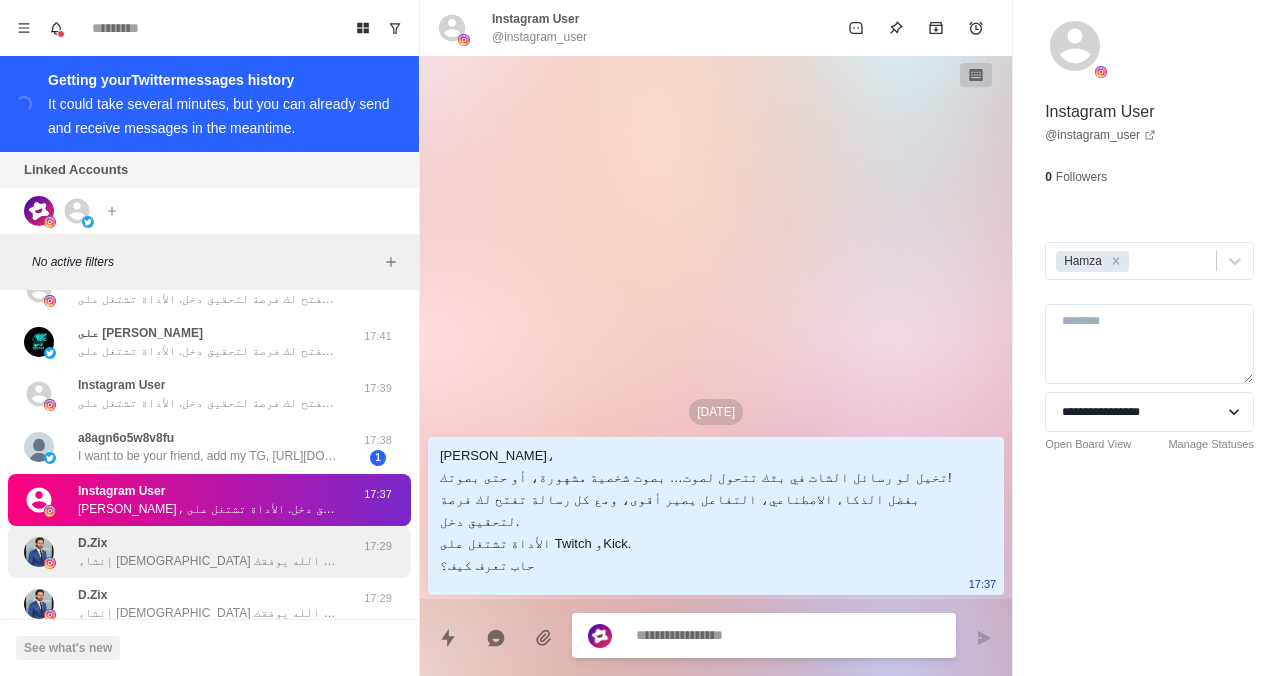 click on "D.Zix إنشاء [DEMOGRAPHIC_DATA] أخوي الله يوفقك" at bounding box center [188, 552] 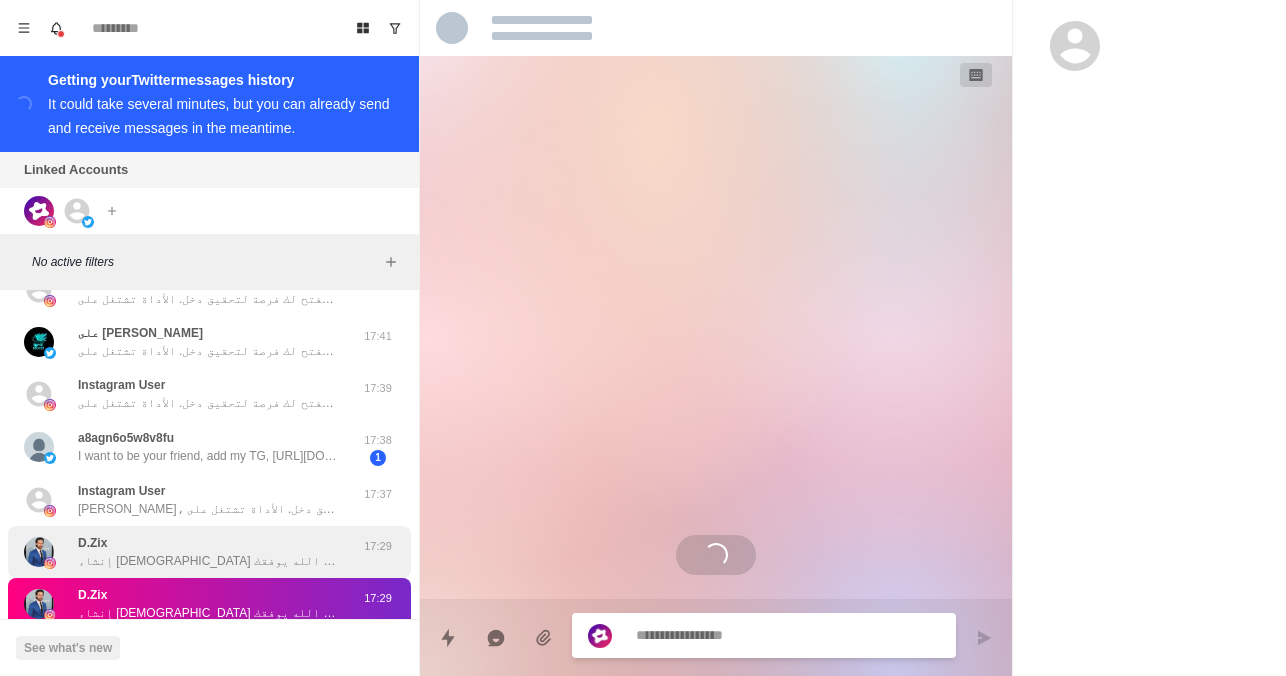 scroll, scrollTop: 269, scrollLeft: 0, axis: vertical 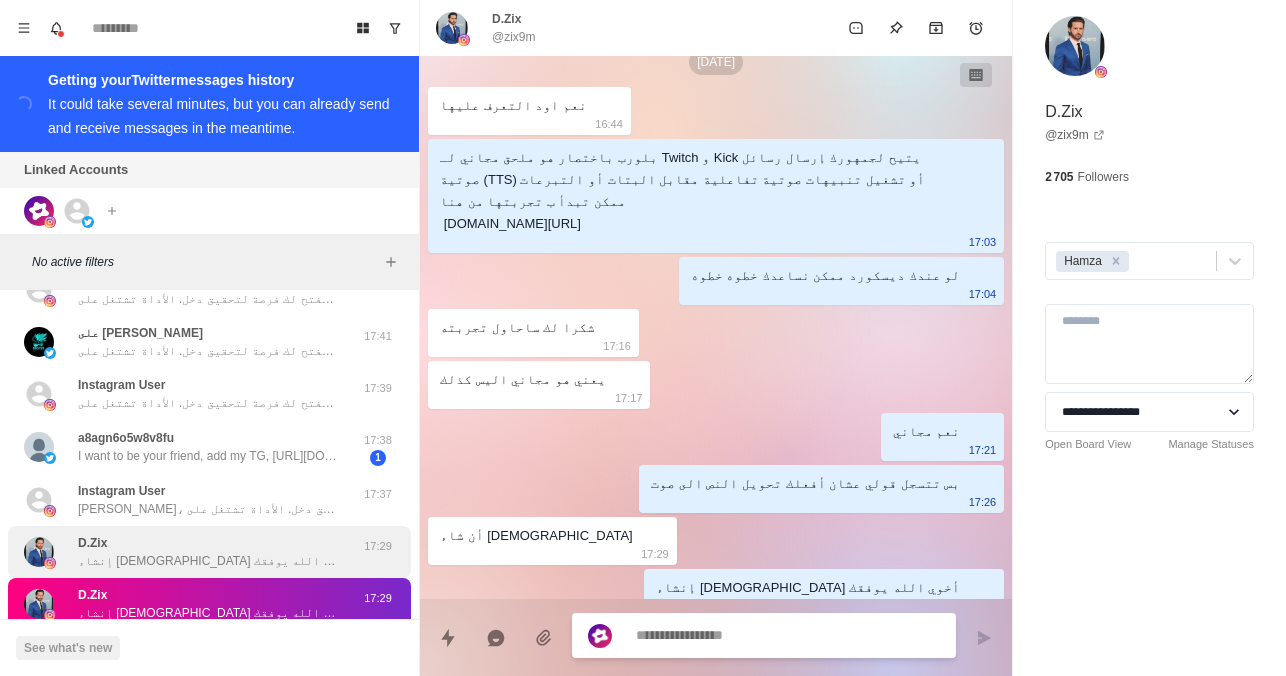 click on "D.Zix إنشاء [DEMOGRAPHIC_DATA] أخوي الله يوفقك" at bounding box center (188, 552) 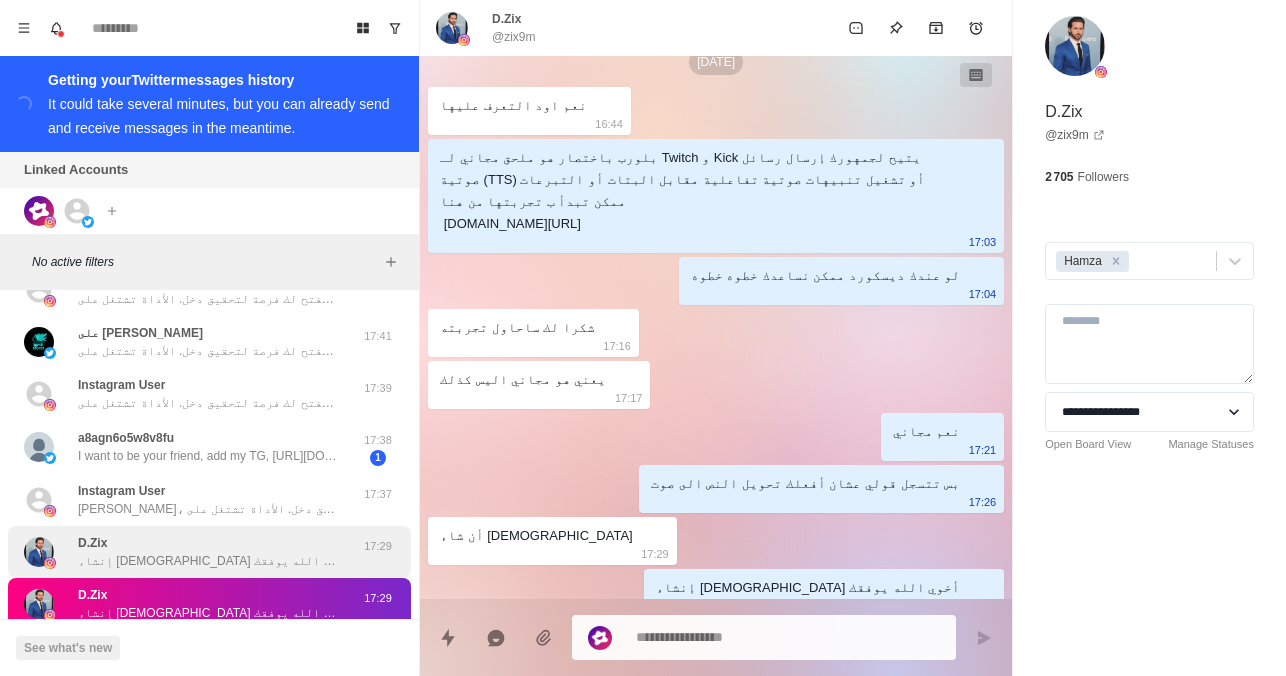 click on "D.Zix إنشاء [DEMOGRAPHIC_DATA] أخوي الله يوفقك" at bounding box center (188, 552) 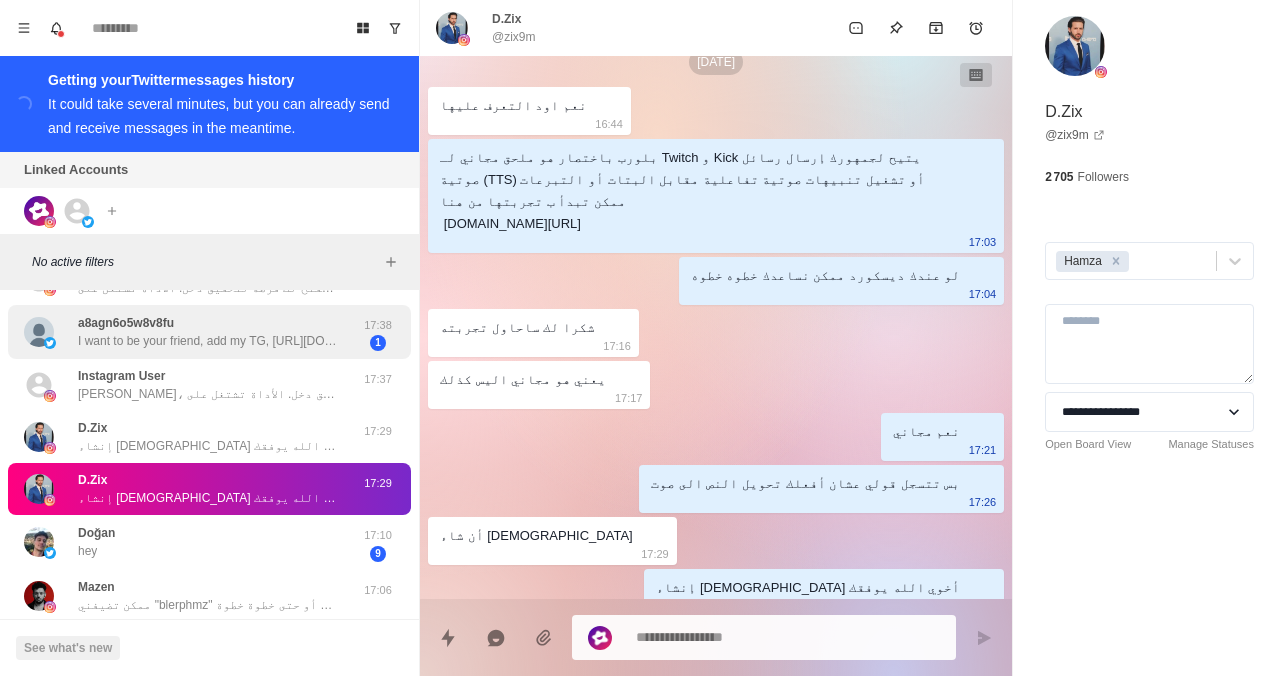 scroll, scrollTop: 982, scrollLeft: 0, axis: vertical 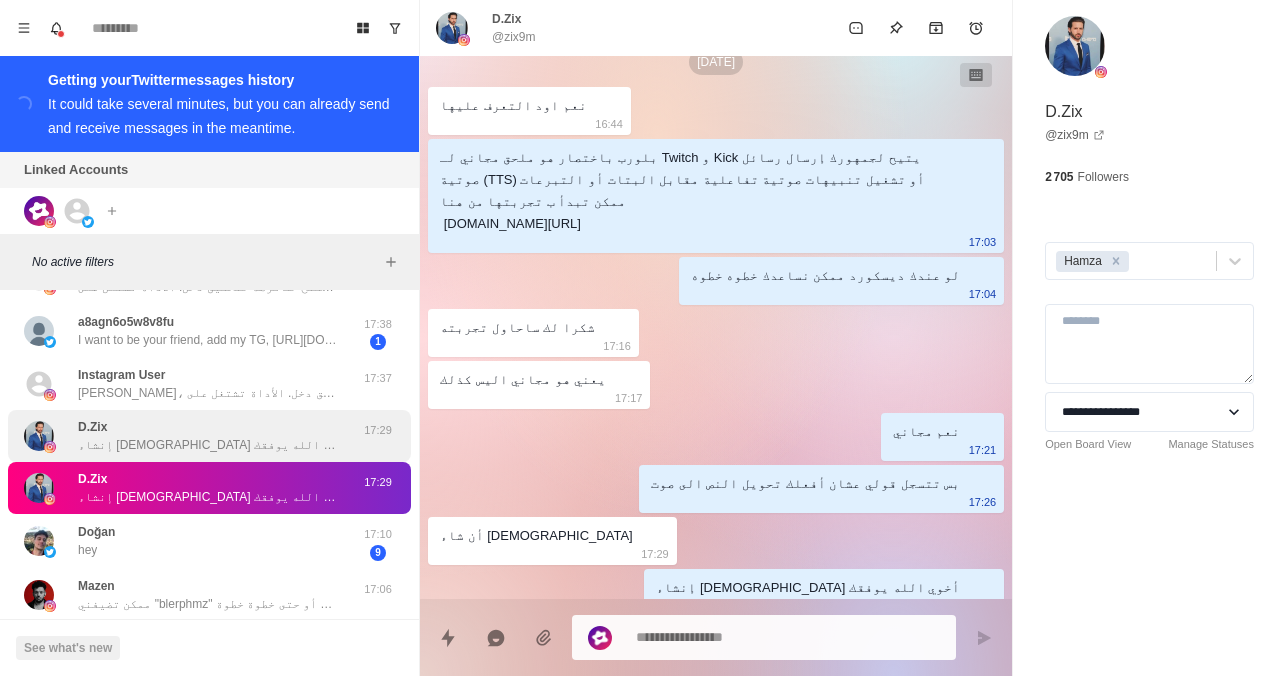 click on "D.Zix إنشاء [DEMOGRAPHIC_DATA] أخوي الله يوفقك" at bounding box center [188, 436] 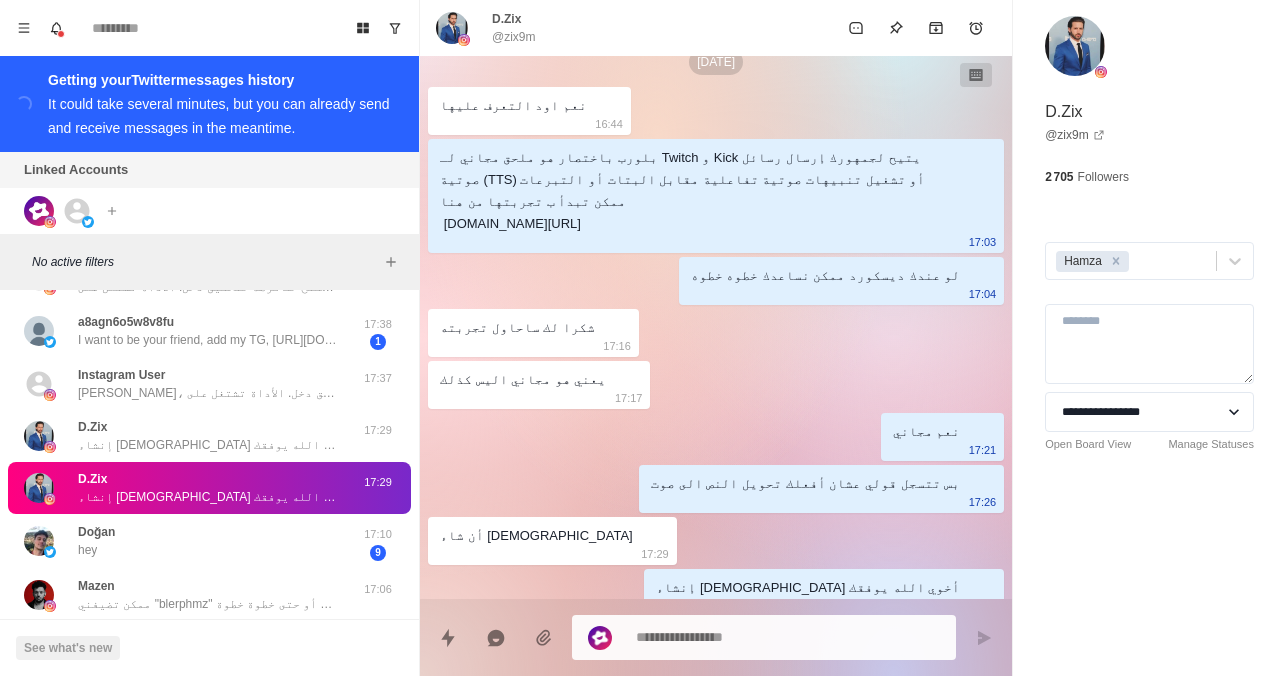 click on "D.Zix إنشاء [DEMOGRAPHIC_DATA] أخوي الله يوفقك" at bounding box center (208, 488) 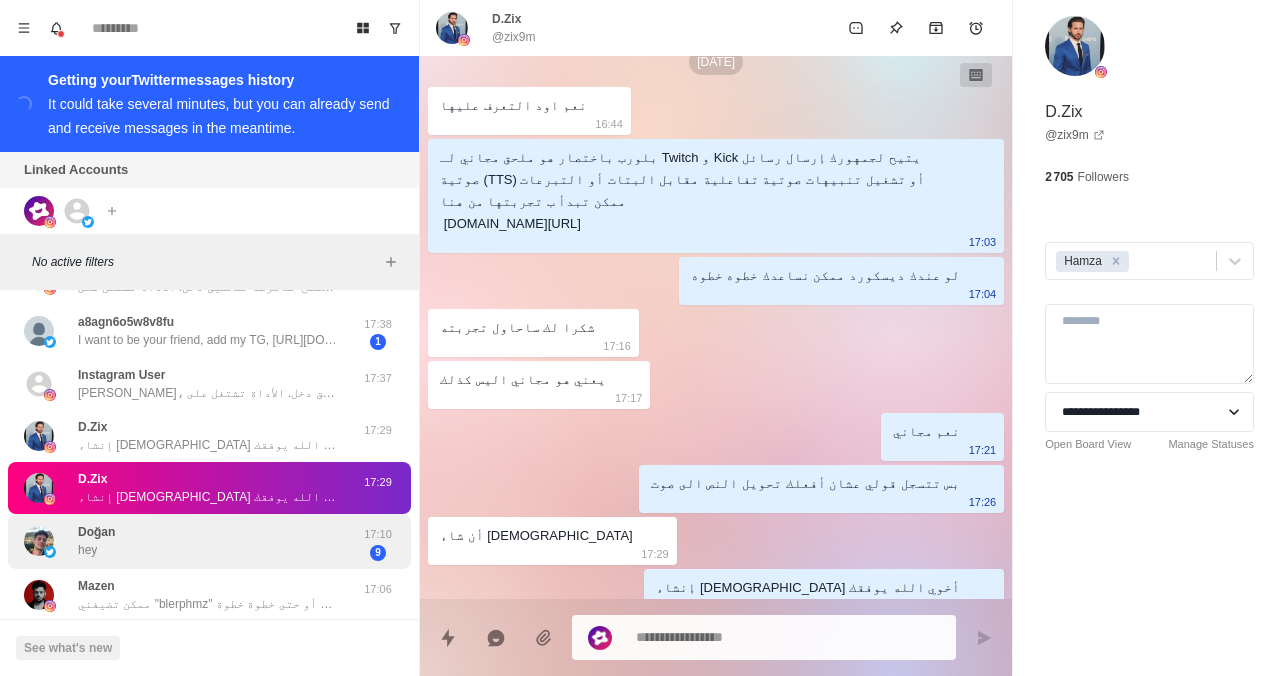 click on "Doğan hey" at bounding box center [188, 541] 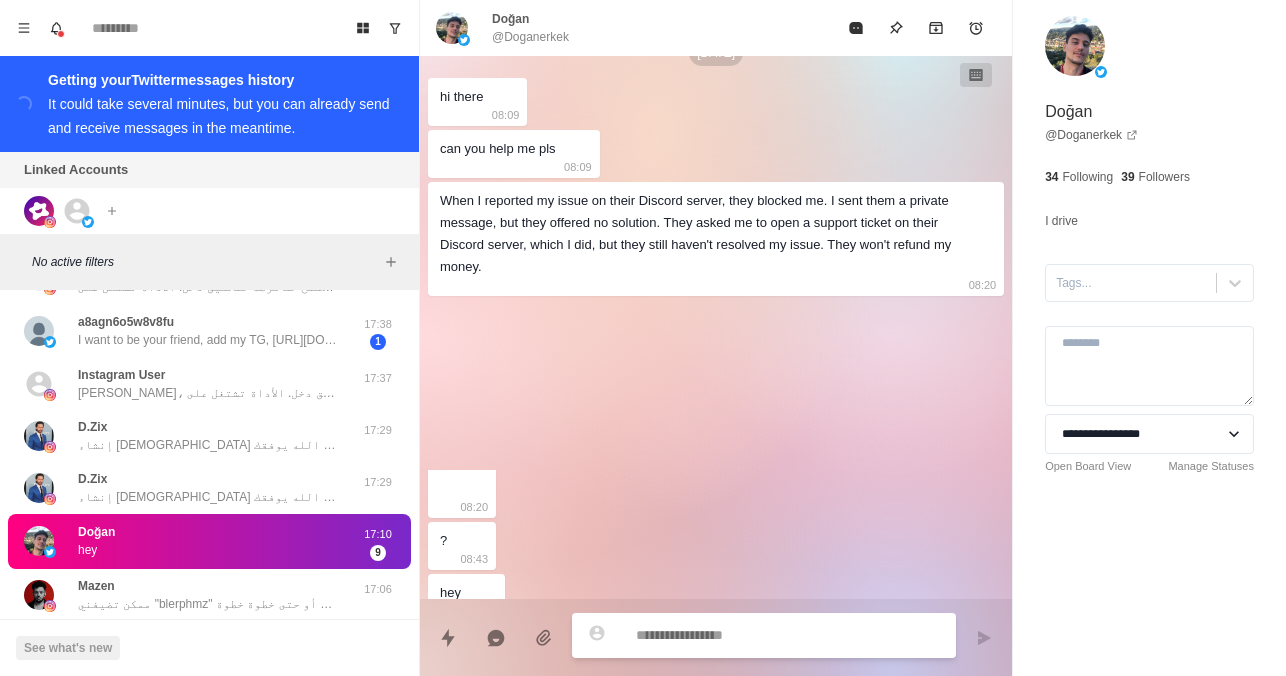 scroll, scrollTop: 45, scrollLeft: 0, axis: vertical 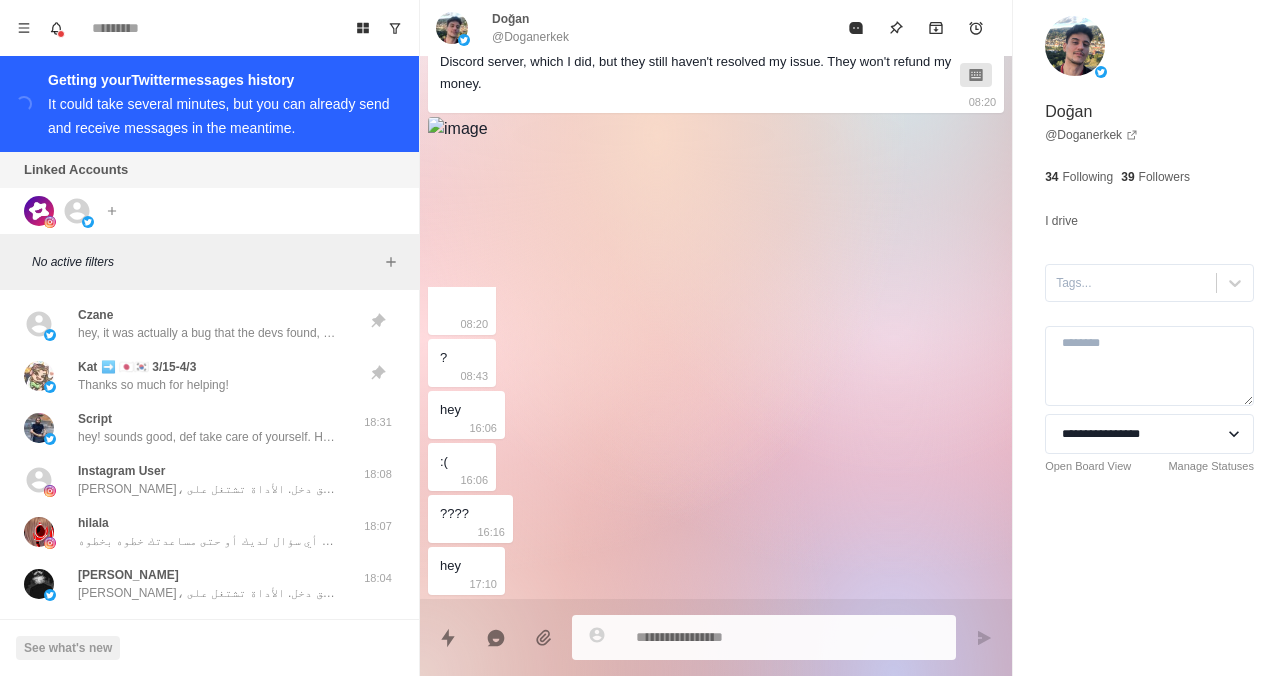 click on "[DATE] hi there 08:09 can you help me pls 08:09 When I reported my issue on their Discord server, they blocked me. I sent them a private message, but they offered no solution. They asked me to open a support ticket on their Discord server, which I did, but they still haven't resolved my issue. They won't refund my money. 08:20   08:20 ? 08:43 hey 16:06 :( 16:06 ???? 16:16 hey 17:10" at bounding box center (716, 214) 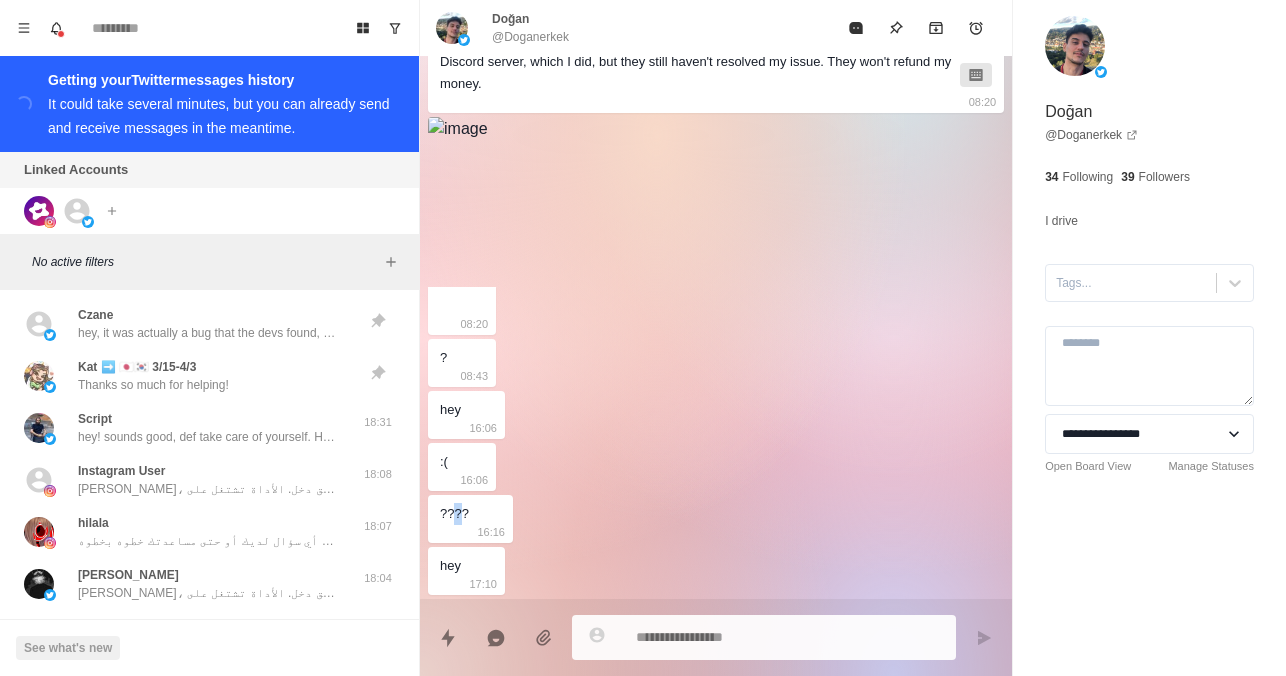 click on "????" at bounding box center [454, 514] 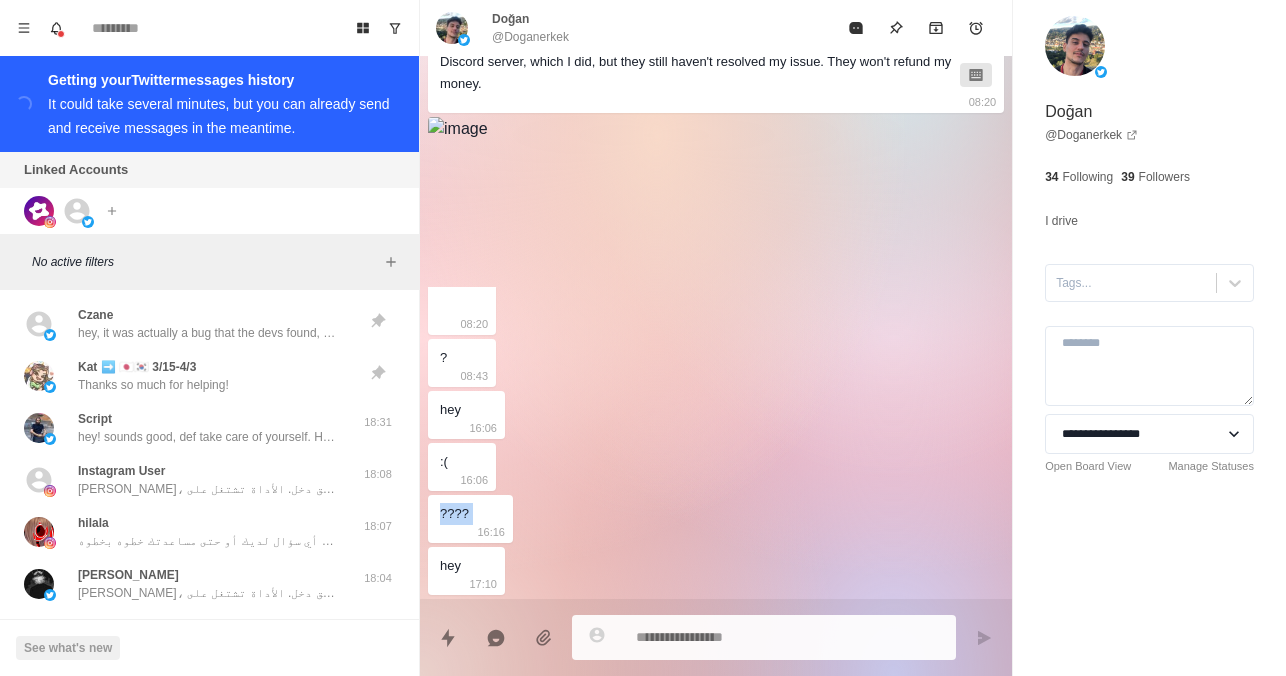 click on "????" at bounding box center (454, 514) 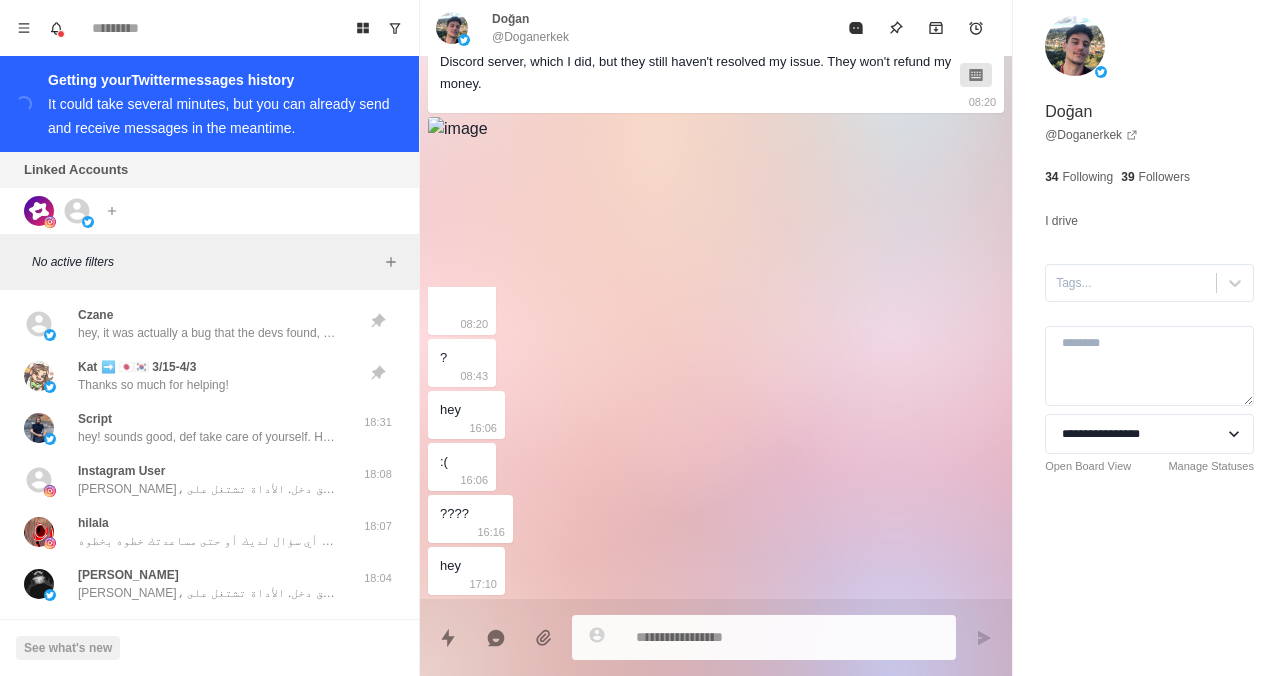 drag, startPoint x: 450, startPoint y: 518, endPoint x: 448, endPoint y: 567, distance: 49.0408 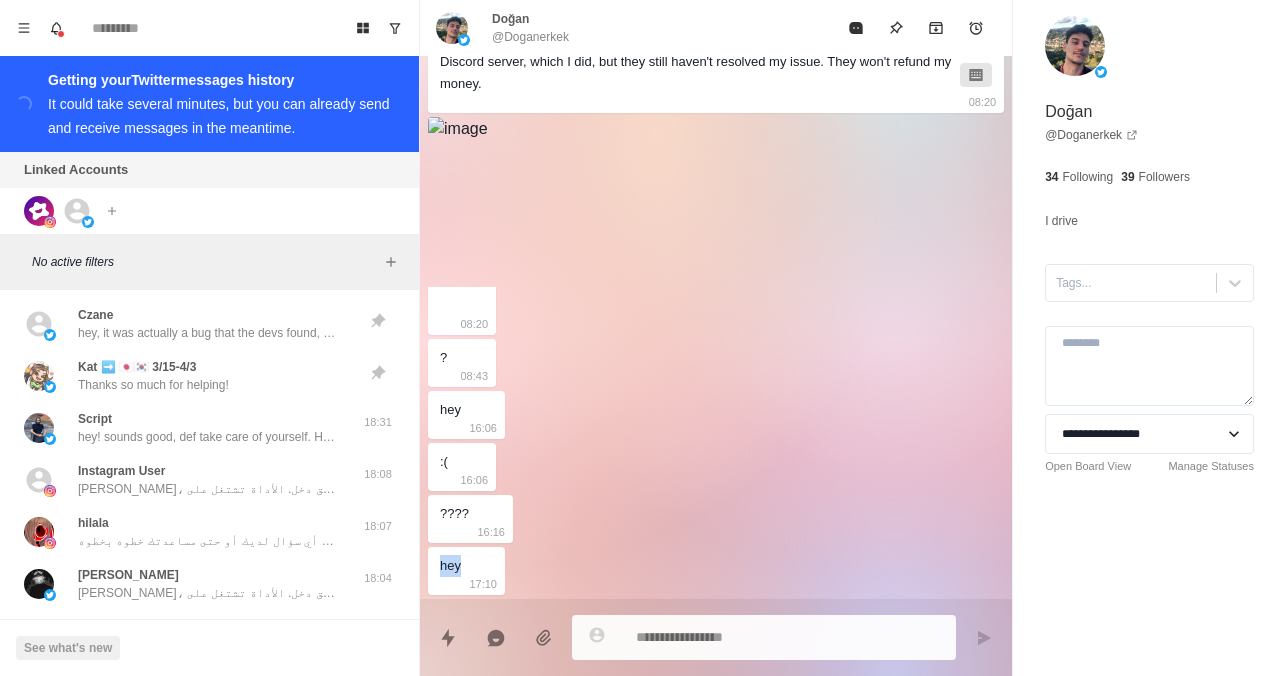 click on "hey" at bounding box center [450, 566] 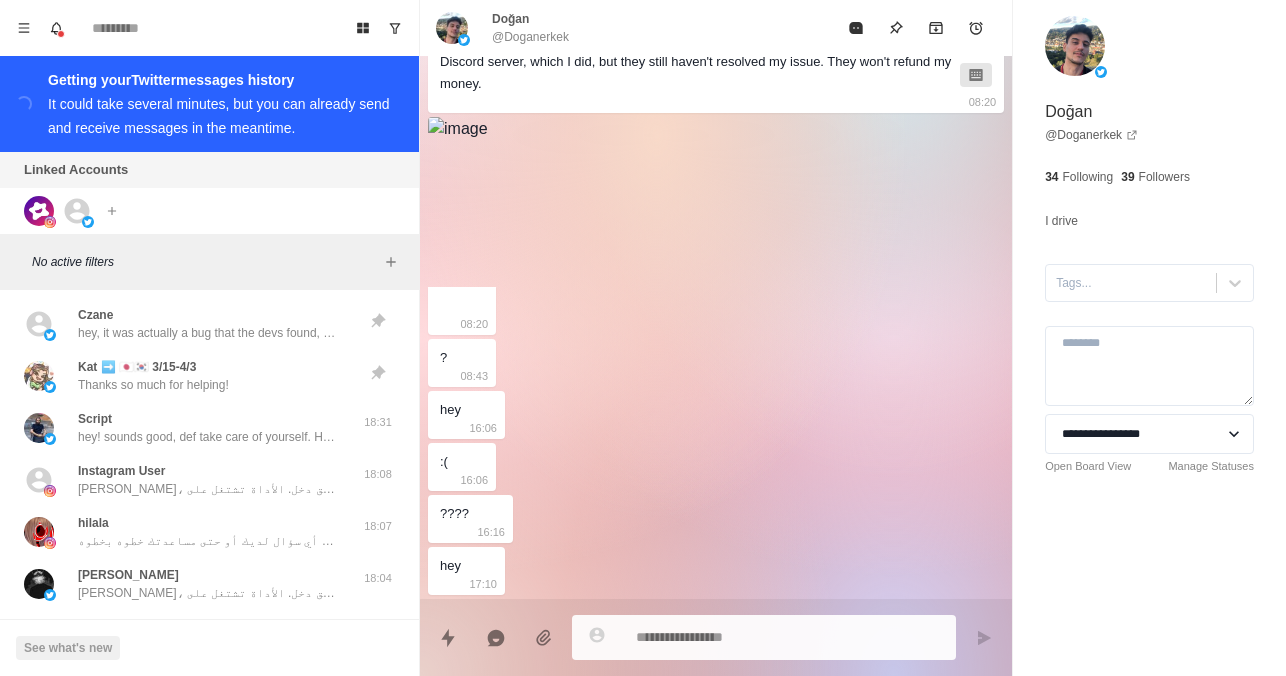 click on "[DATE] hi there 08:09 can you help me pls 08:09 When I reported my issue on their Discord server, they blocked me. I sent them a private message, but they offered no solution. They asked me to open a support ticket on their Discord server, which I did, but they still haven't resolved my issue. They won't refund my money. 08:20   08:20 ? 08:43 hey 16:06 :( 16:06 ???? 16:16 hey 17:10" at bounding box center (716, 214) 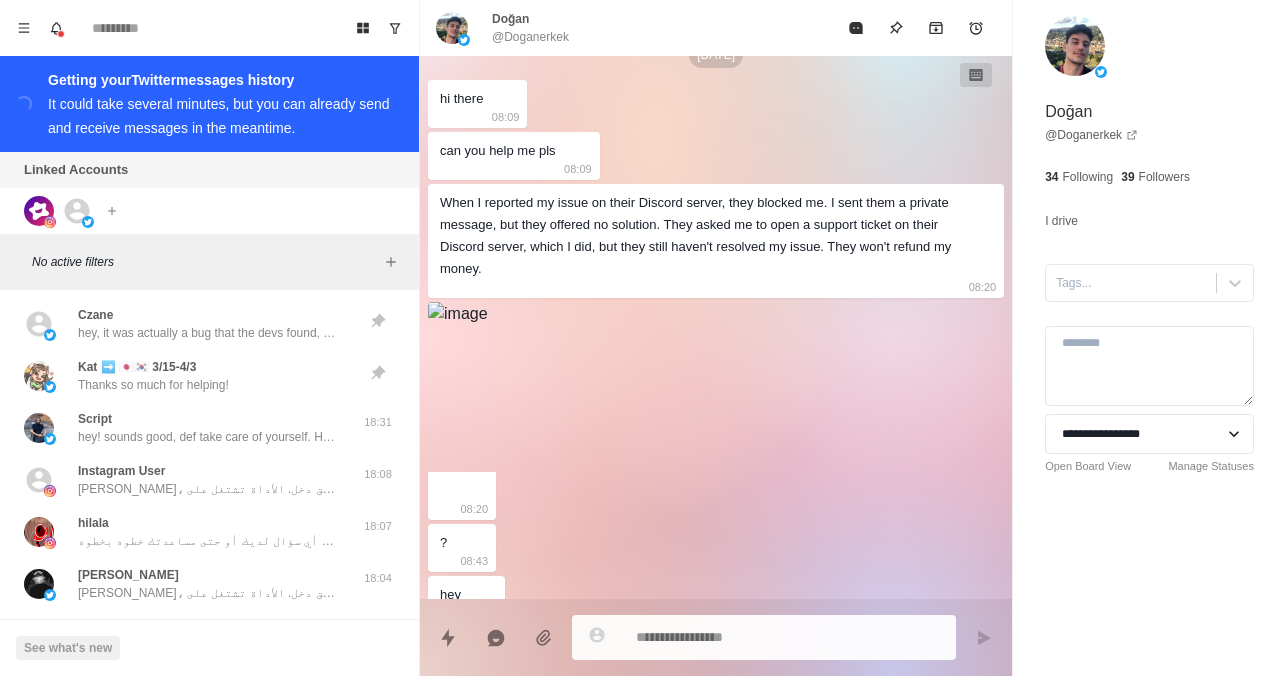 scroll, scrollTop: 227, scrollLeft: 0, axis: vertical 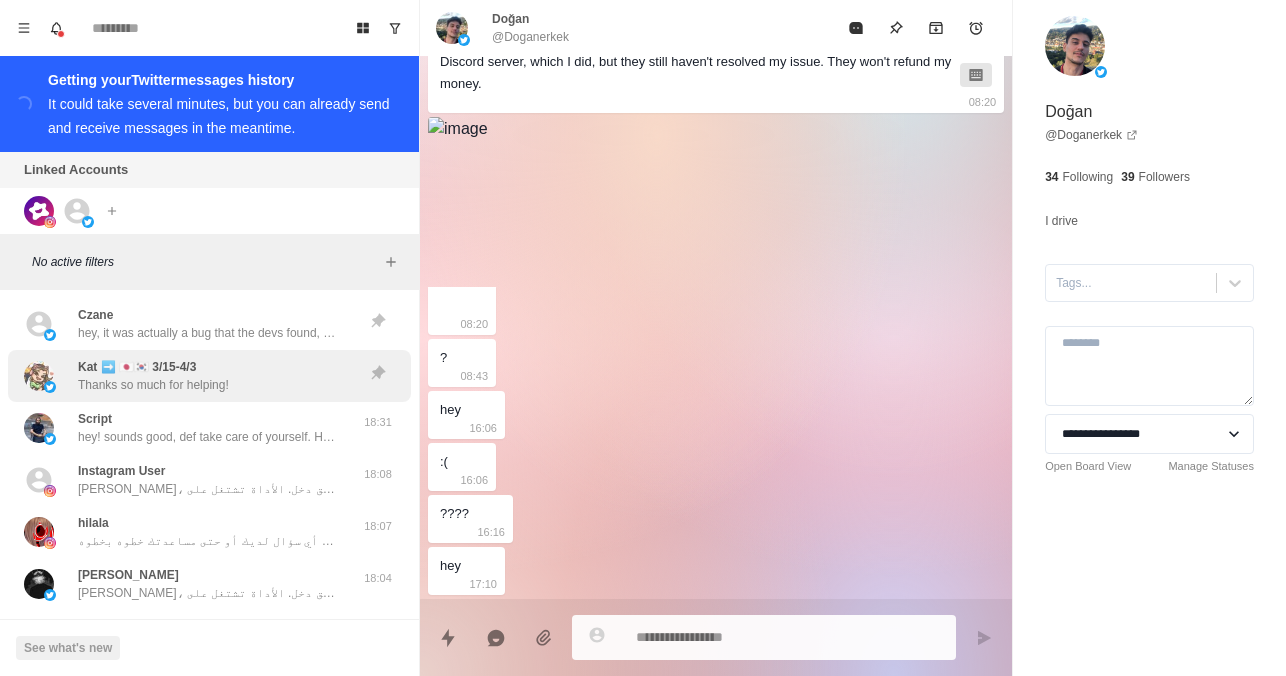 click on "Kat ➡️ 🇯🇵🇰🇷 3/15-4/3 Thanks so much for helping!" at bounding box center [188, 376] 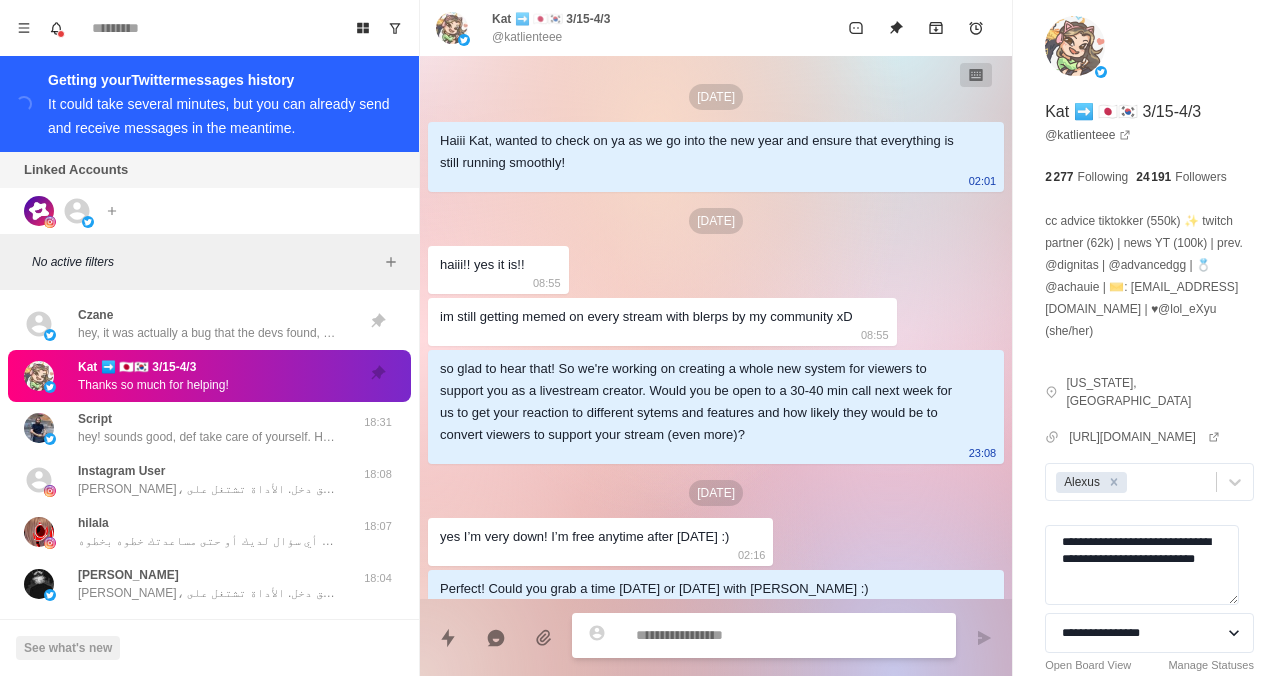scroll, scrollTop: 97, scrollLeft: 0, axis: vertical 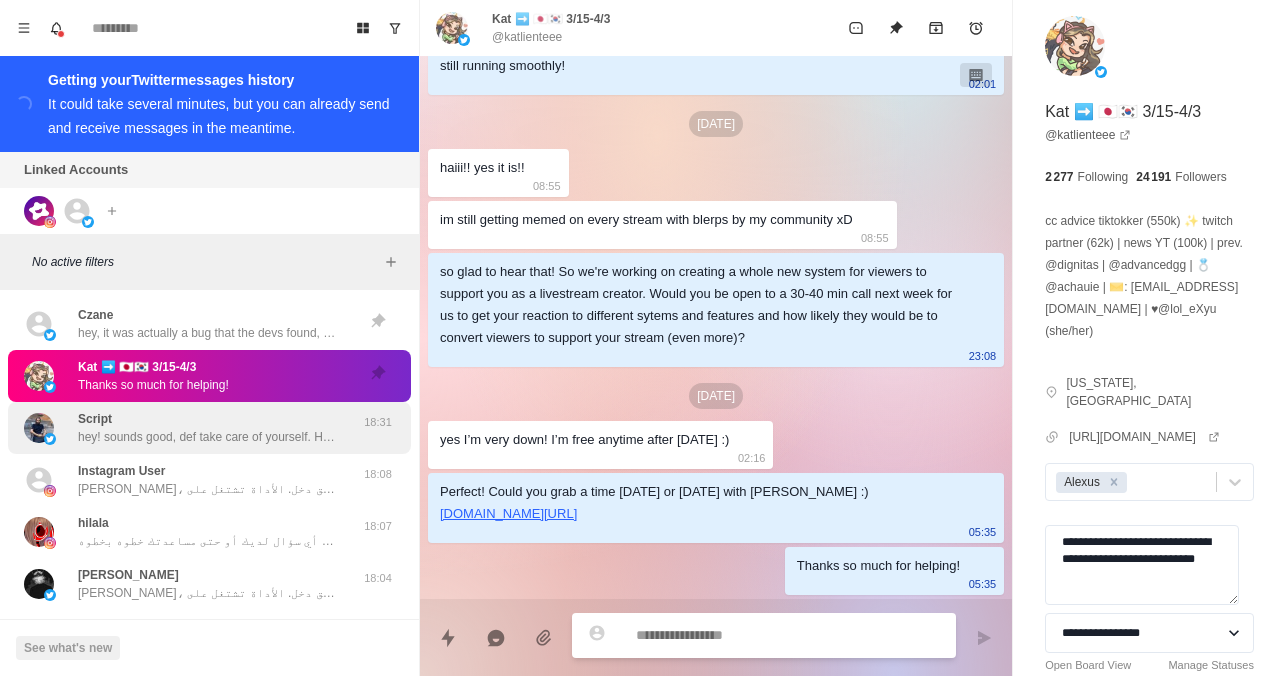 click on "Script hey! sounds good, def take care of yourself. Here's my discord if its easier to stay connected @ [GEOGRAPHIC_DATA]" at bounding box center (208, 428) 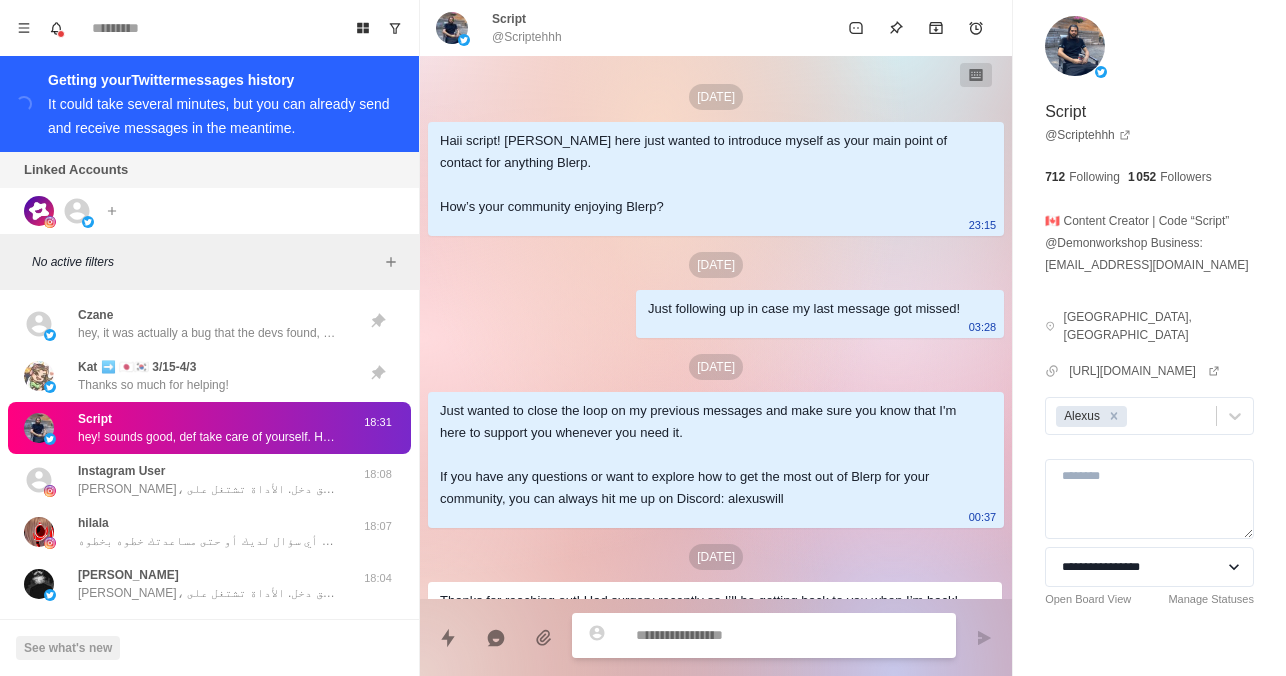 scroll, scrollTop: 181, scrollLeft: 0, axis: vertical 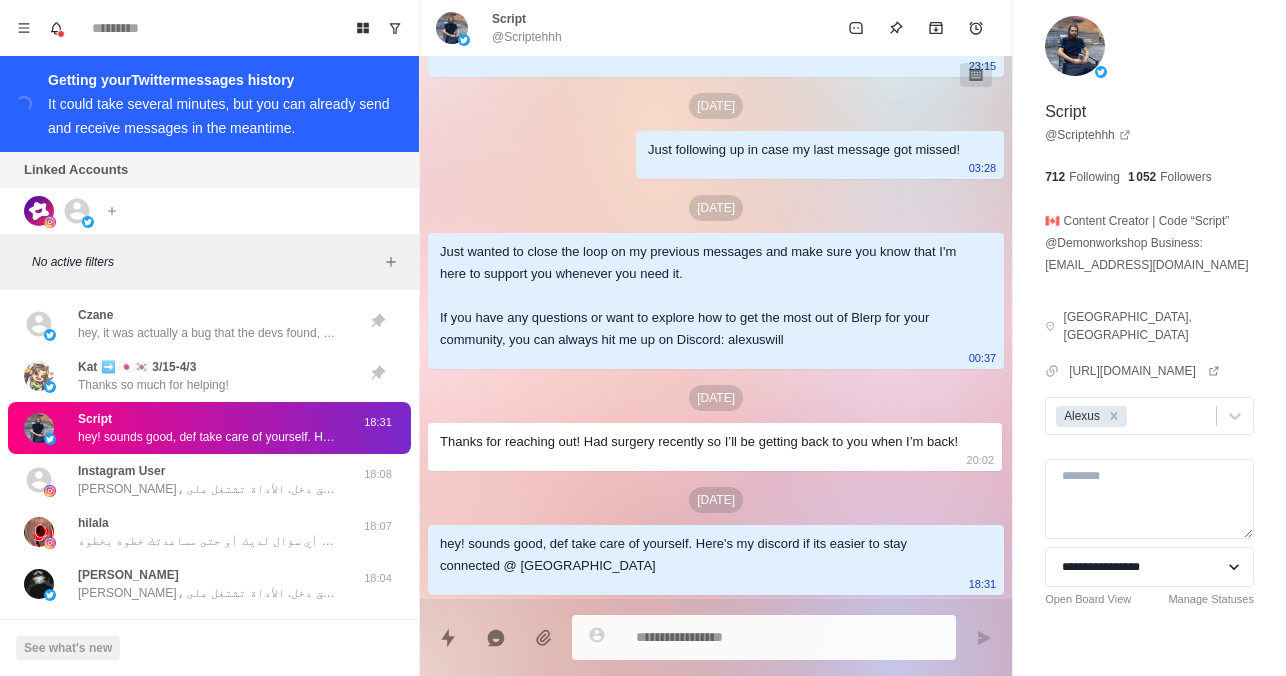 type on "*" 